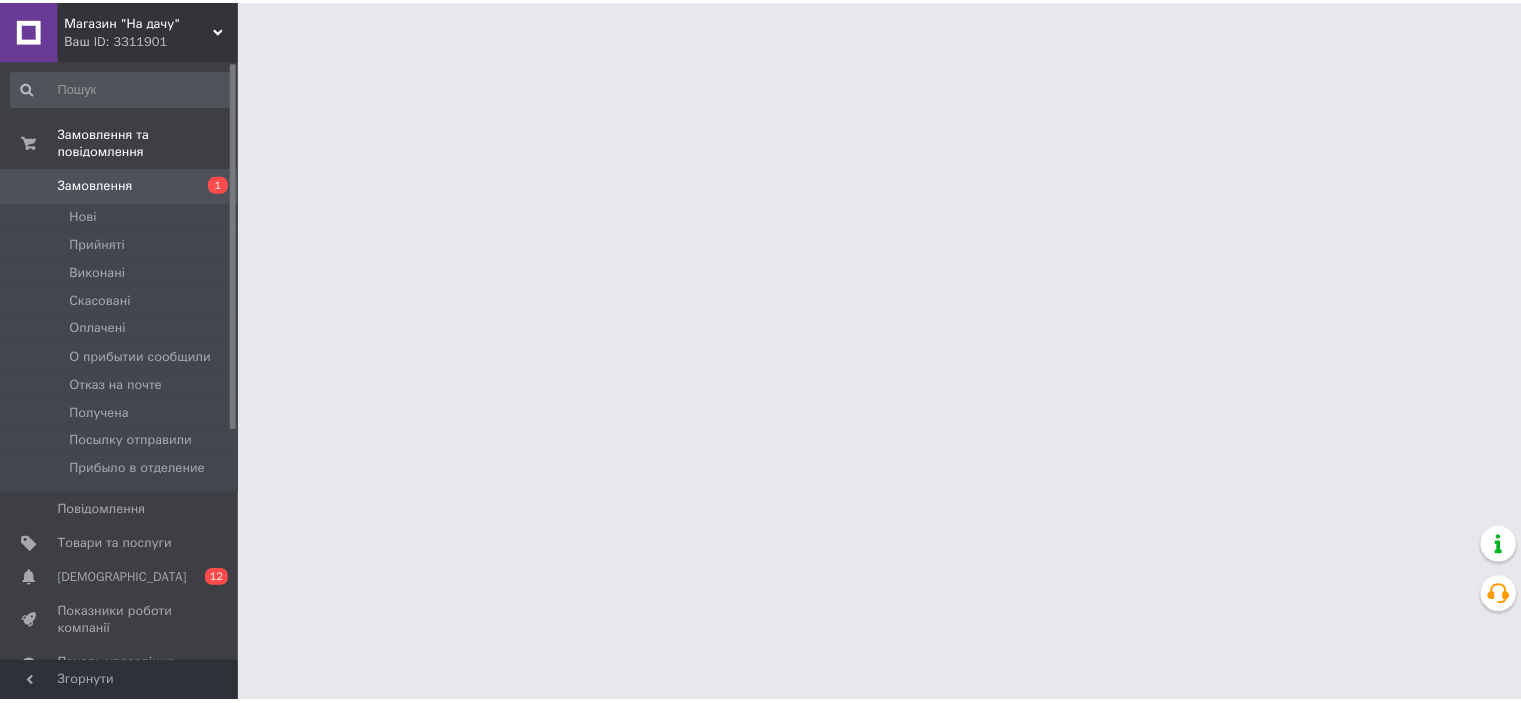 scroll, scrollTop: 0, scrollLeft: 0, axis: both 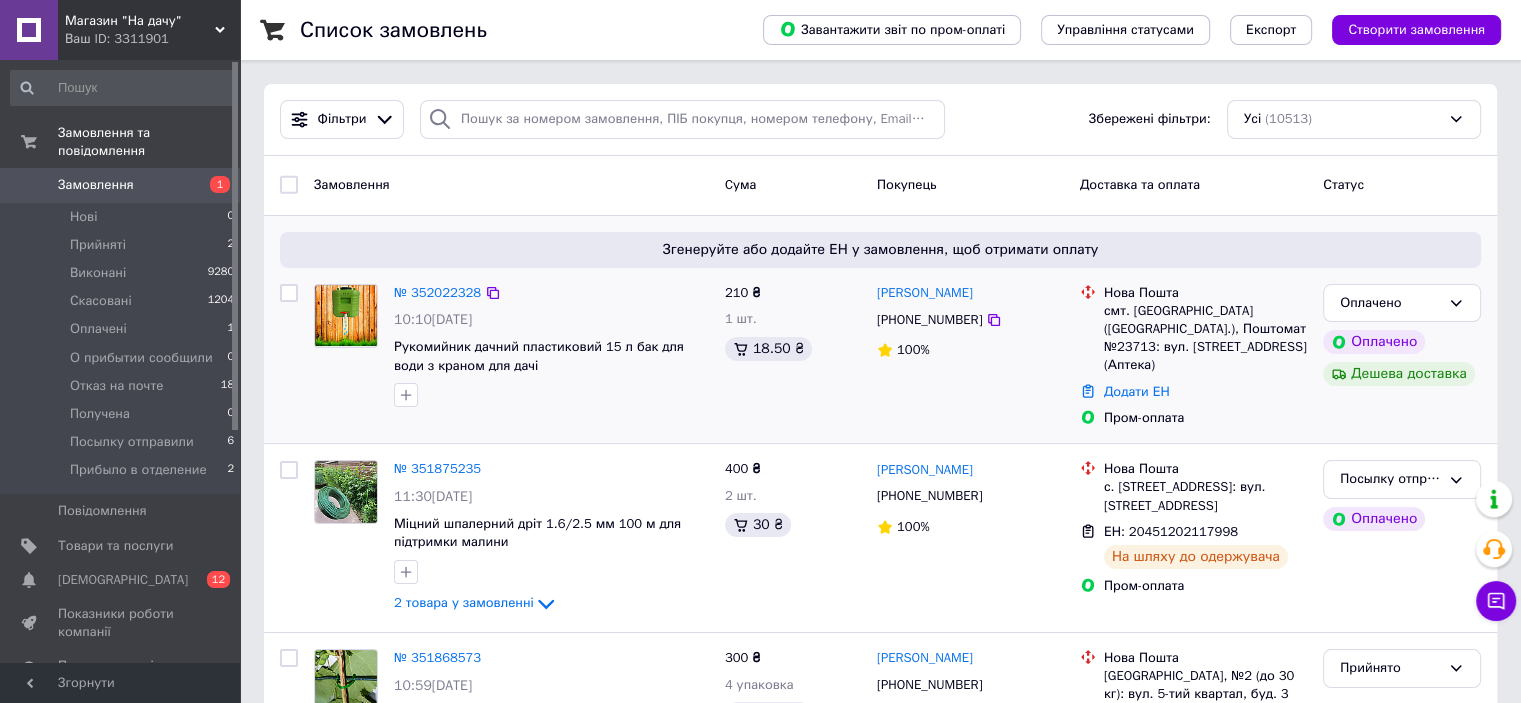 click on "[PERSON_NAME] [PHONE_NUMBER] 100%" at bounding box center [970, 356] 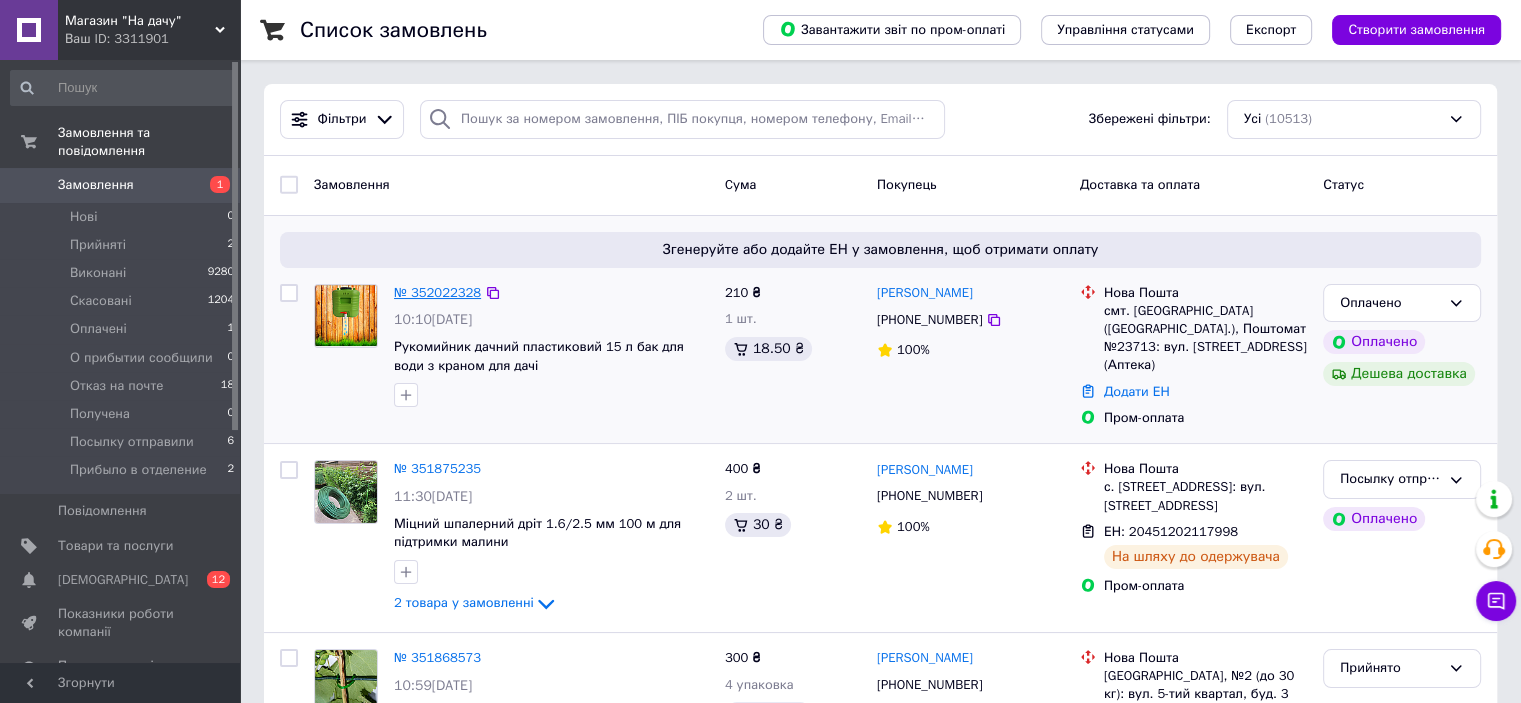 click on "№ 352022328" at bounding box center (437, 292) 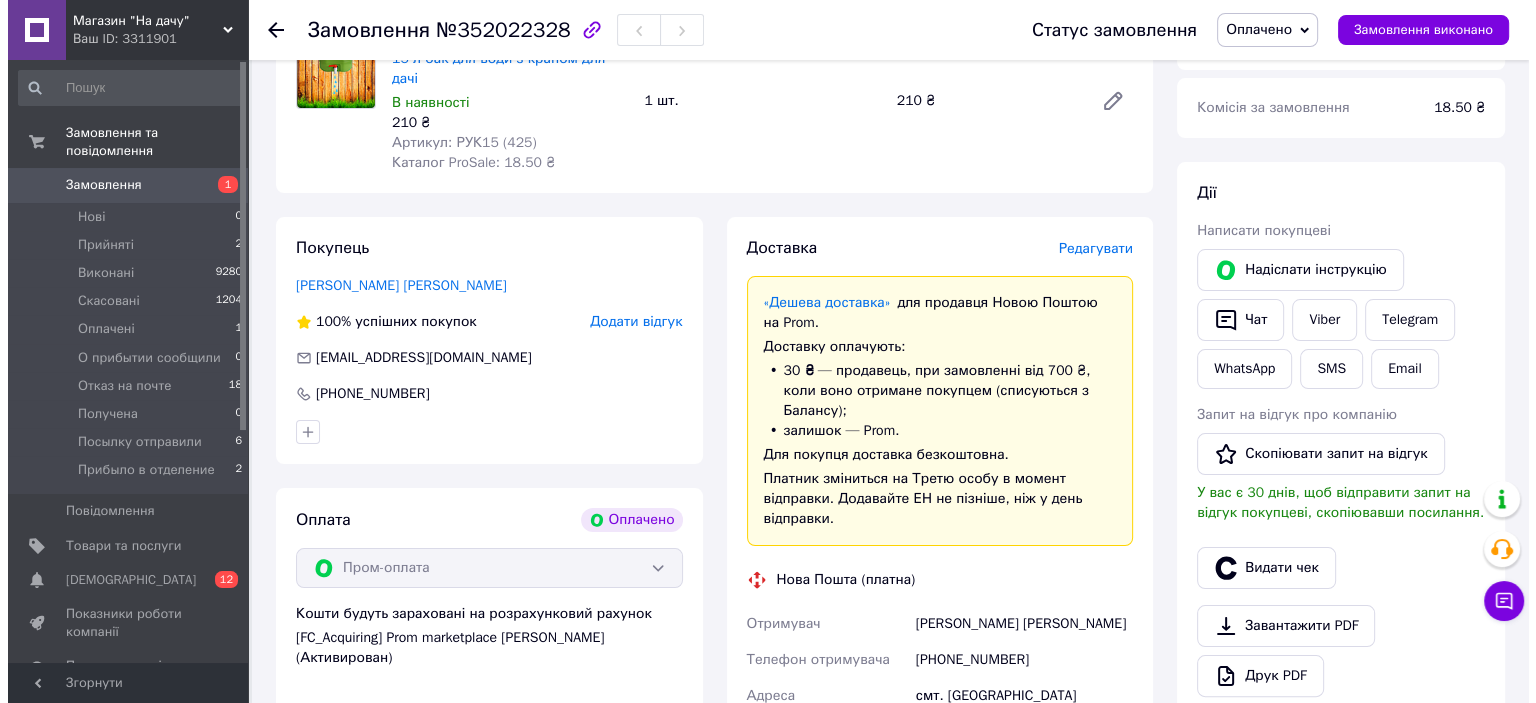 scroll, scrollTop: 100, scrollLeft: 0, axis: vertical 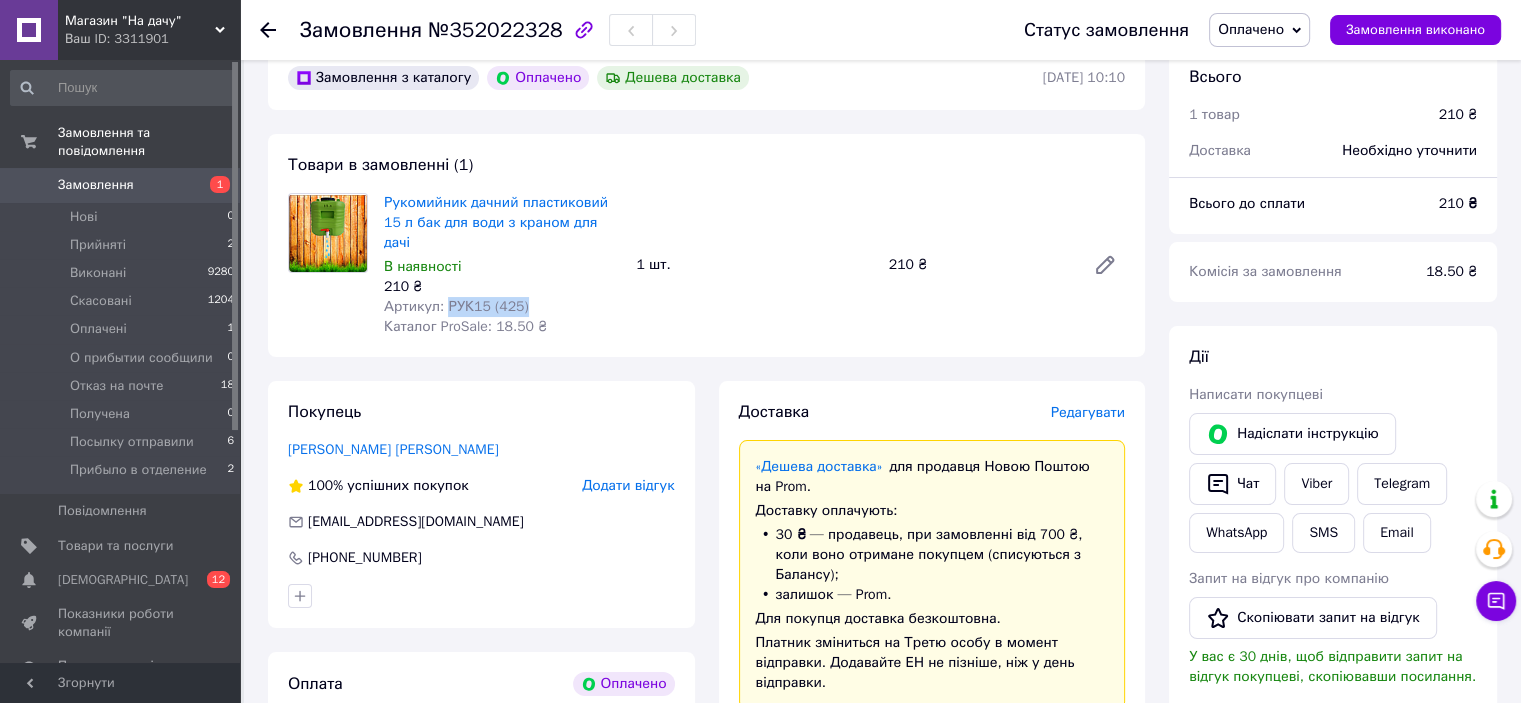 drag, startPoint x: 521, startPoint y: 291, endPoint x: 443, endPoint y: 296, distance: 78.160095 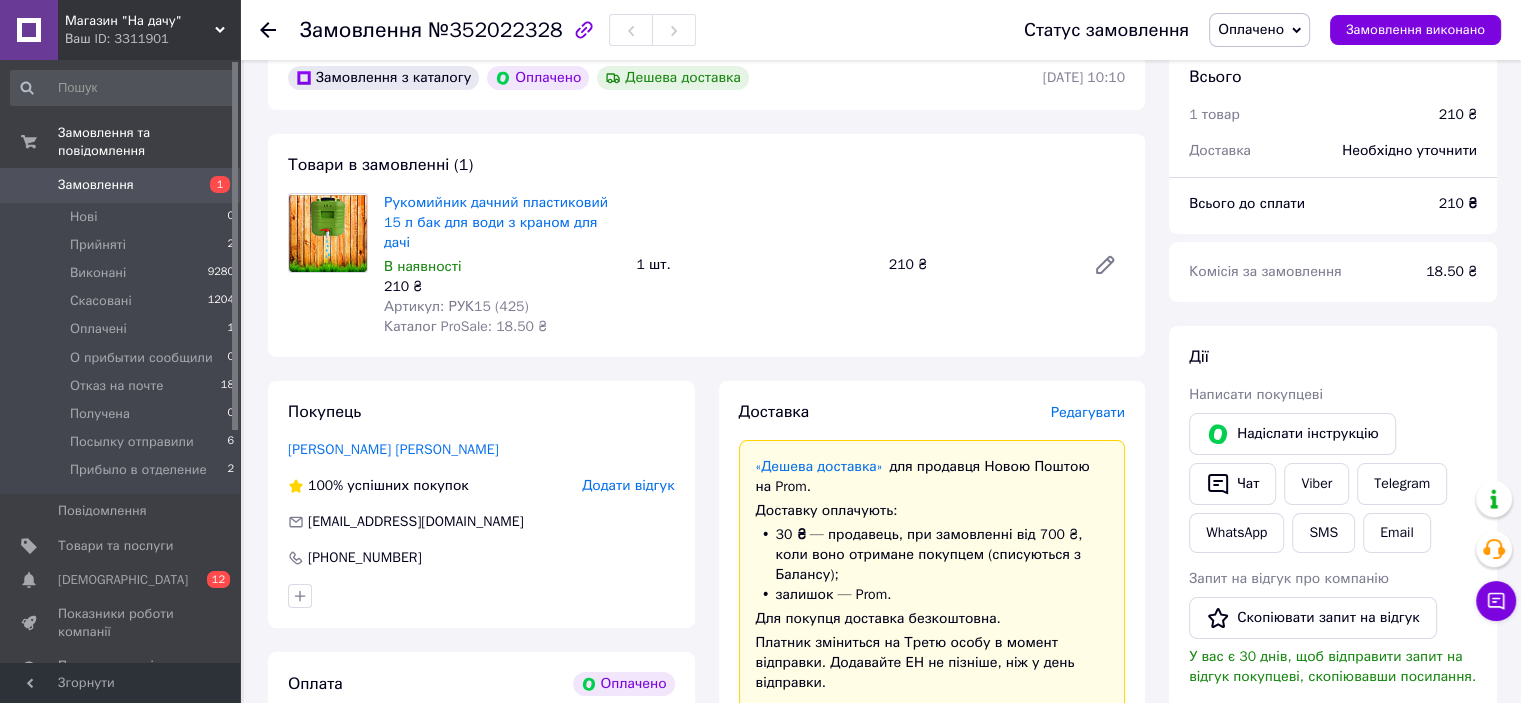 click on "Редагувати" at bounding box center (1088, 412) 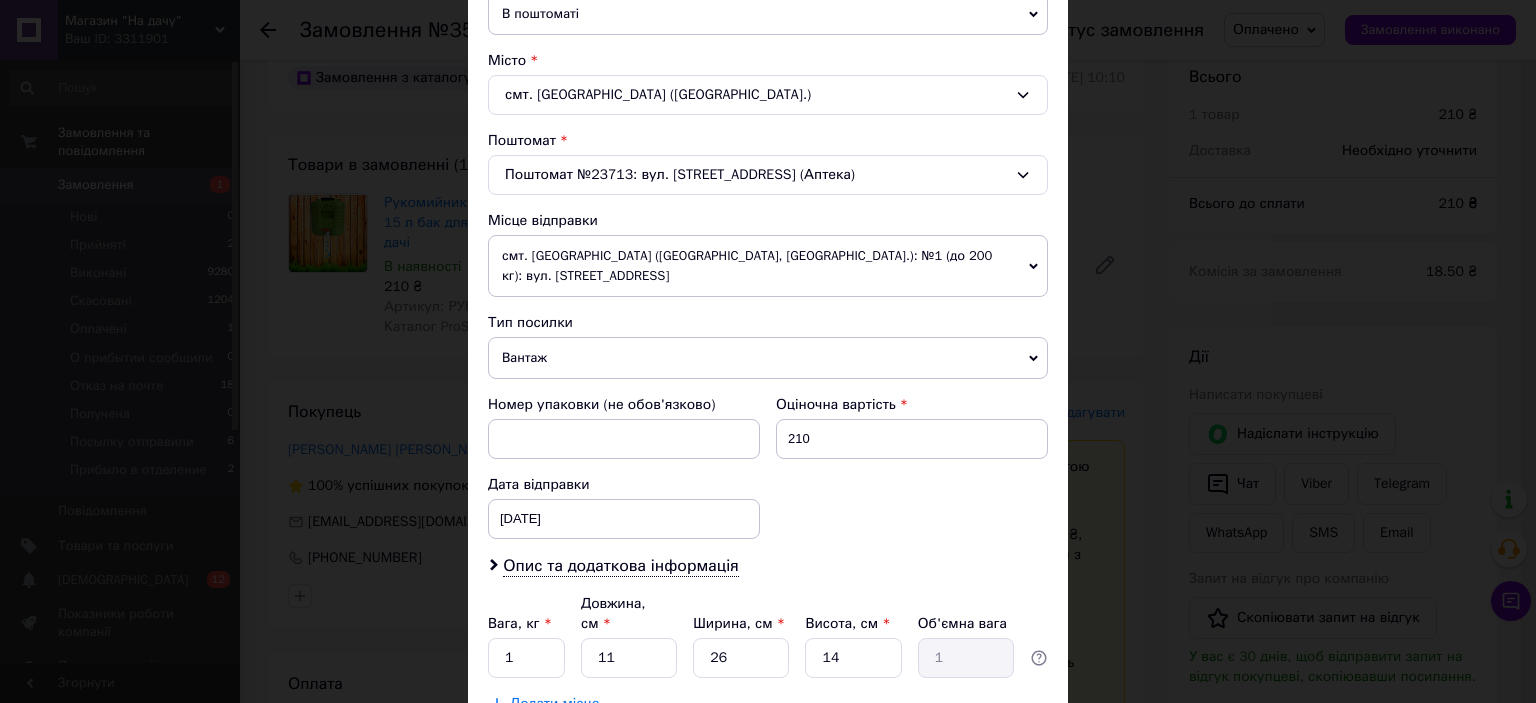 scroll, scrollTop: 619, scrollLeft: 0, axis: vertical 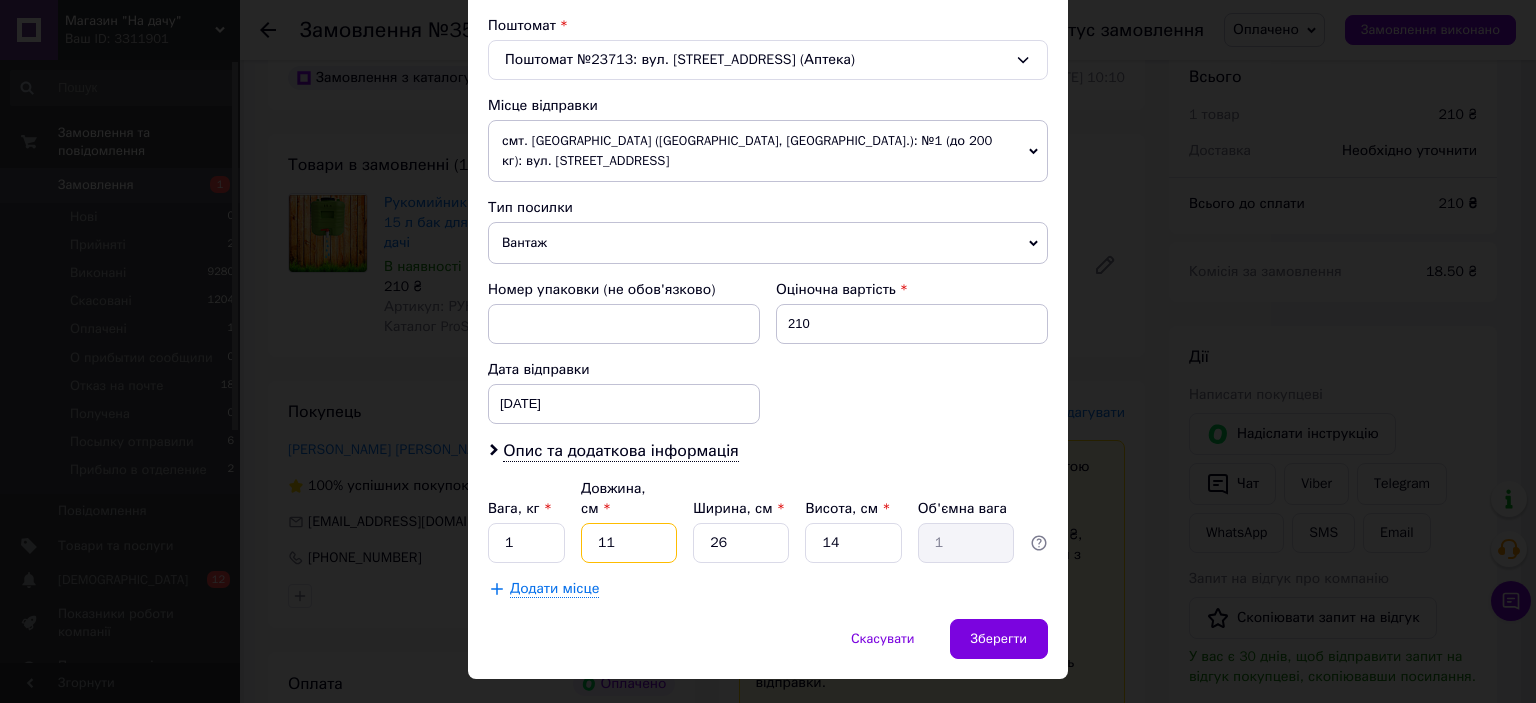 click on "11" at bounding box center (629, 543) 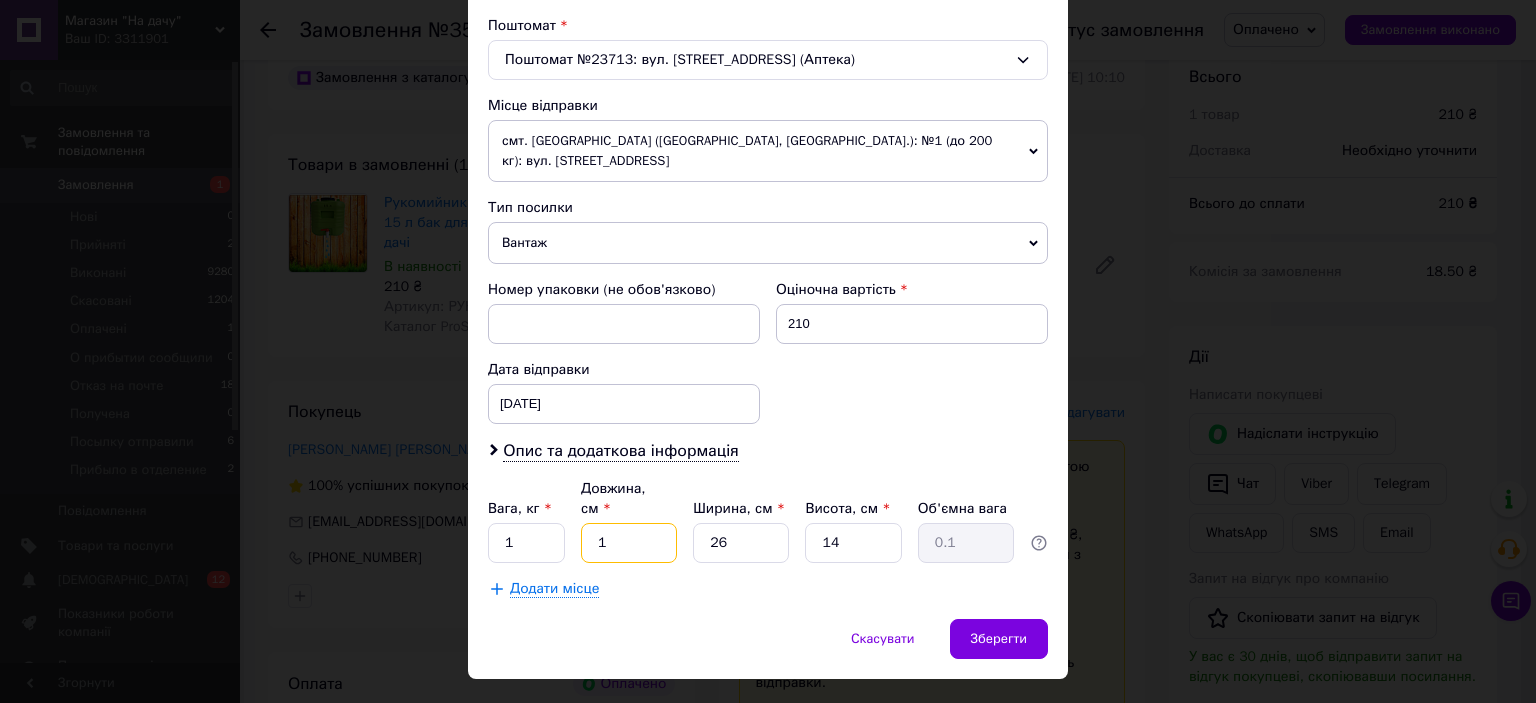 type 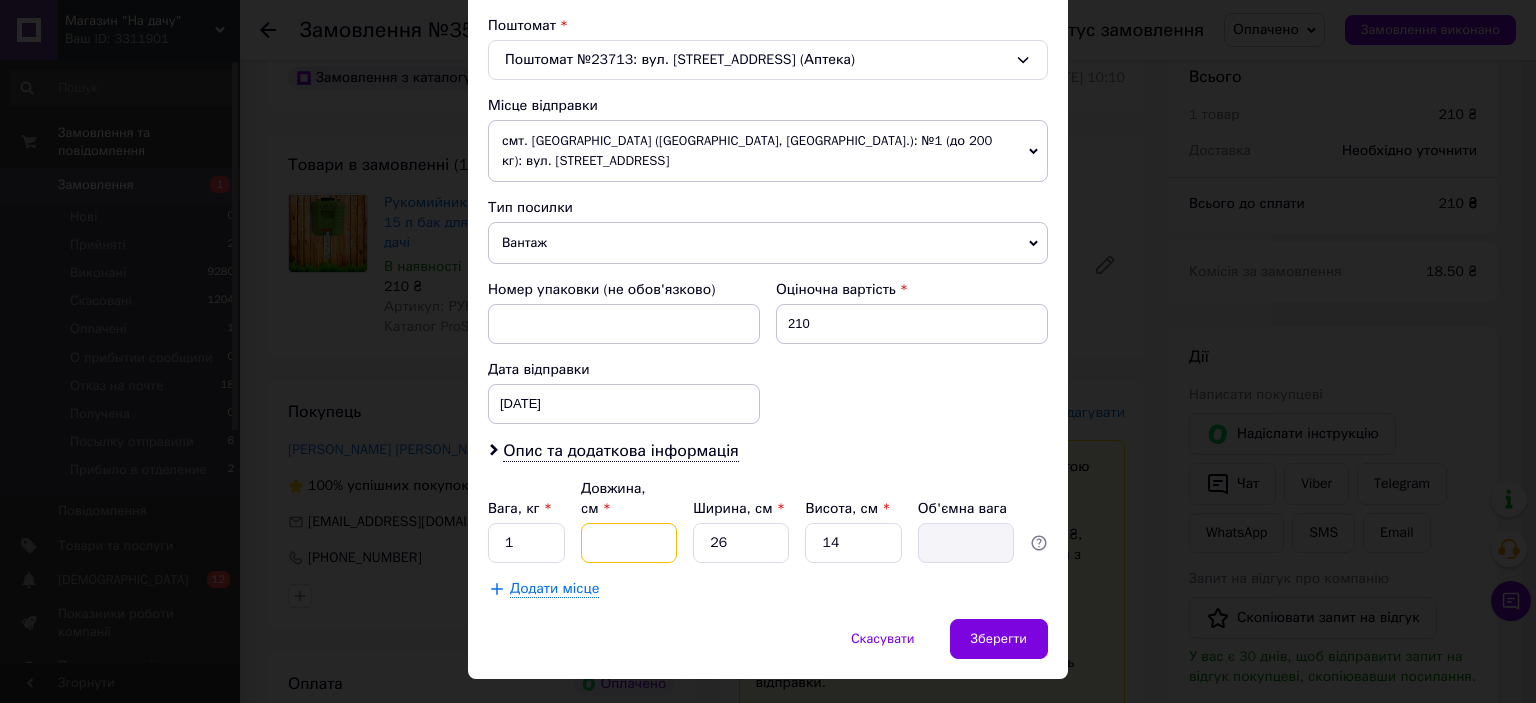 type on "2" 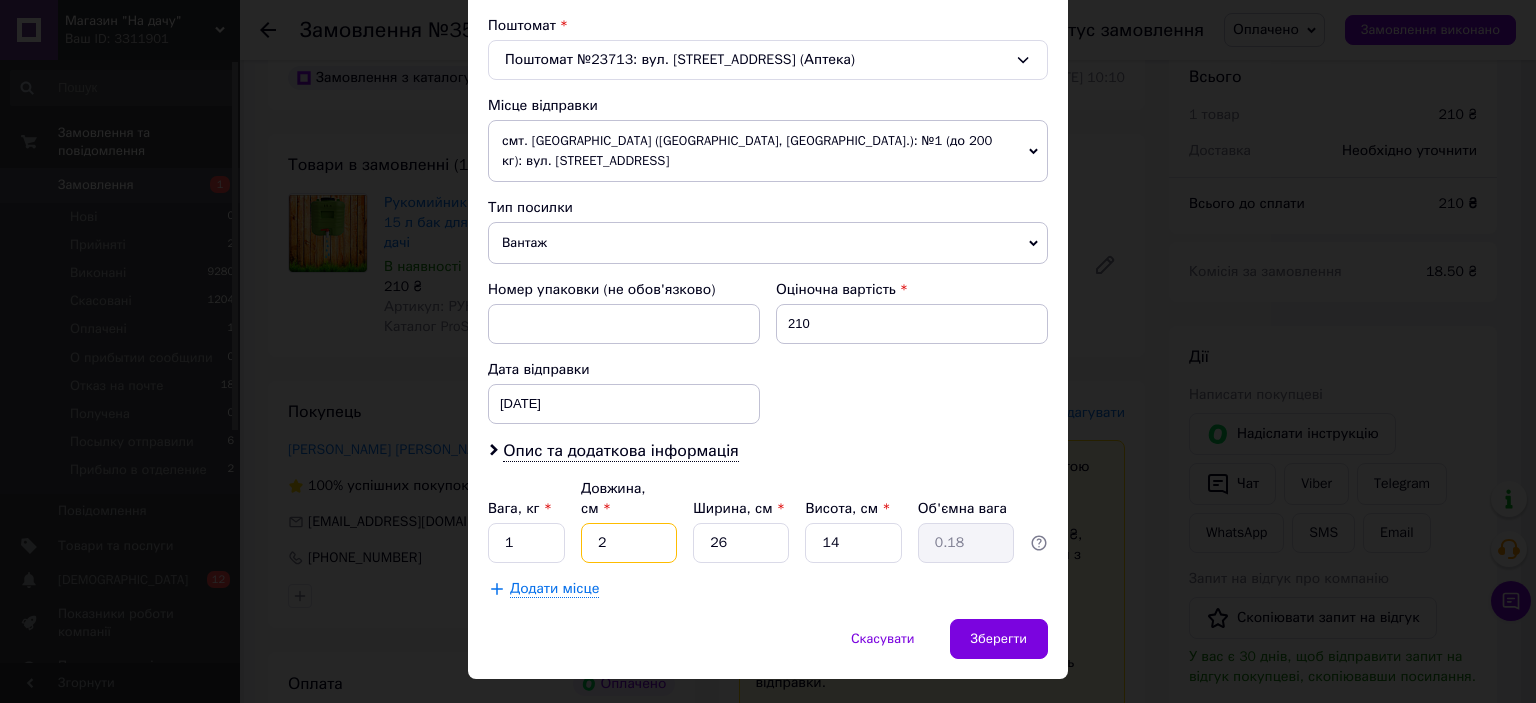 type on "20" 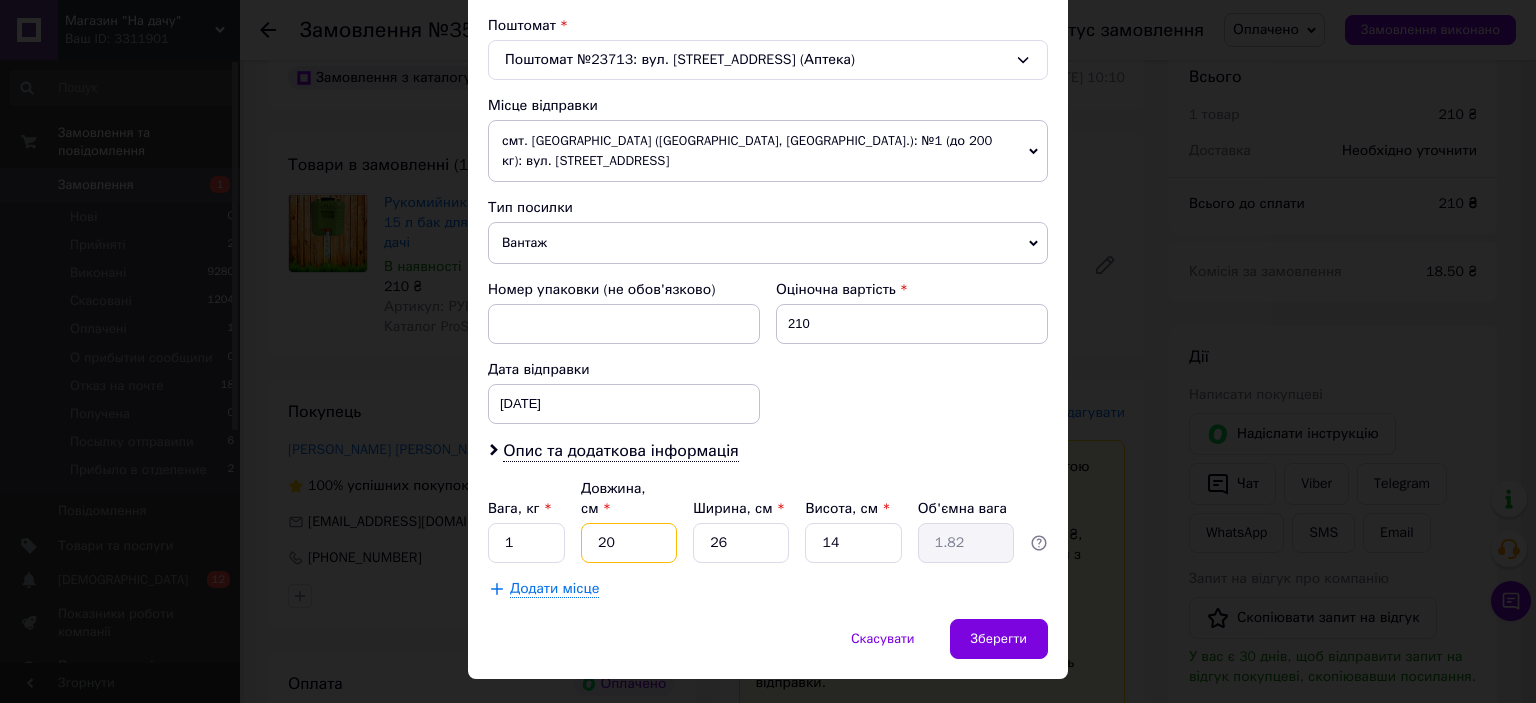 type on "20" 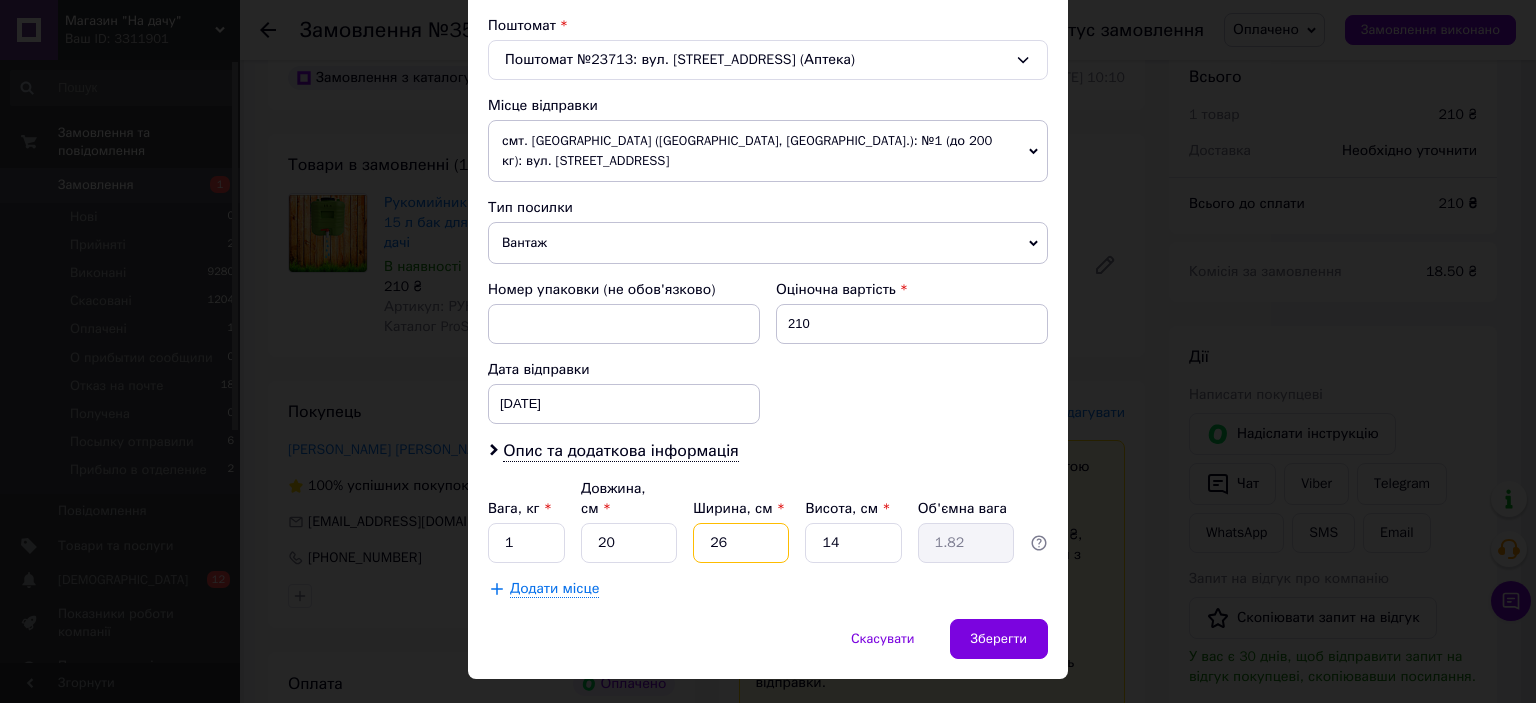 click on "26" at bounding box center (741, 543) 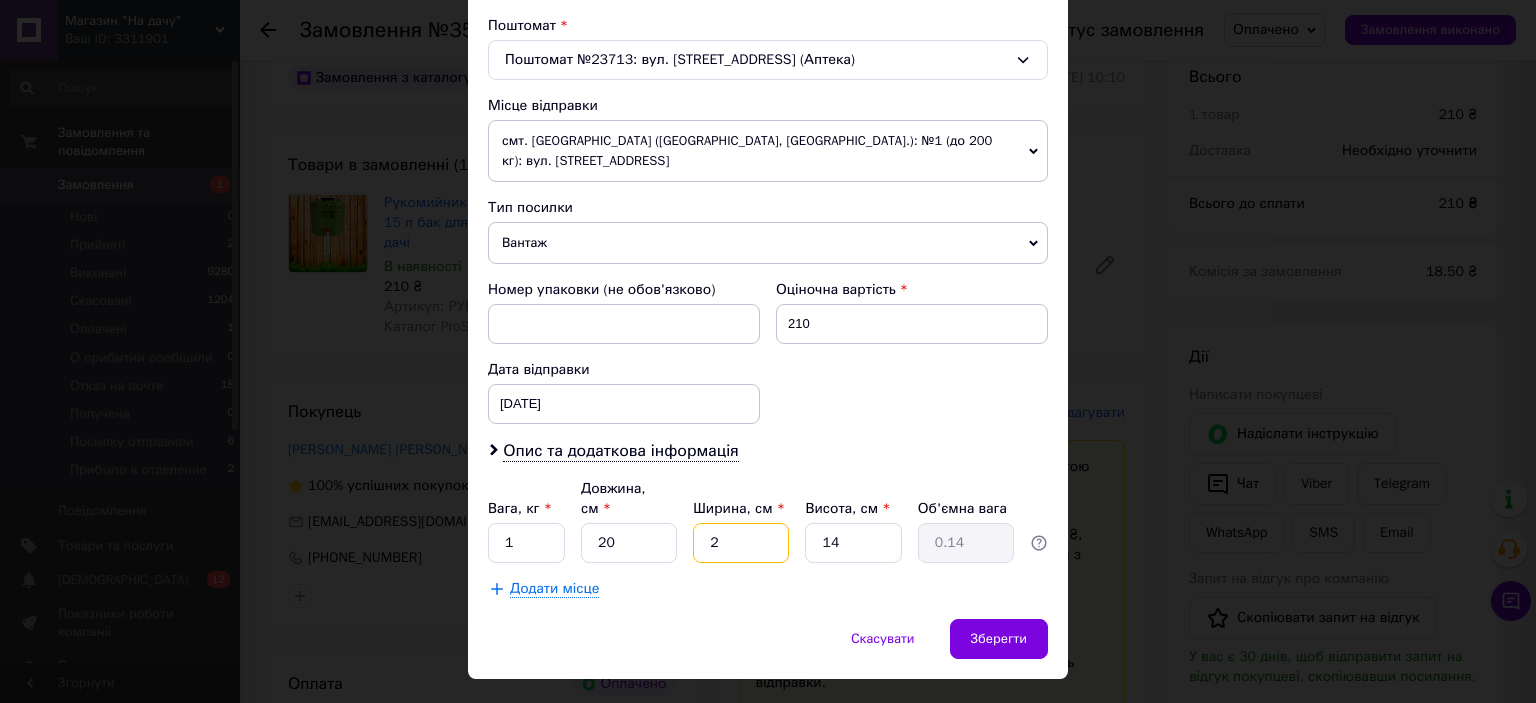 type 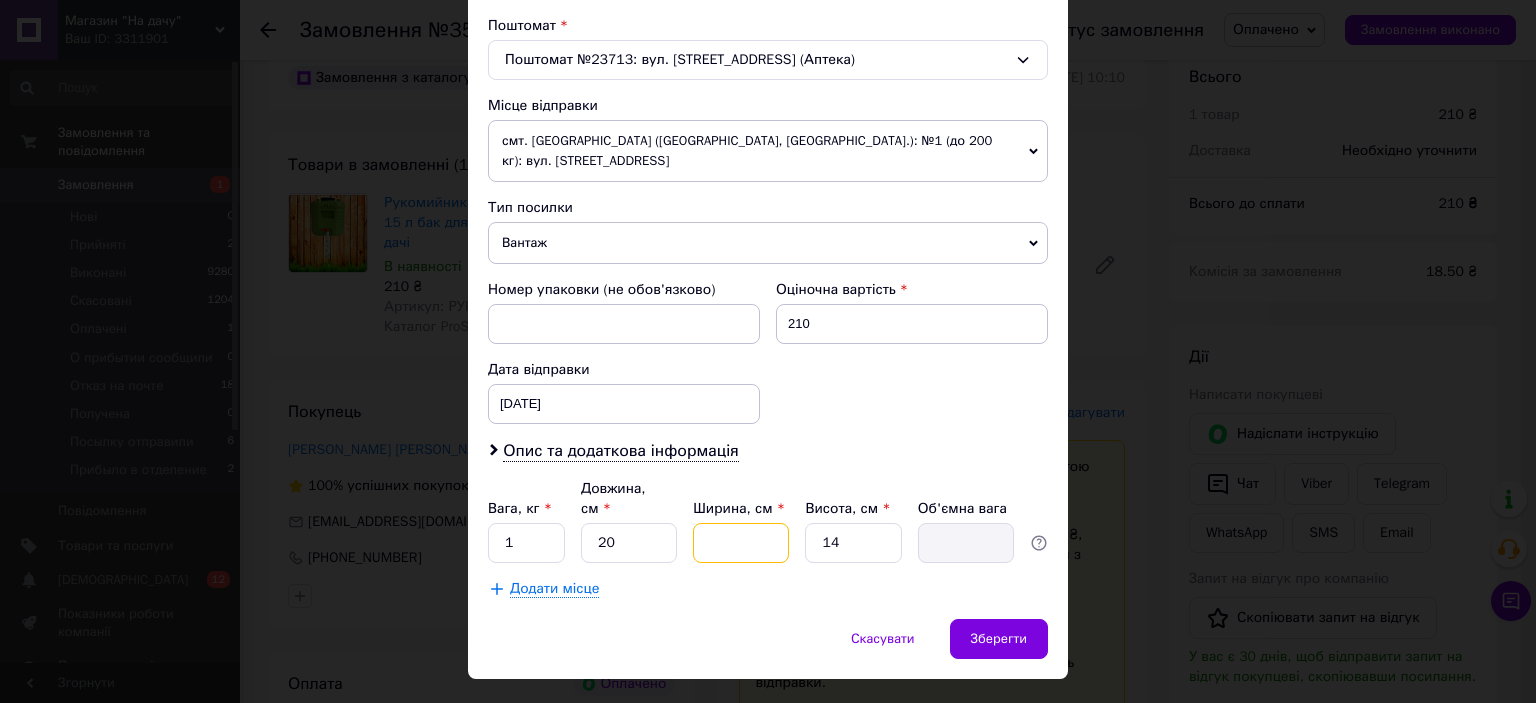 type on "3" 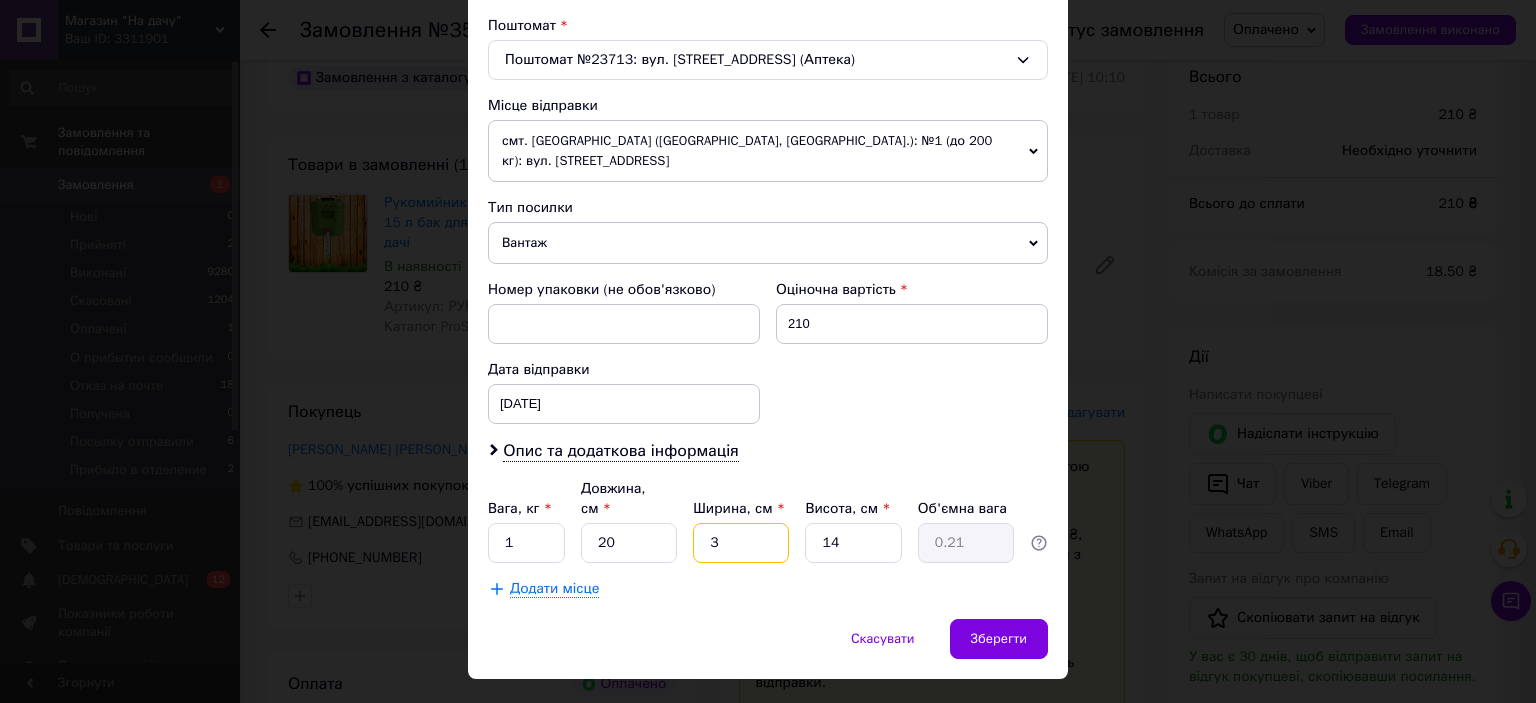 type on "30" 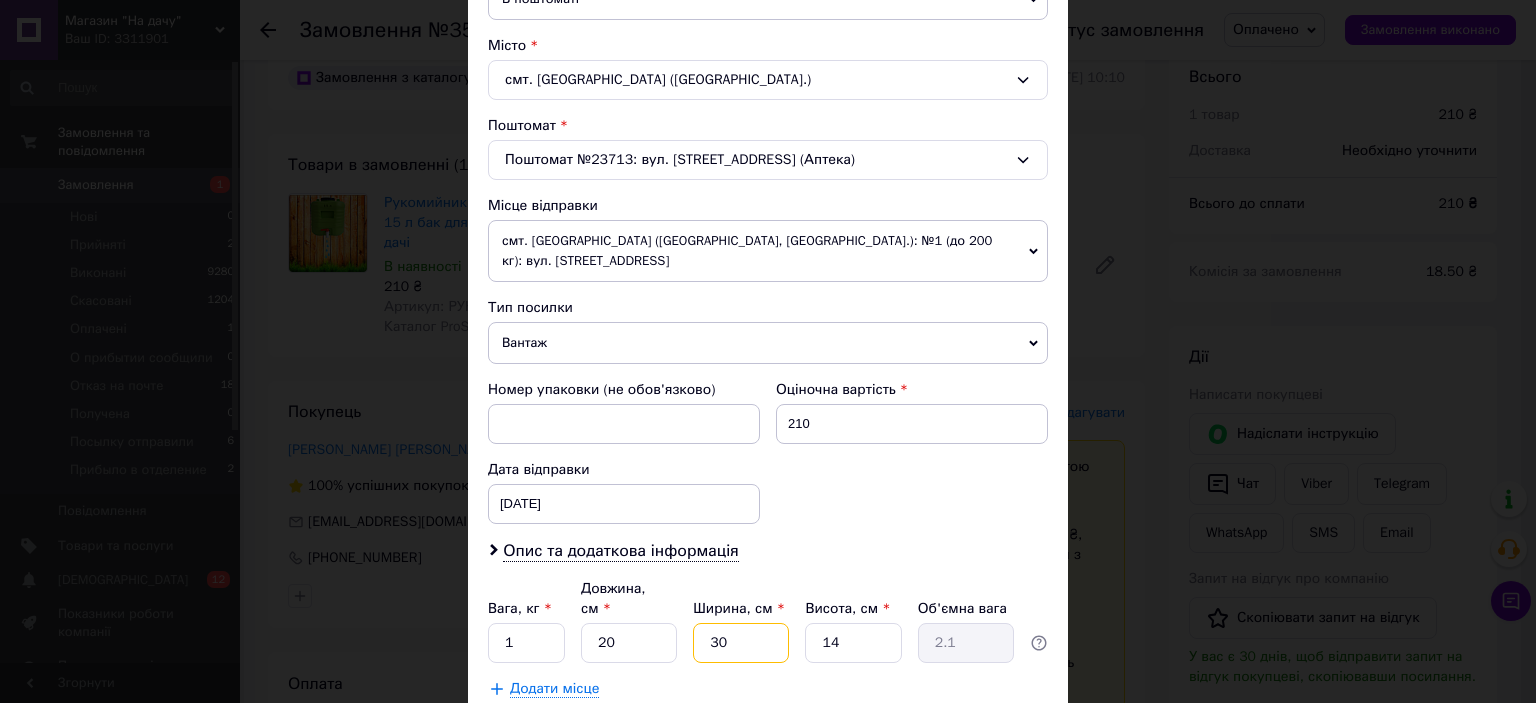 scroll, scrollTop: 619, scrollLeft: 0, axis: vertical 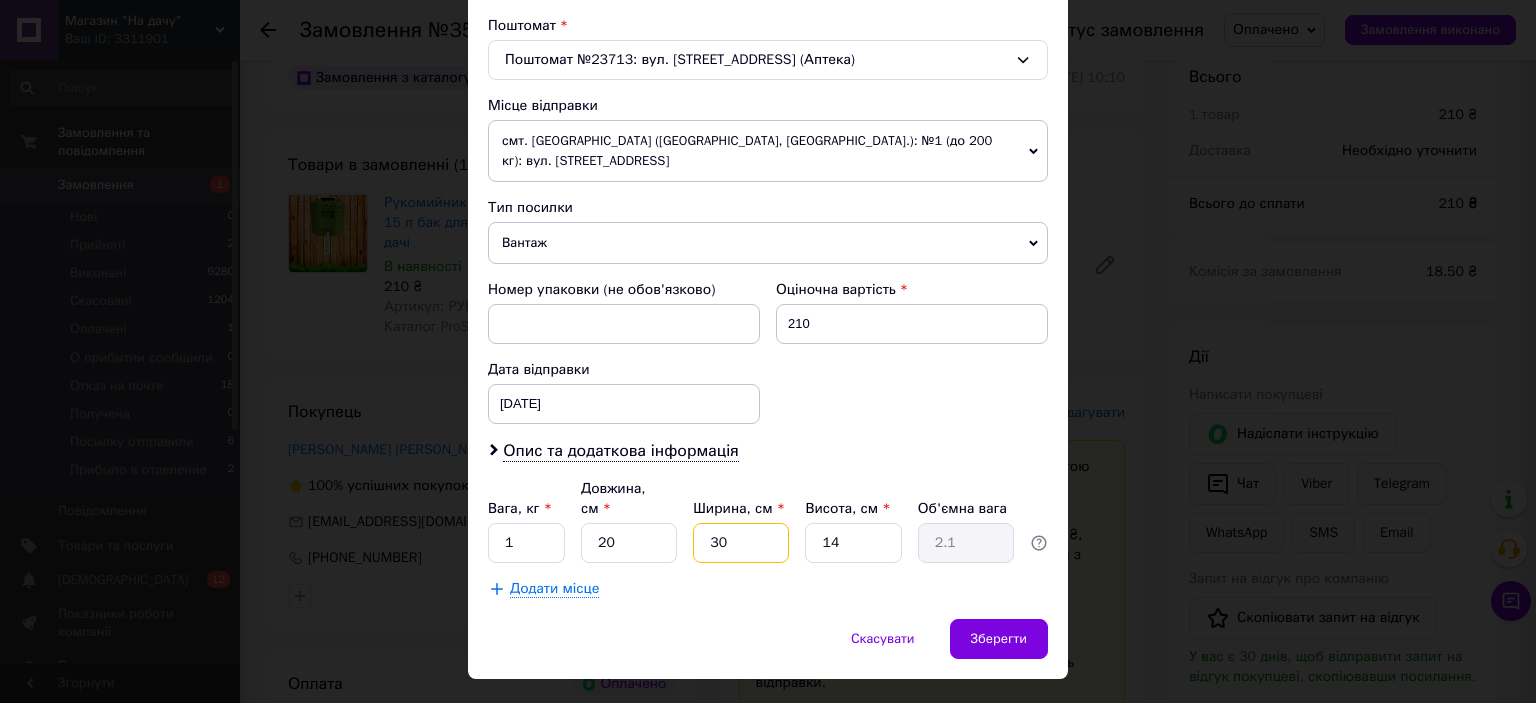 type on "30" 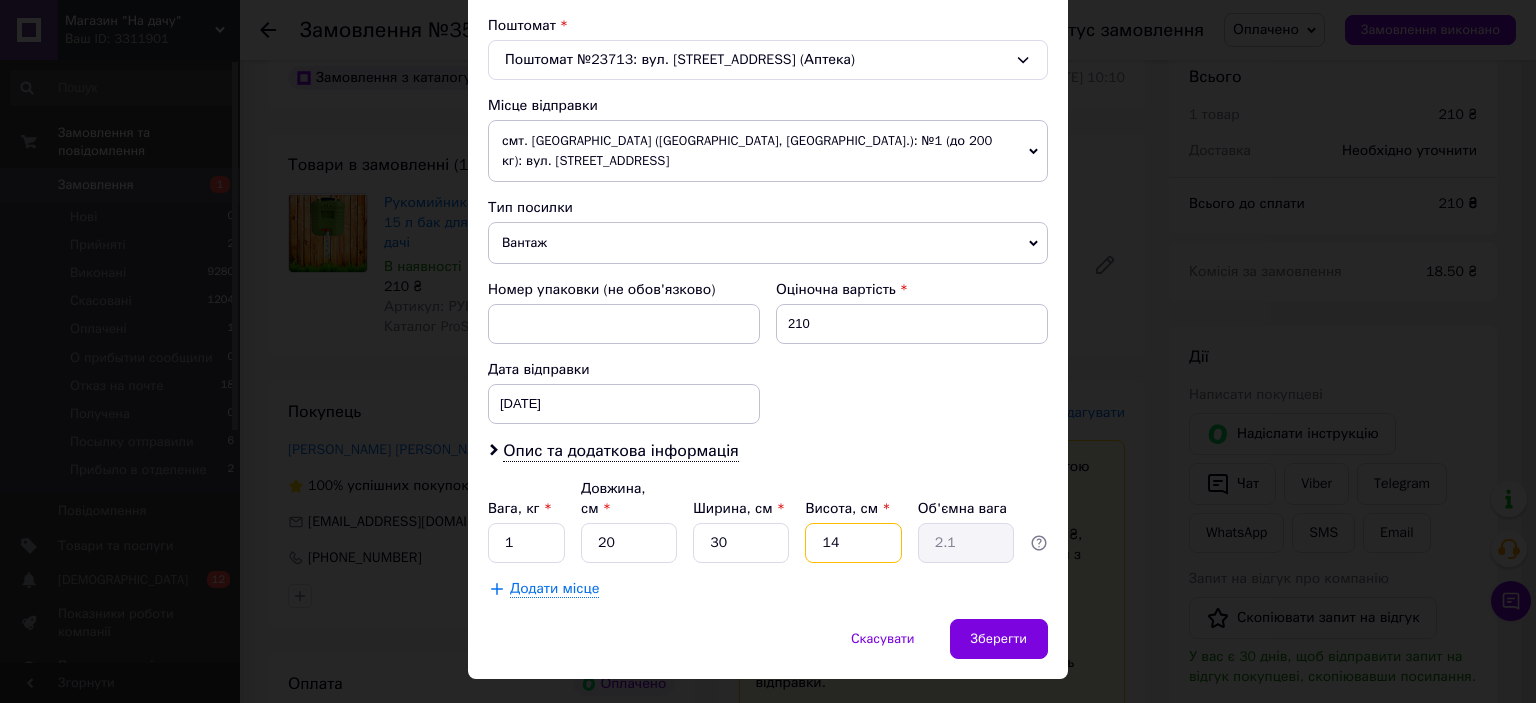 click on "14" at bounding box center [853, 543] 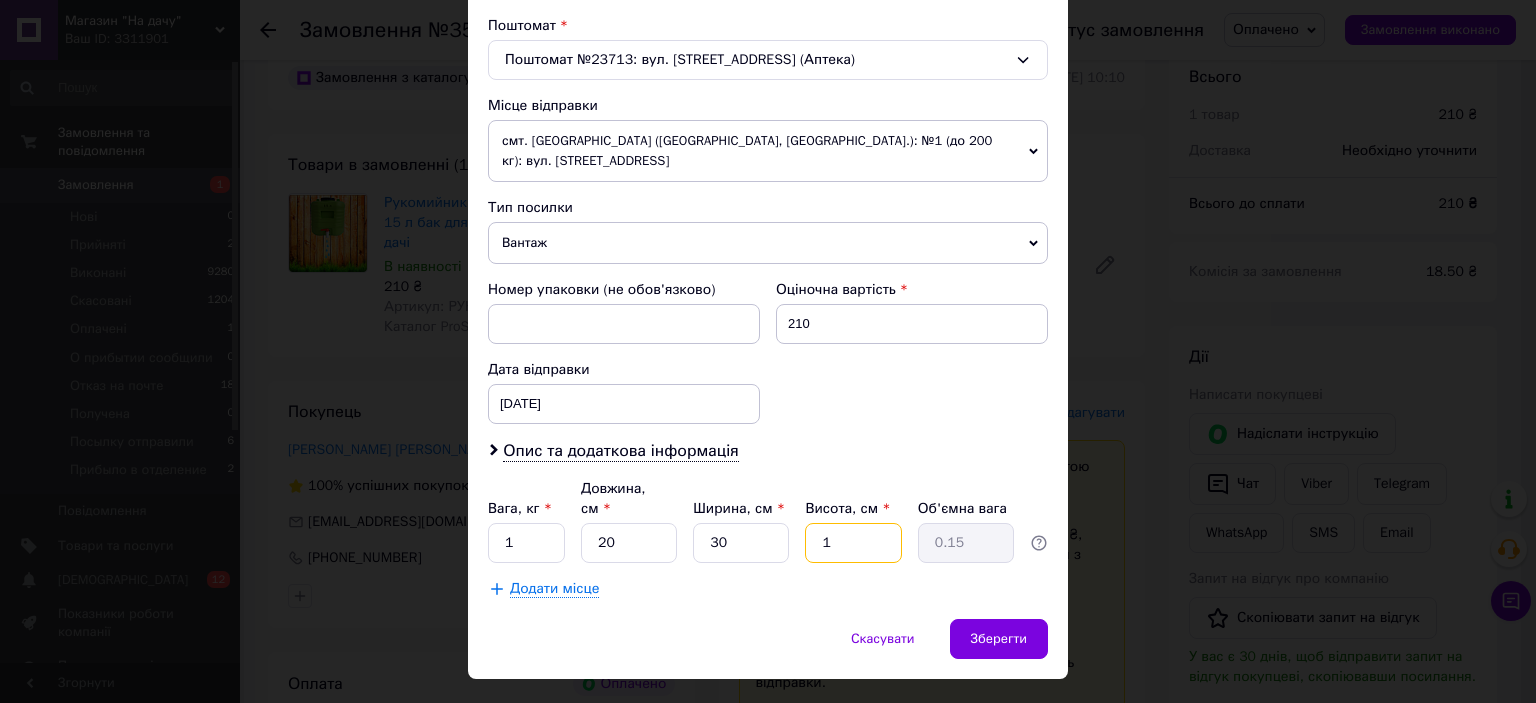 type 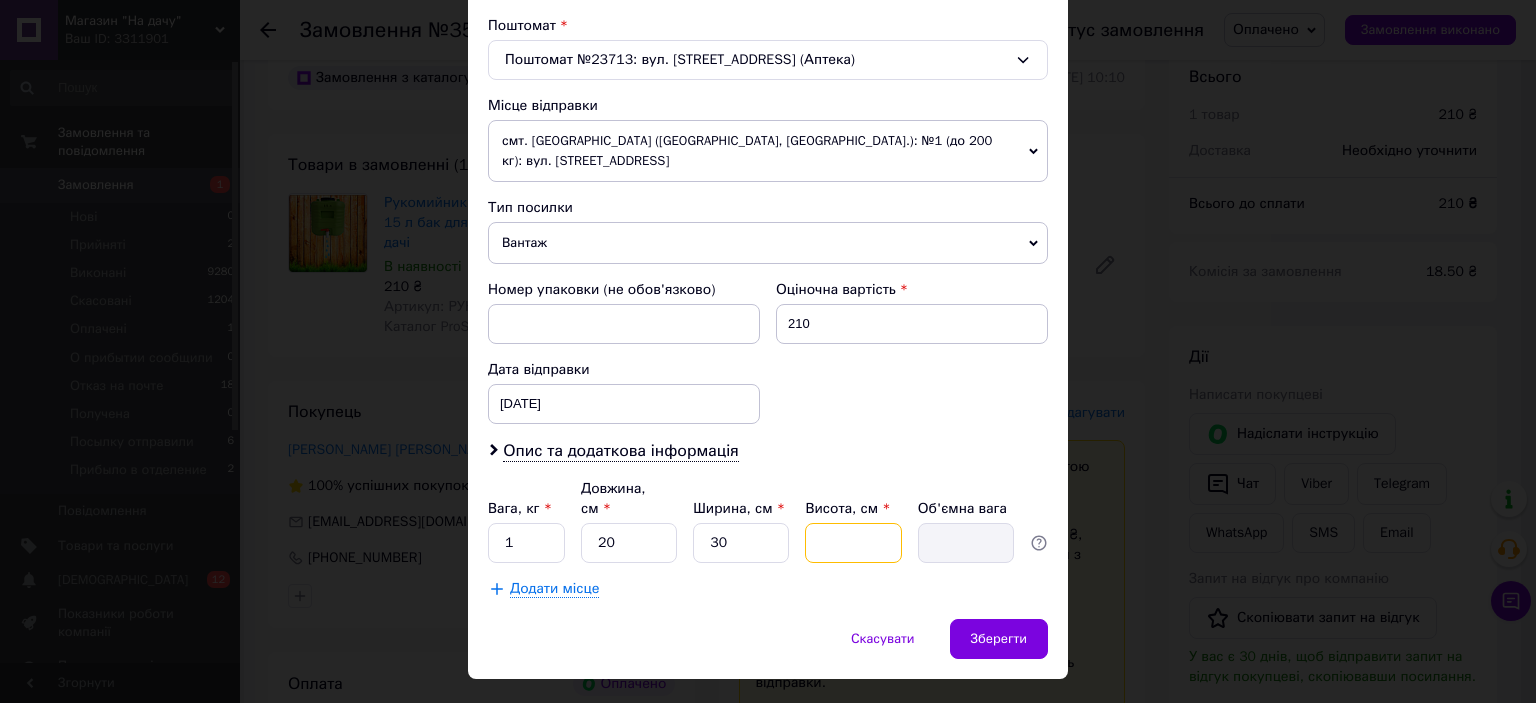 type on "3" 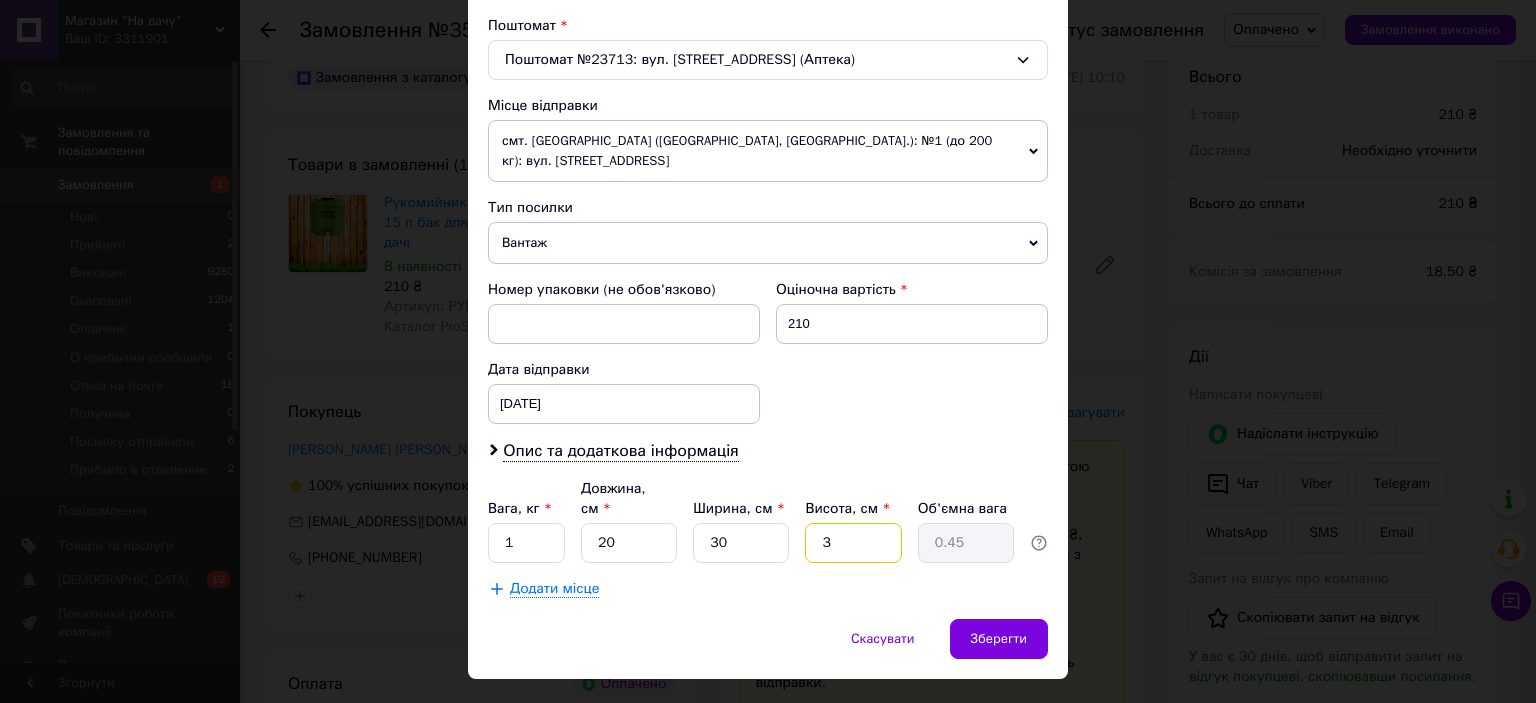 type on "35" 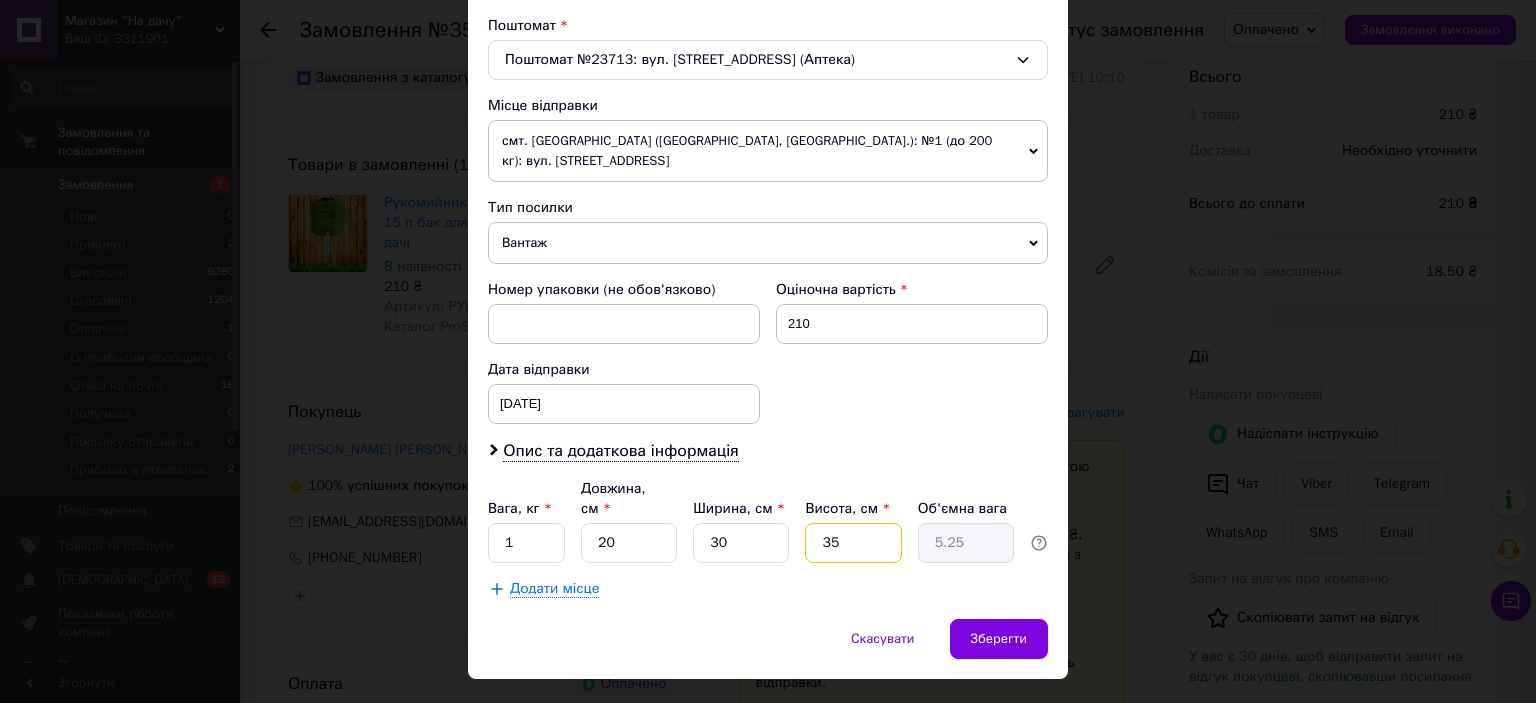 type on "35" 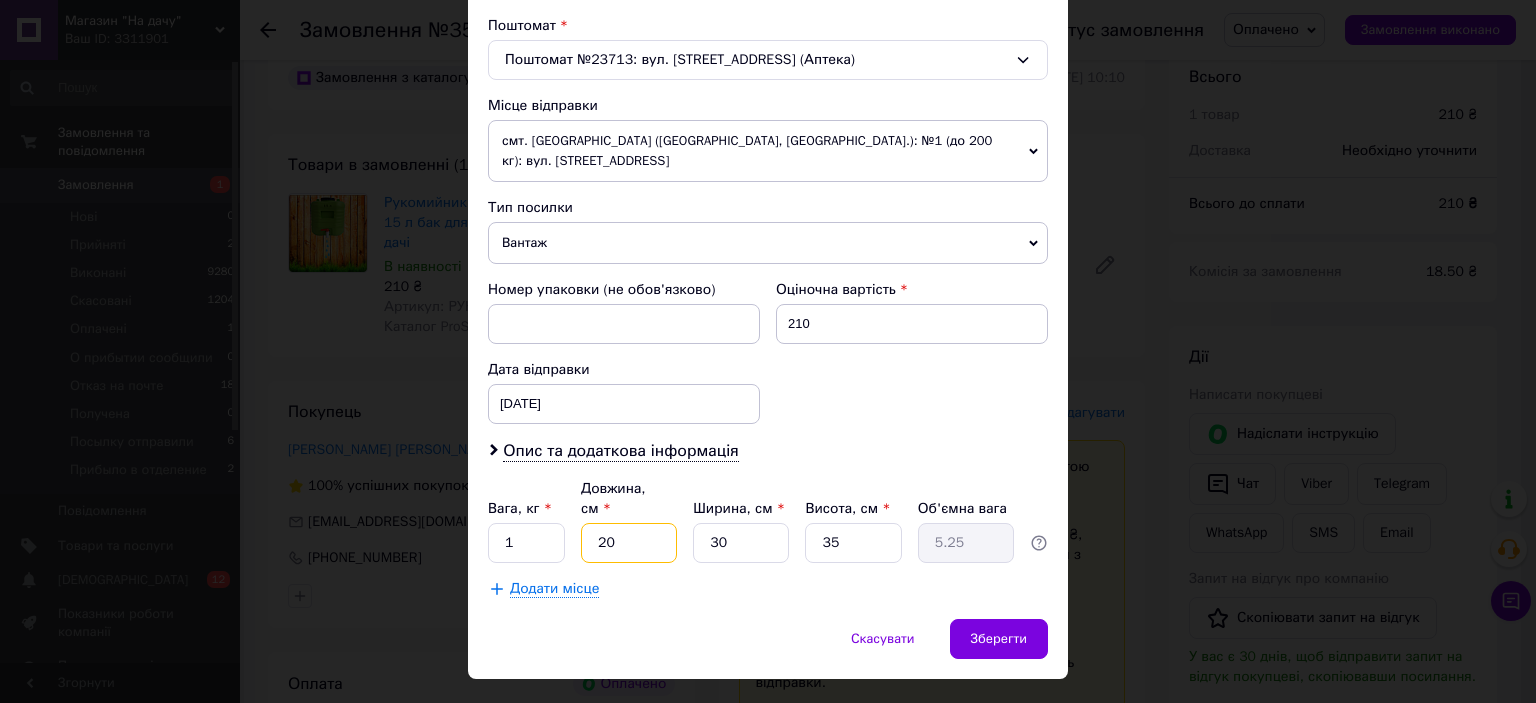 click on "20" at bounding box center (629, 543) 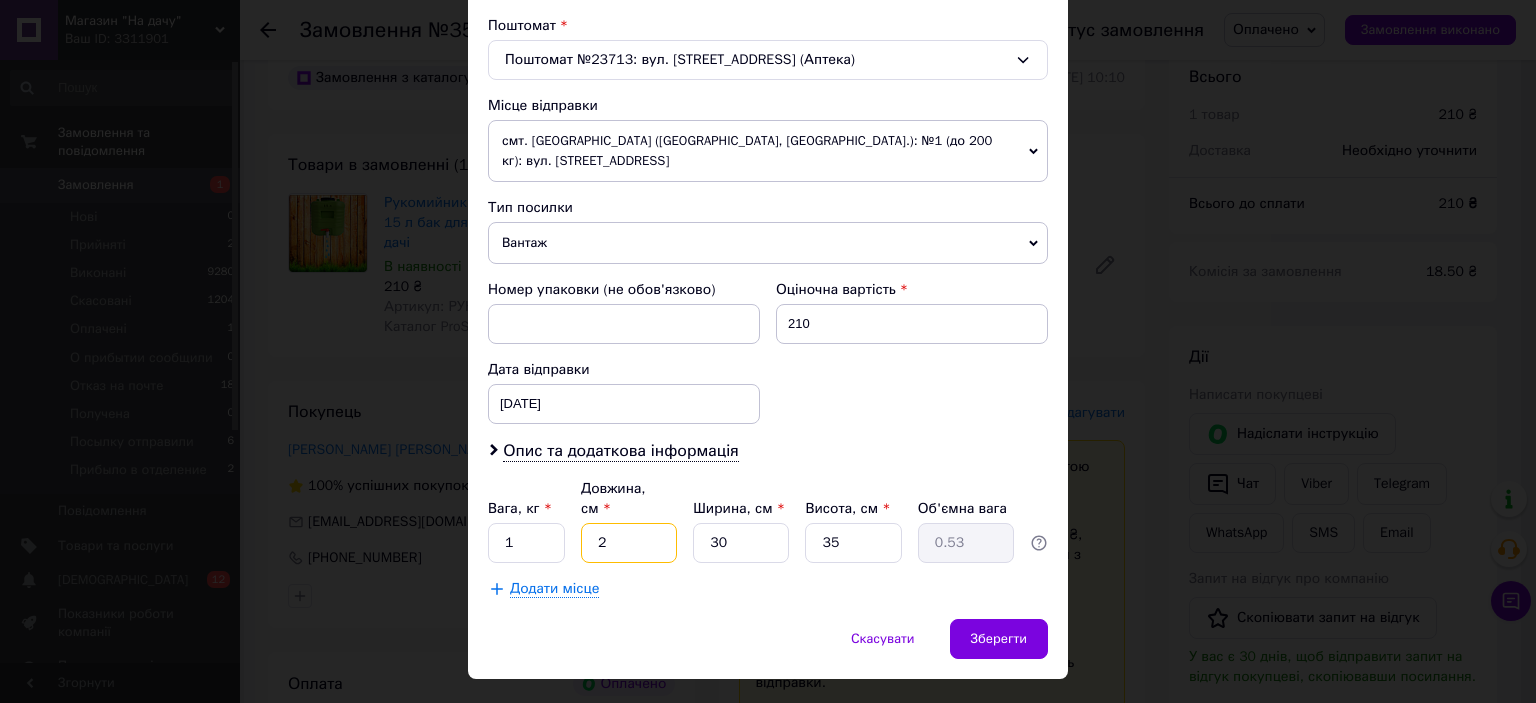 type on "25" 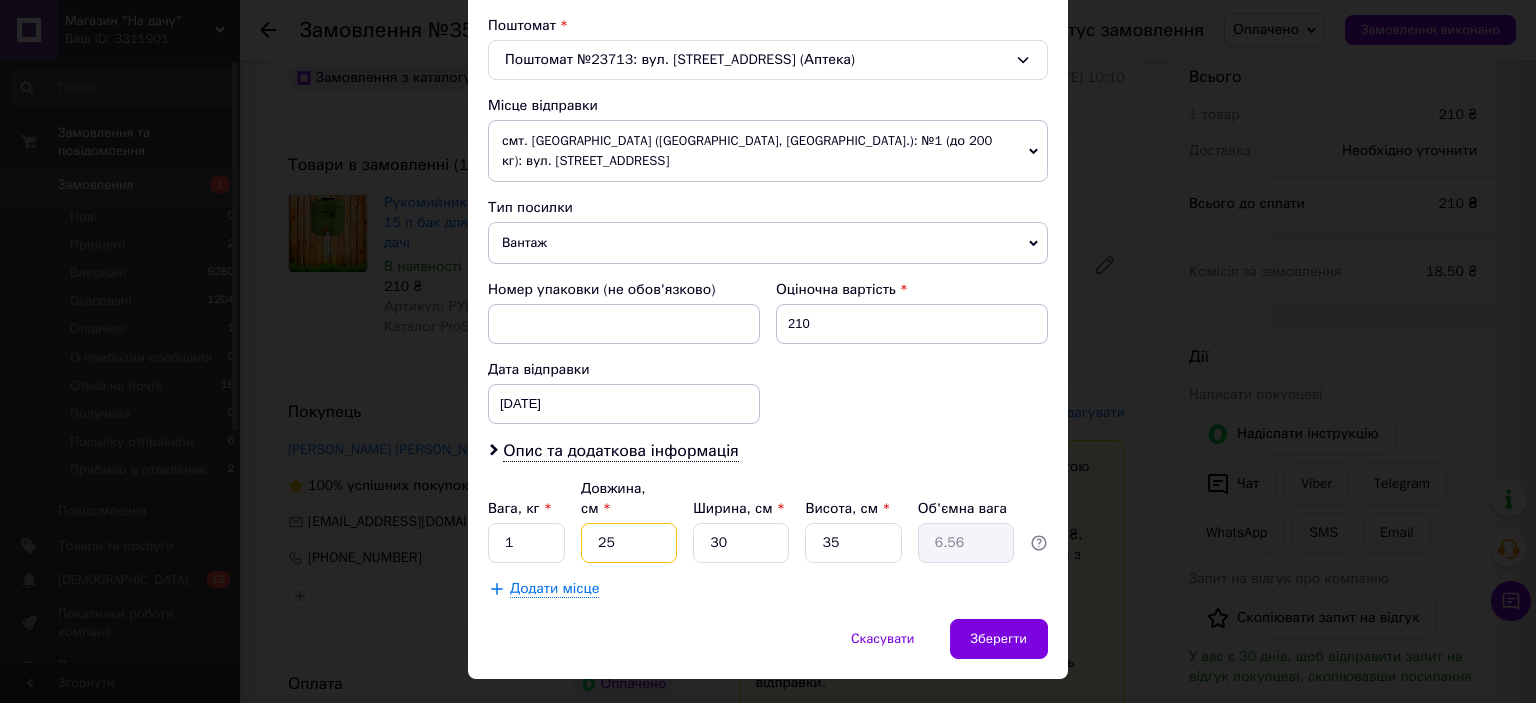 type on "25" 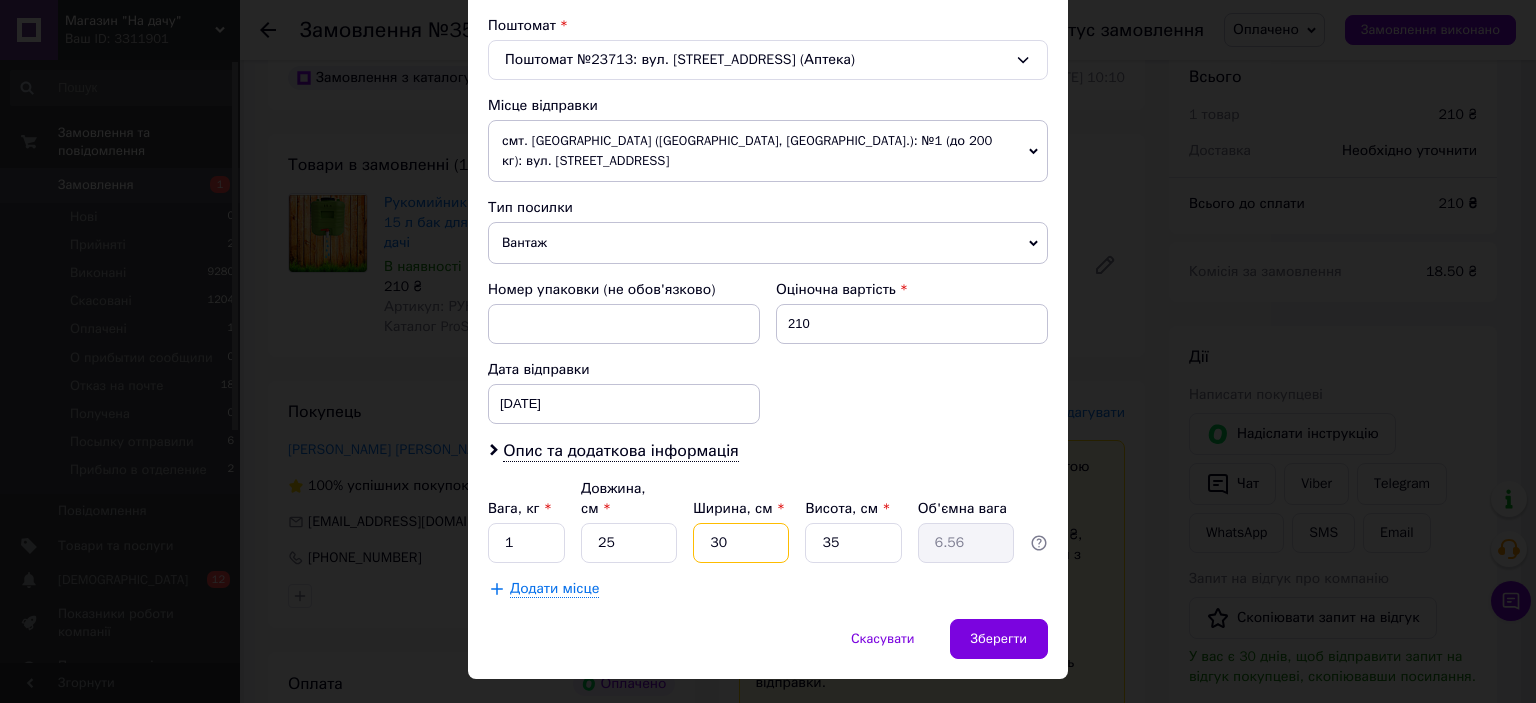 click on "30" at bounding box center [741, 543] 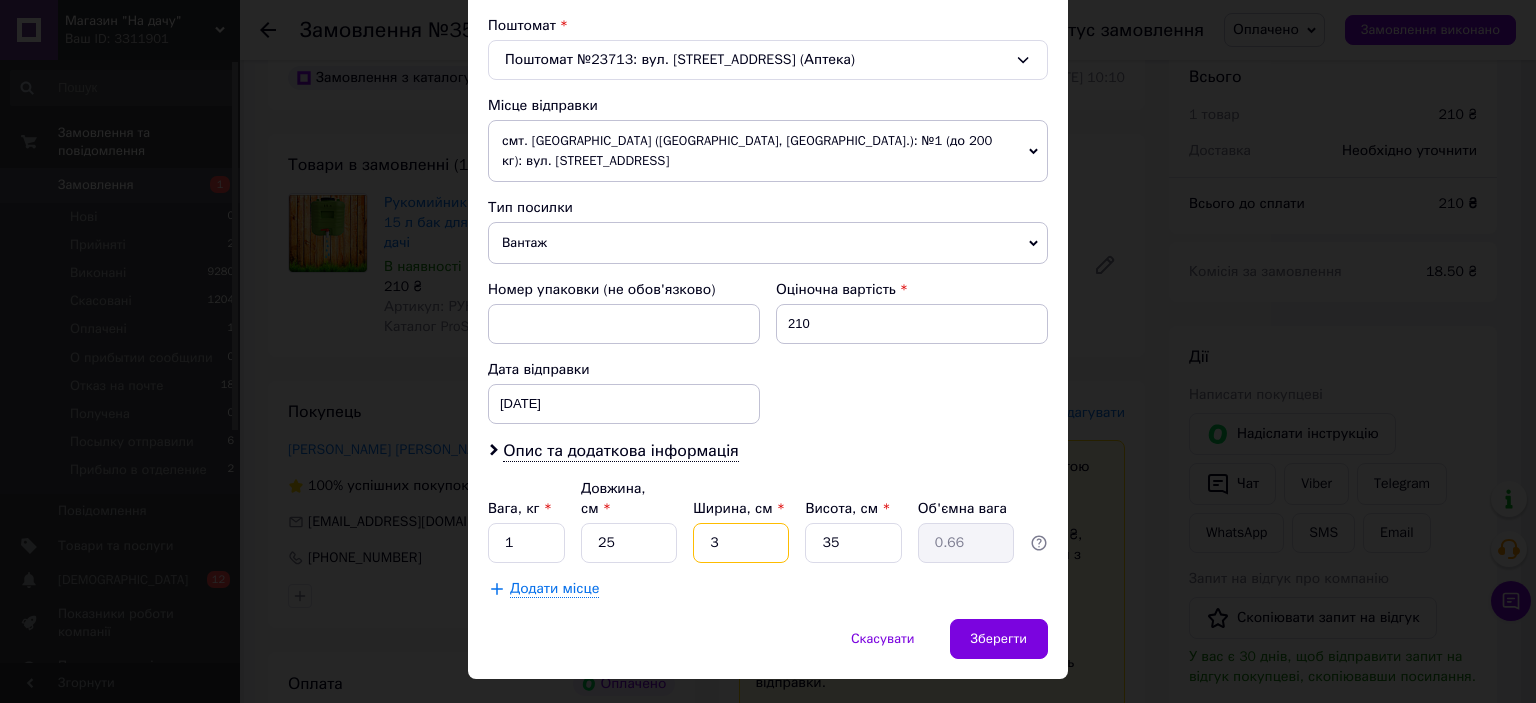 type on "32" 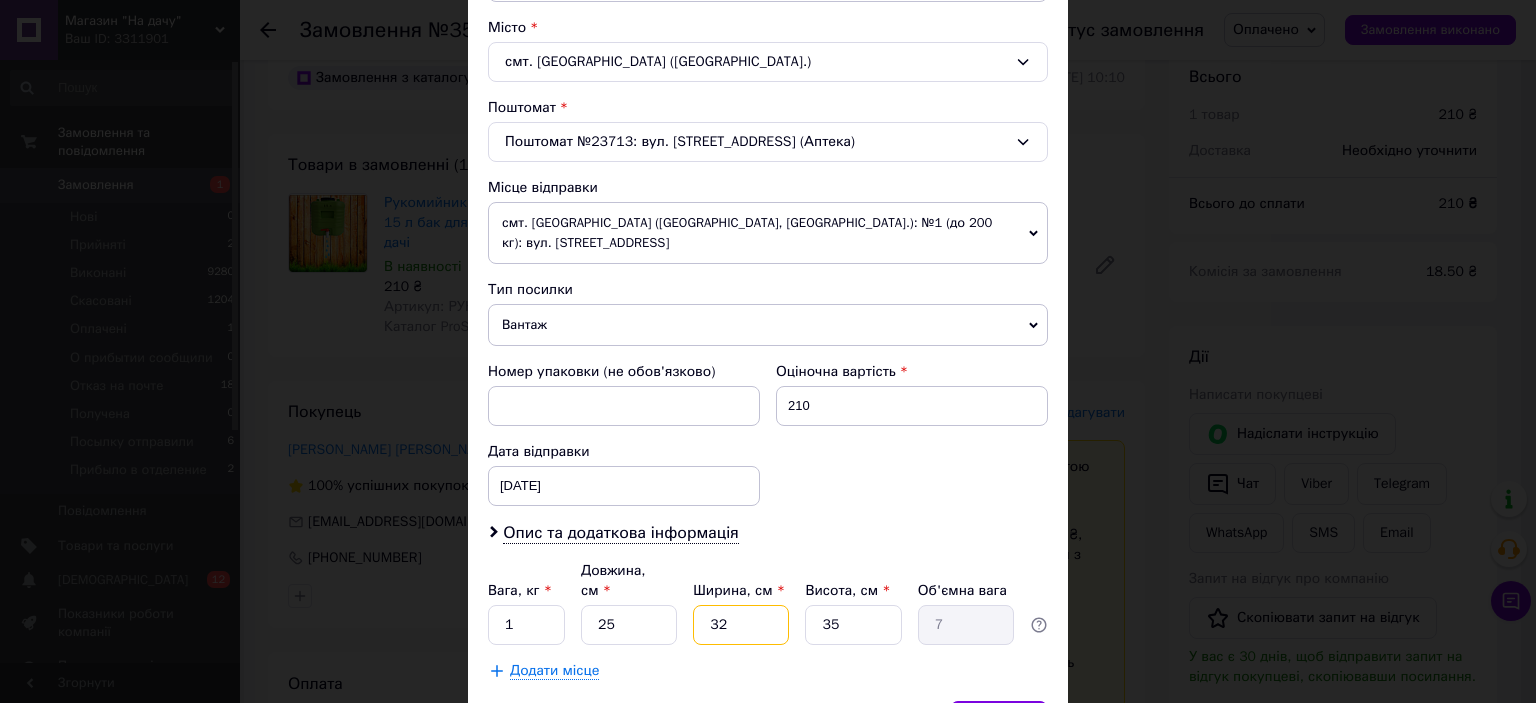scroll, scrollTop: 419, scrollLeft: 0, axis: vertical 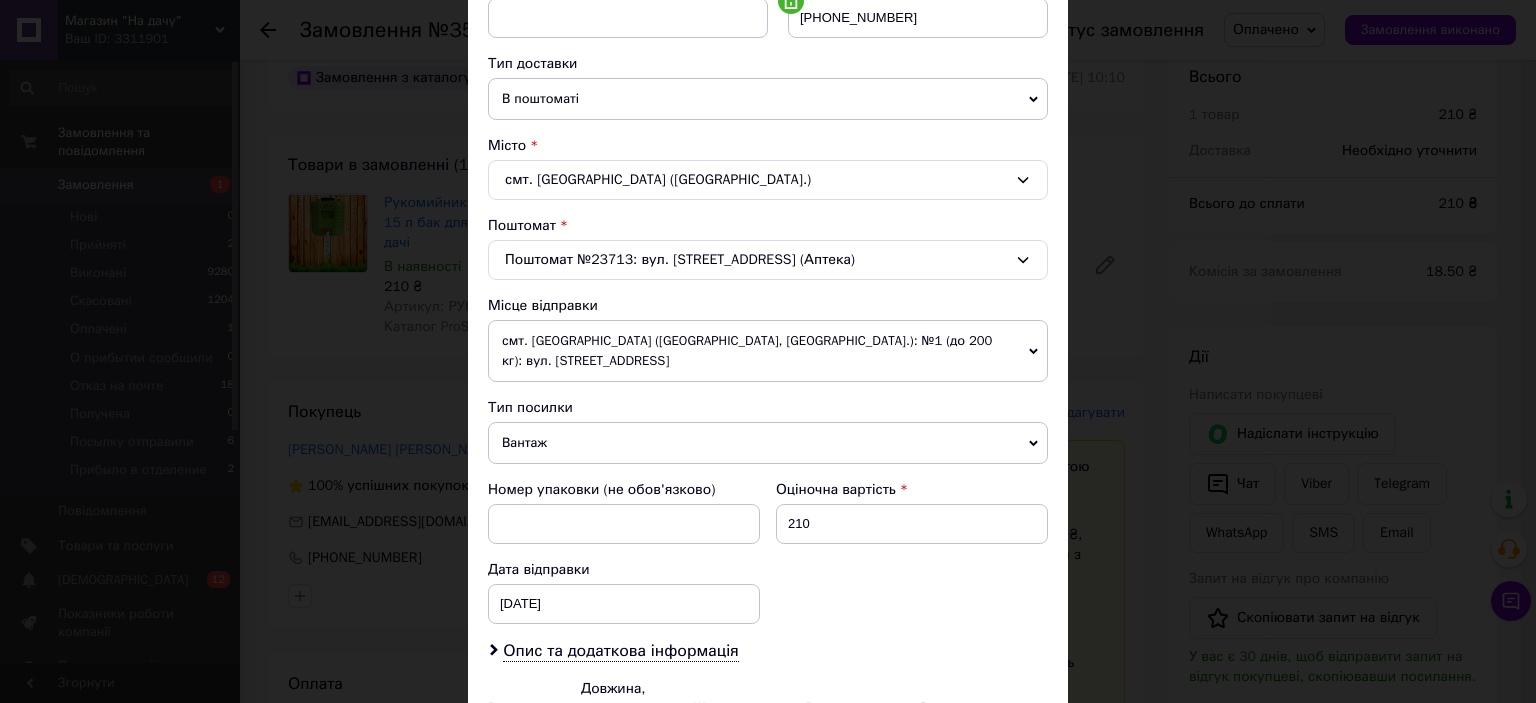 type on "32" 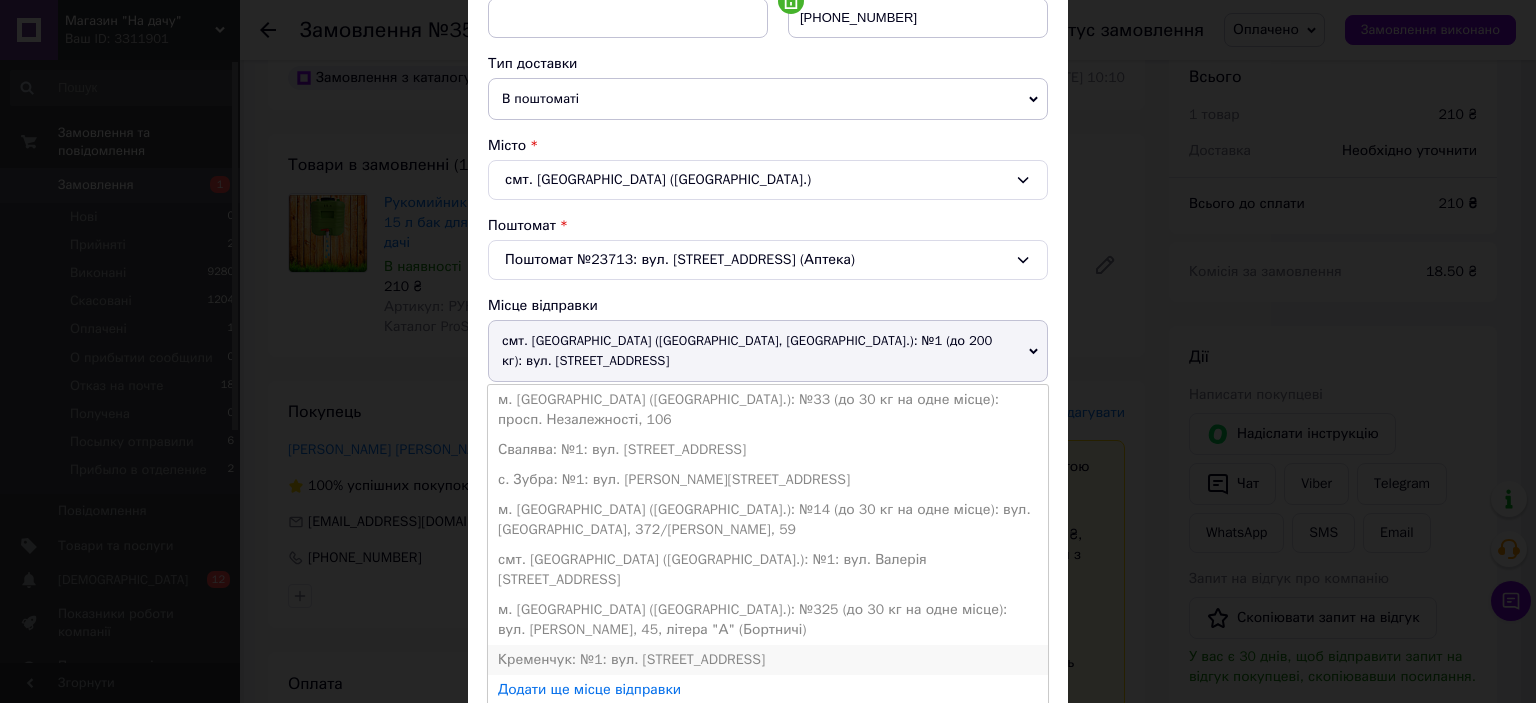 click on "Кременчук: №1: вул. [STREET_ADDRESS]" at bounding box center (768, 660) 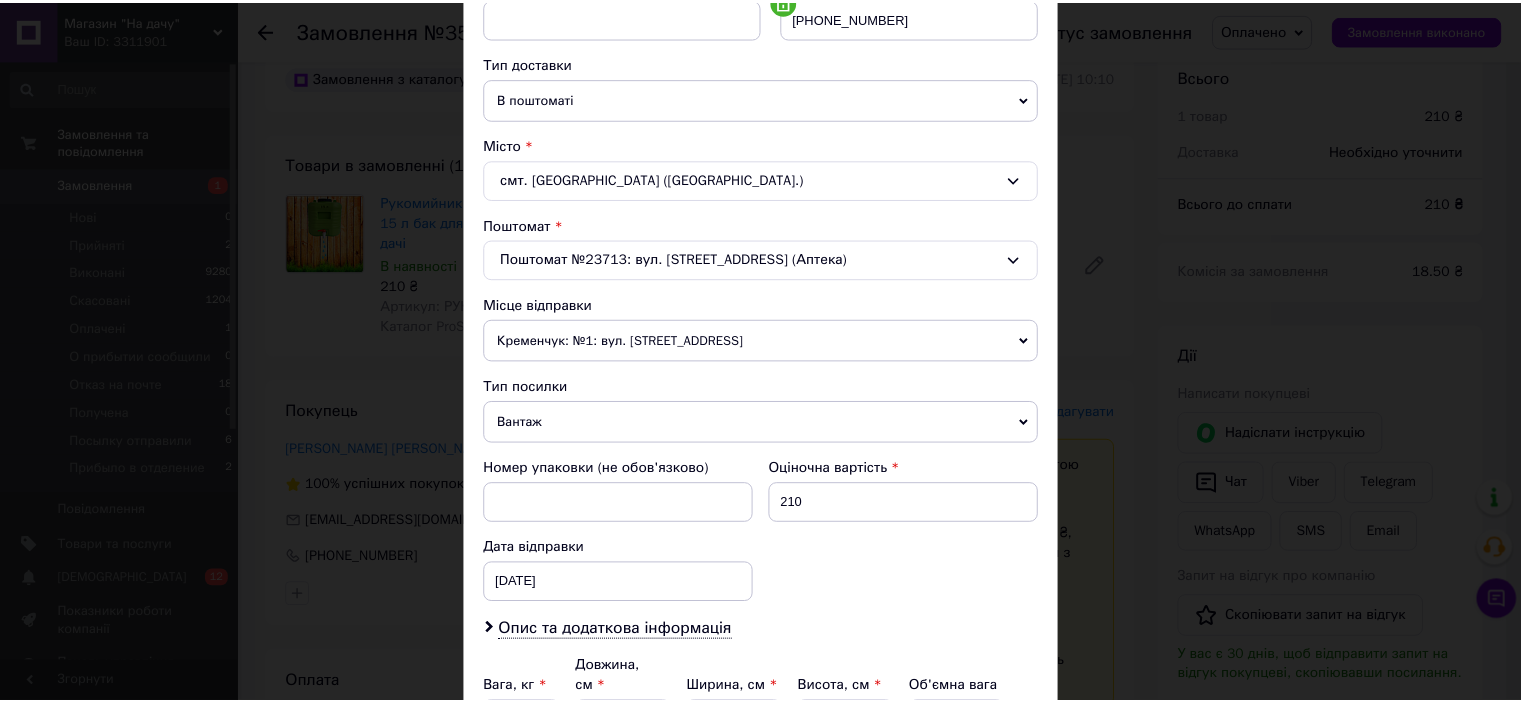 scroll, scrollTop: 619, scrollLeft: 0, axis: vertical 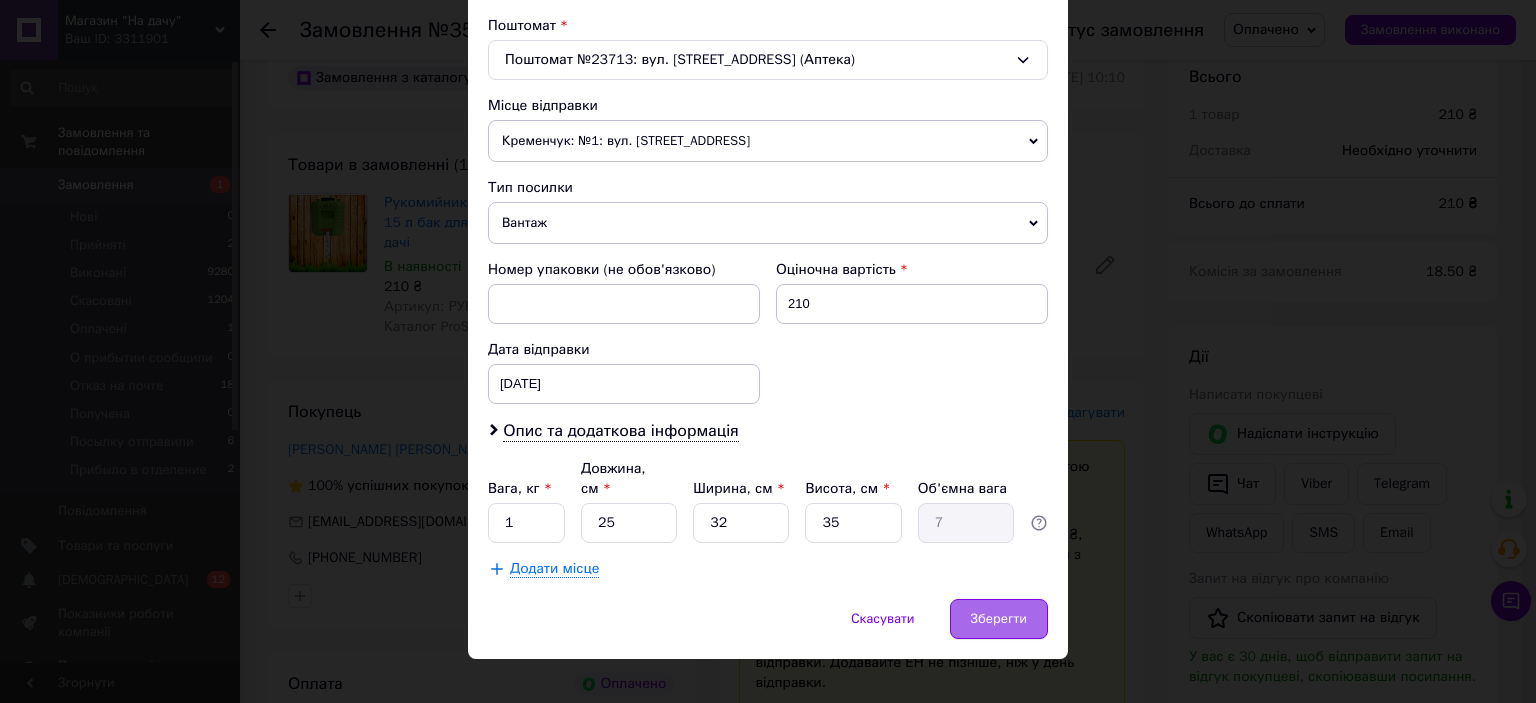 click on "Зберегти" at bounding box center [999, 619] 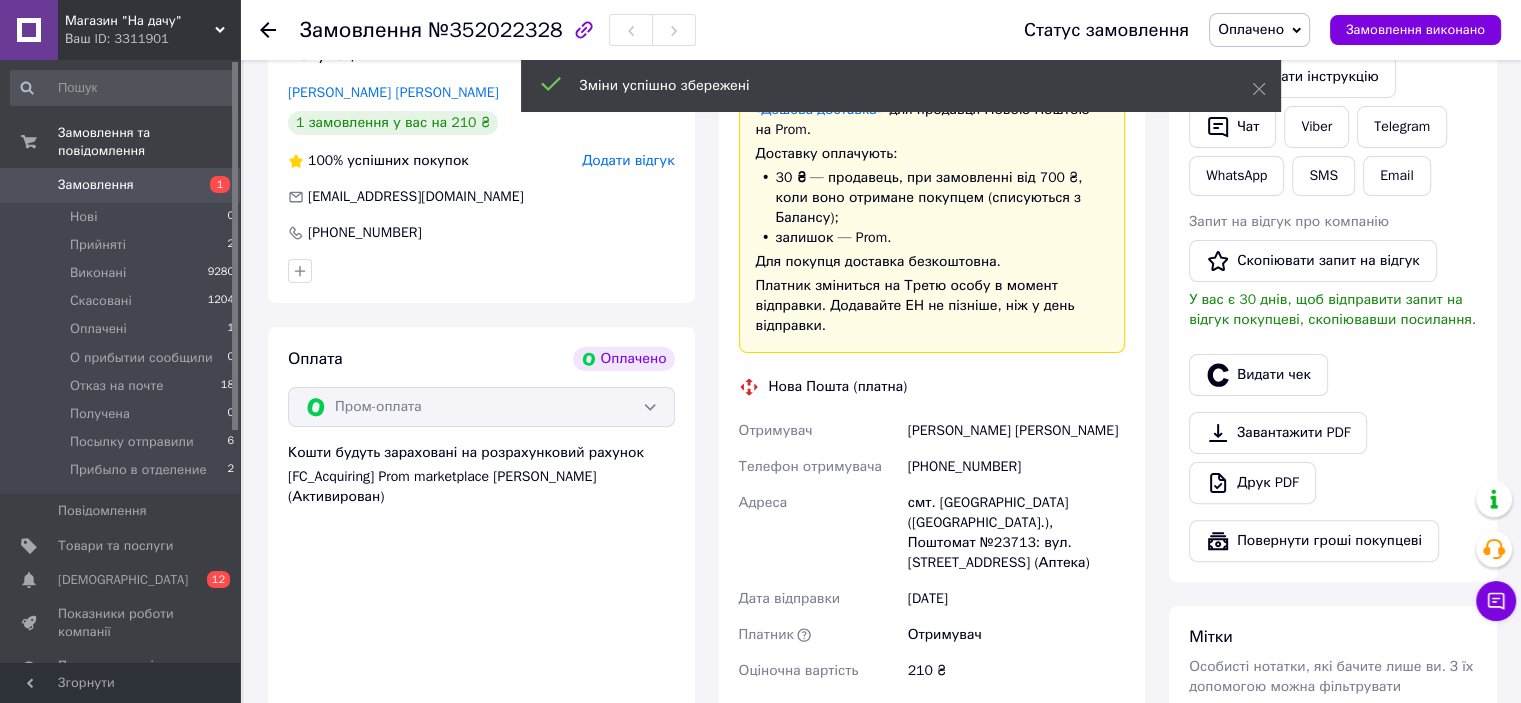 scroll, scrollTop: 500, scrollLeft: 0, axis: vertical 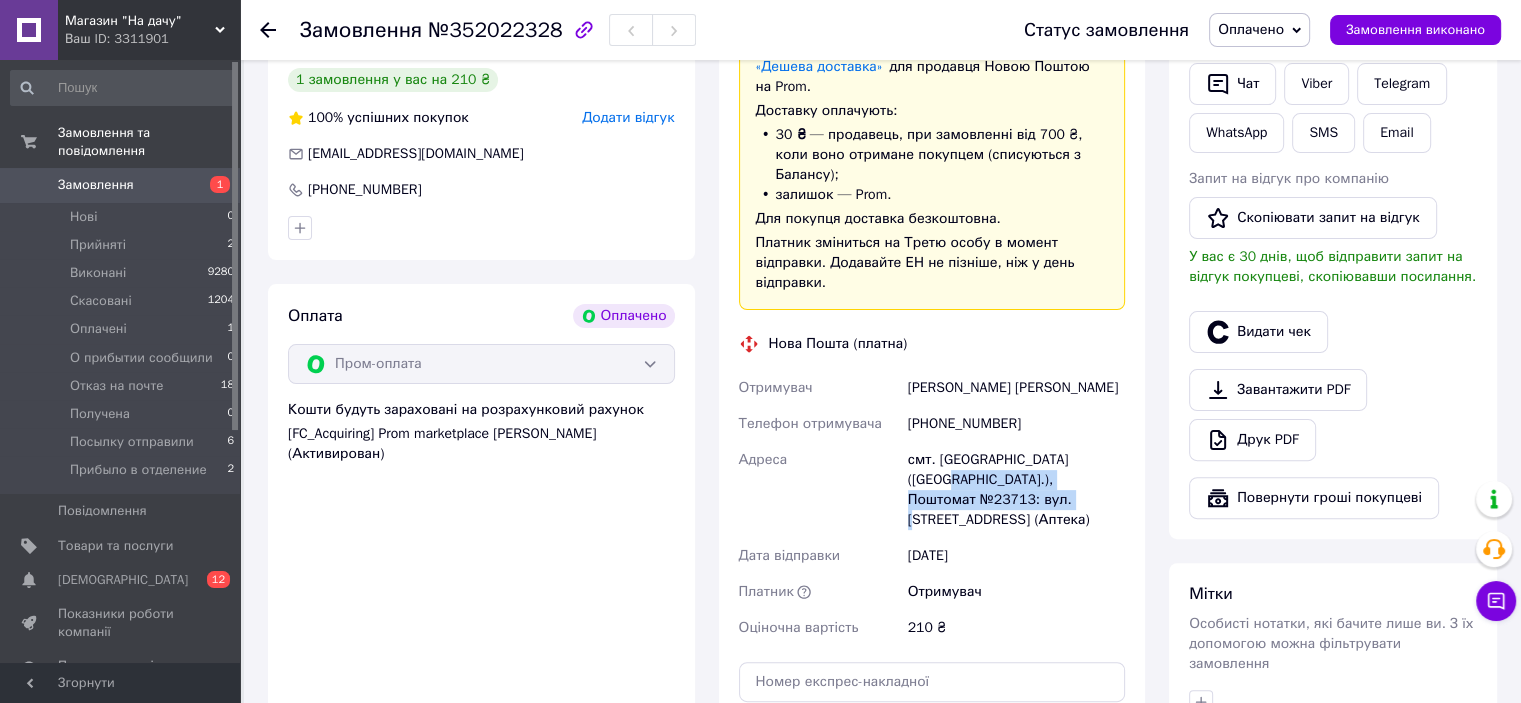 drag, startPoint x: 968, startPoint y: 453, endPoint x: 908, endPoint y: 447, distance: 60.299255 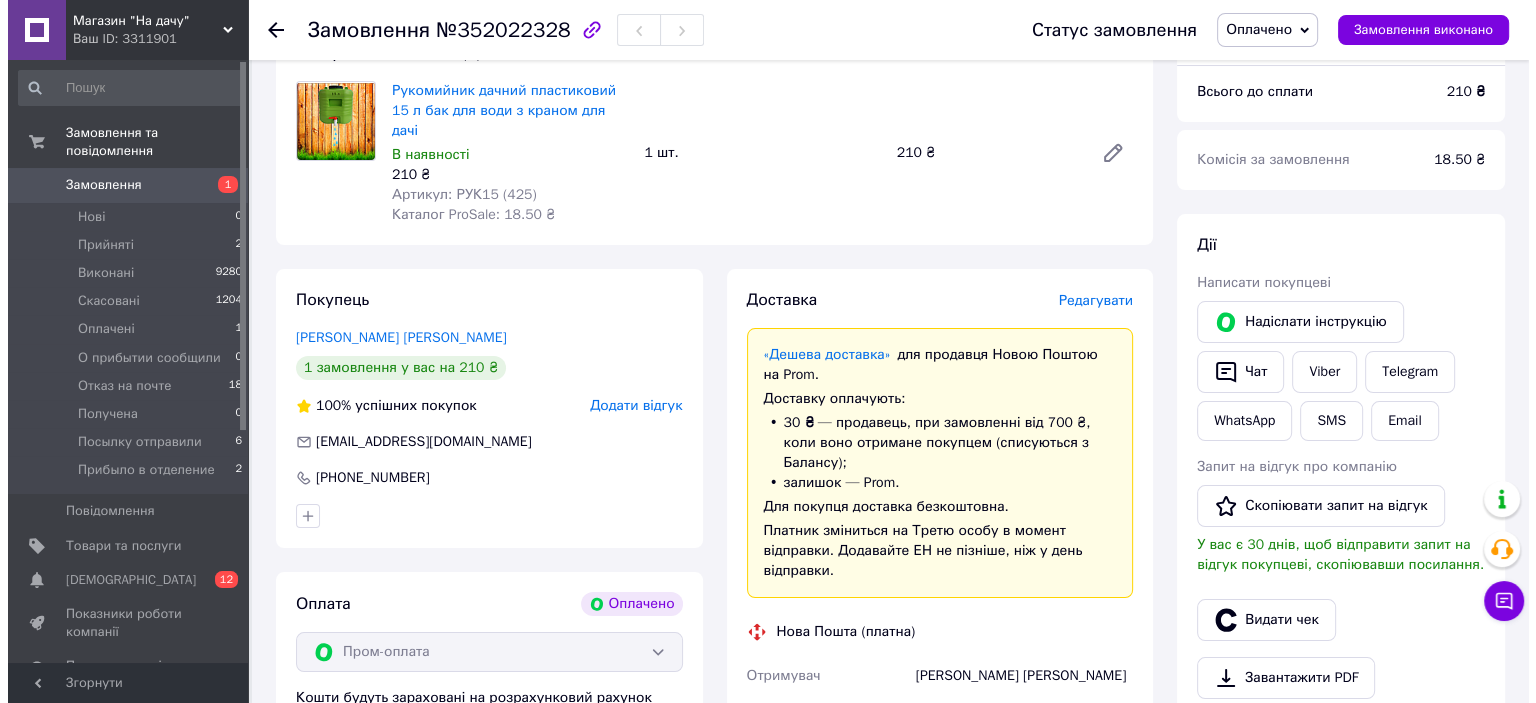 scroll, scrollTop: 200, scrollLeft: 0, axis: vertical 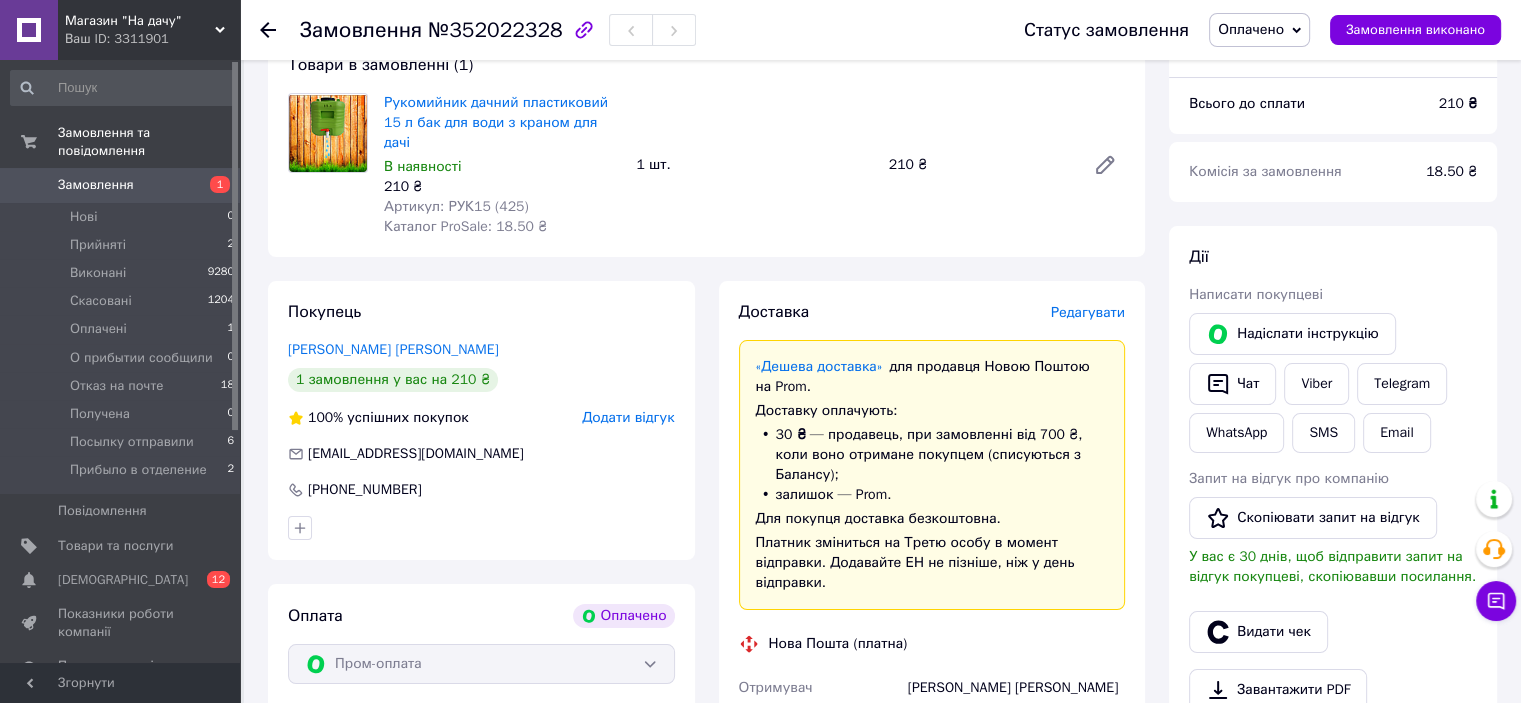 click on "Редагувати" at bounding box center [1088, 312] 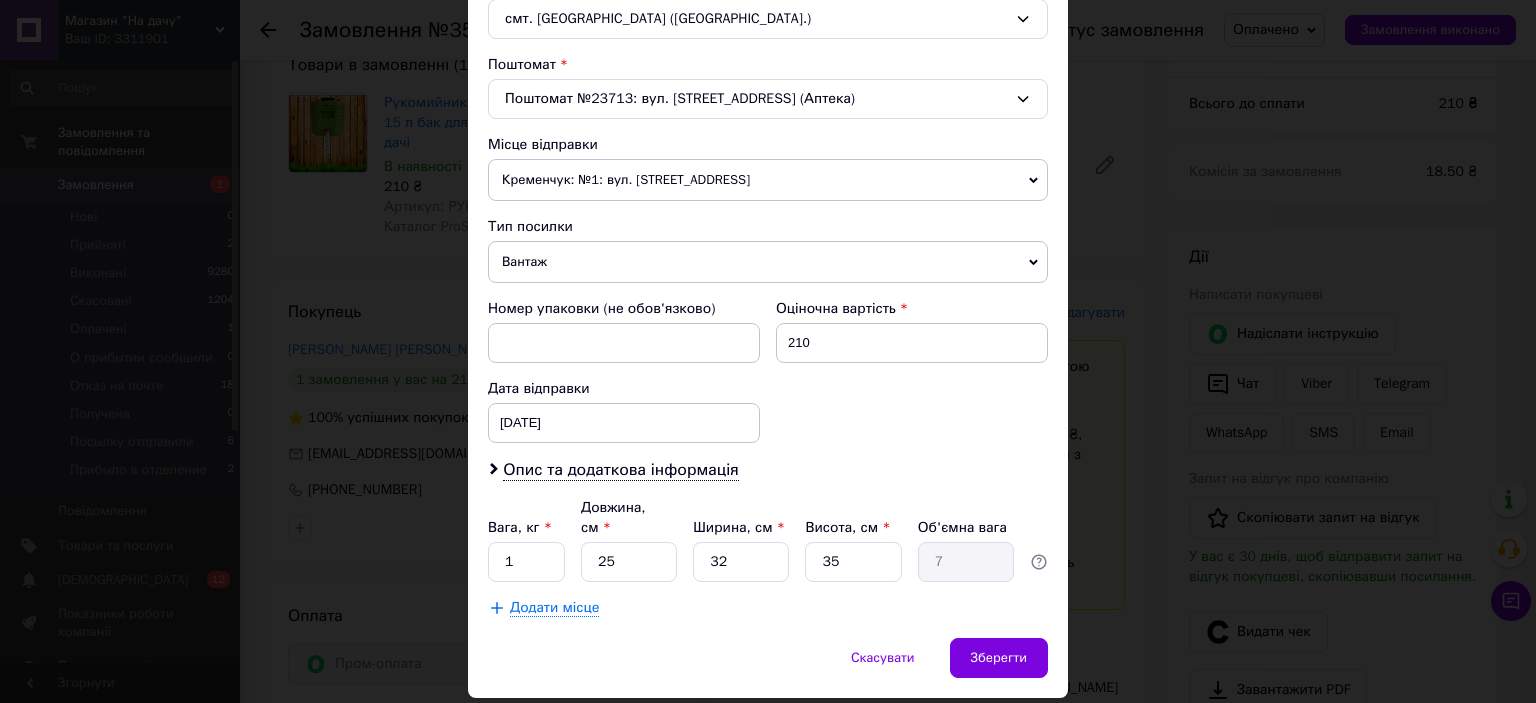 scroll, scrollTop: 619, scrollLeft: 0, axis: vertical 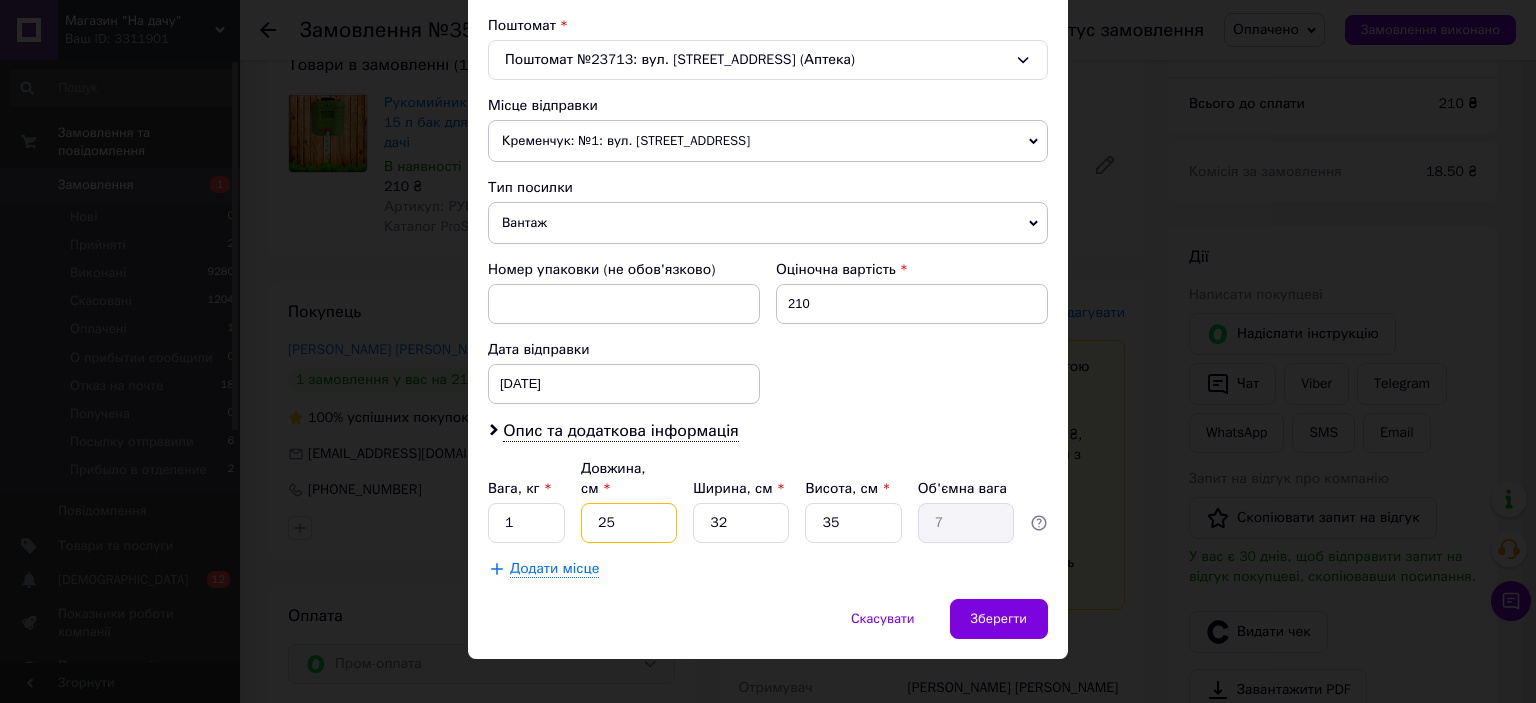 click on "25" at bounding box center [629, 523] 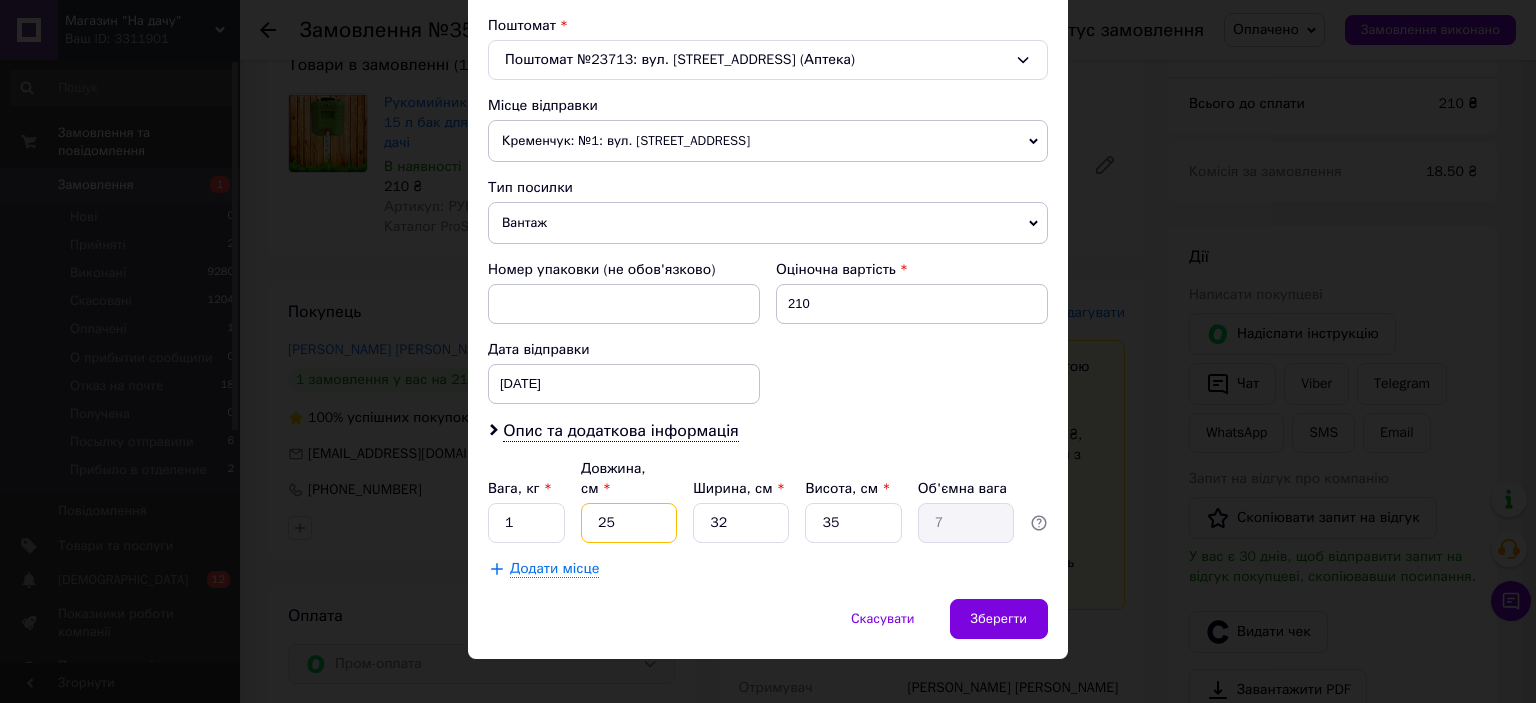 type on "2" 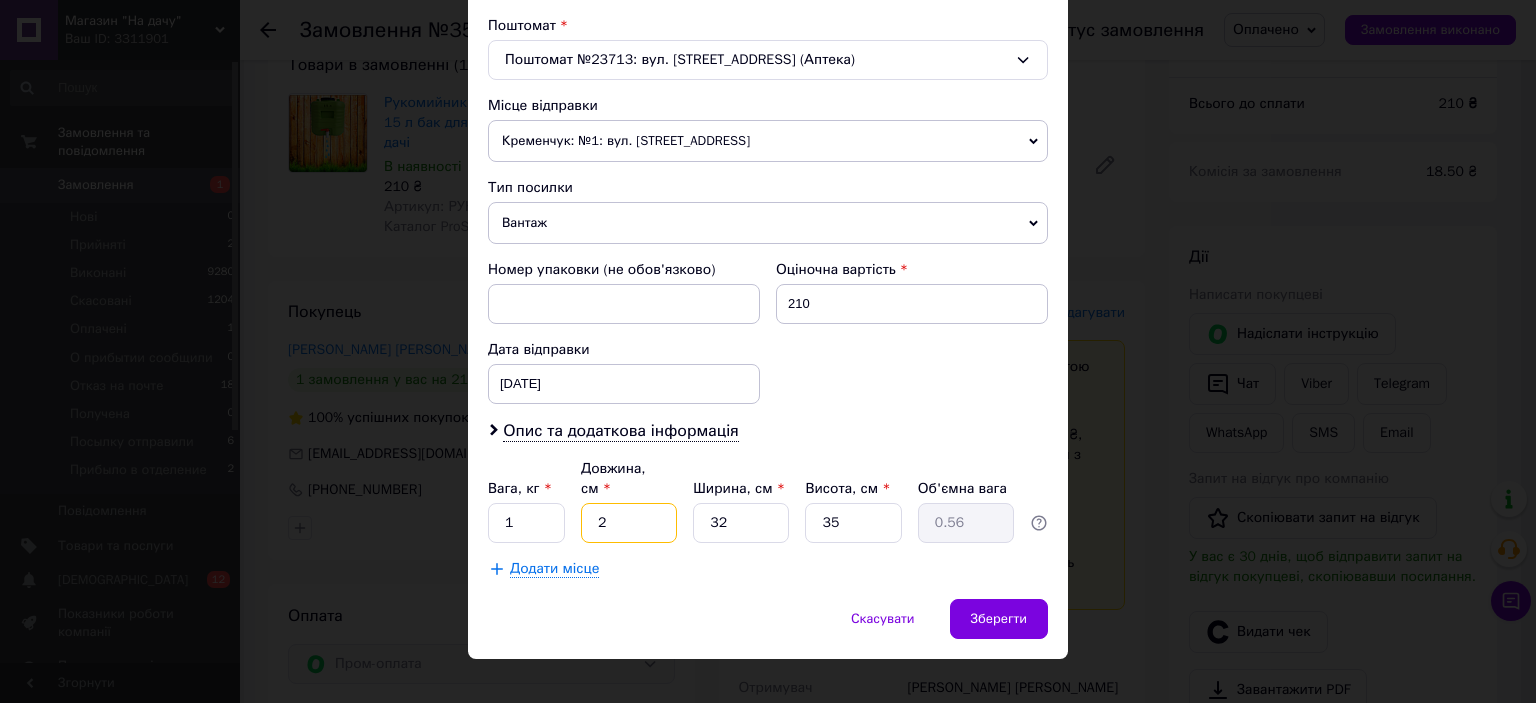 type on "20" 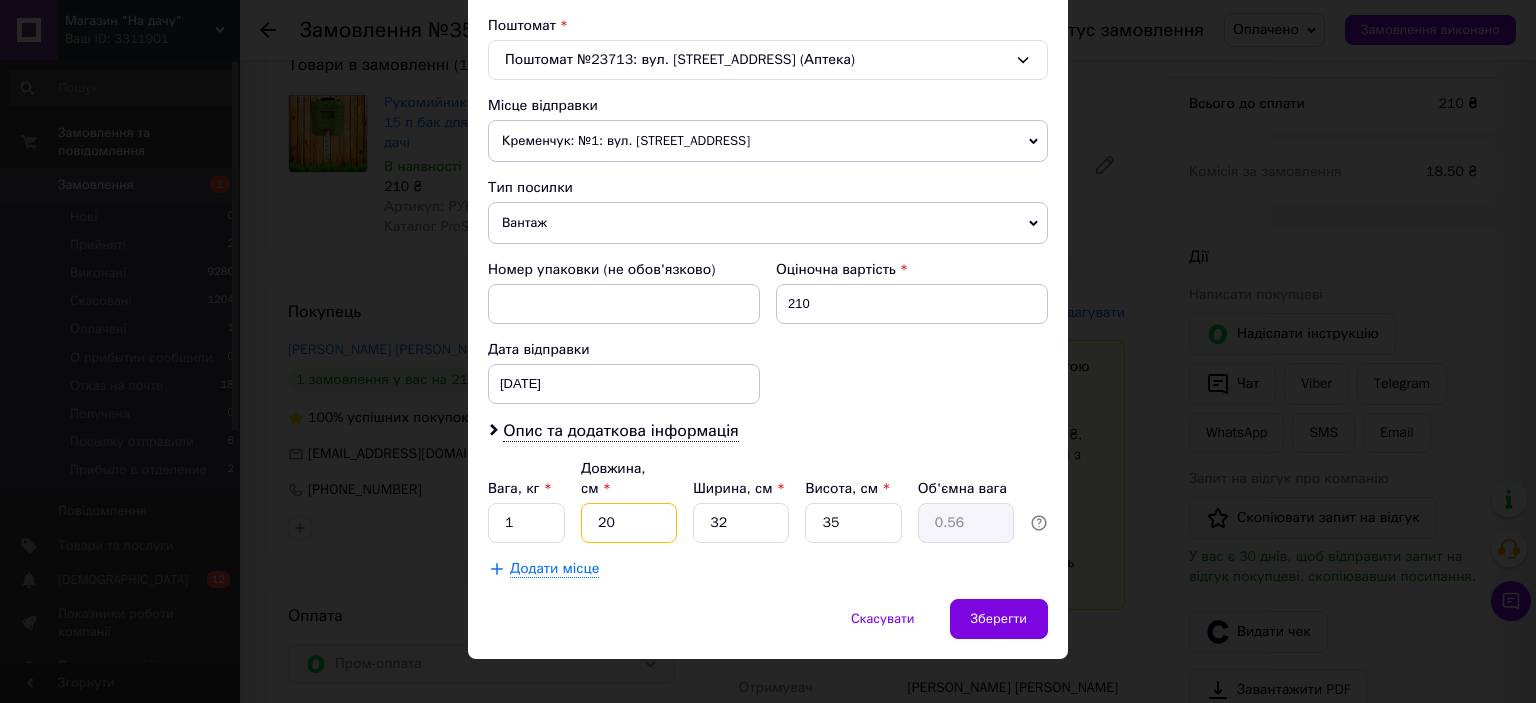 type on "5.6" 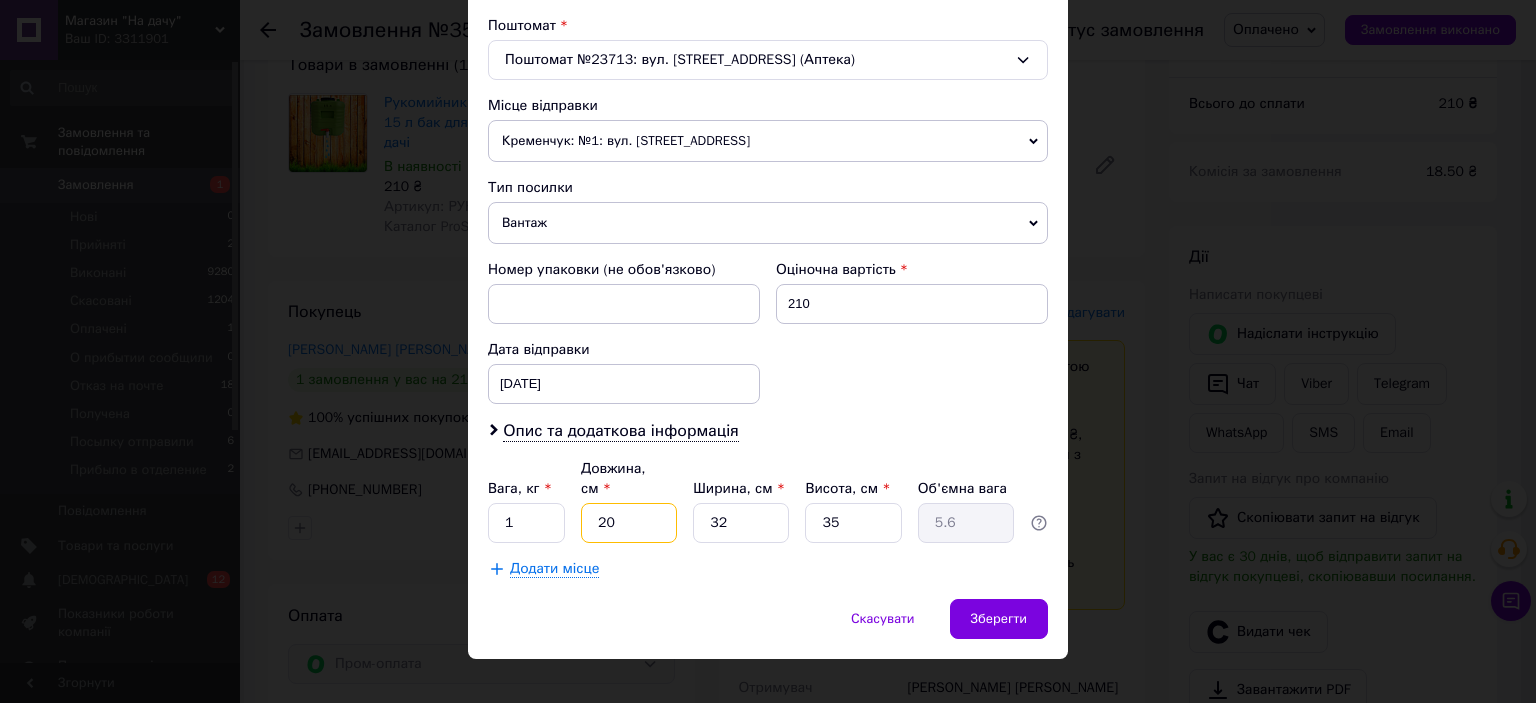 type on "20" 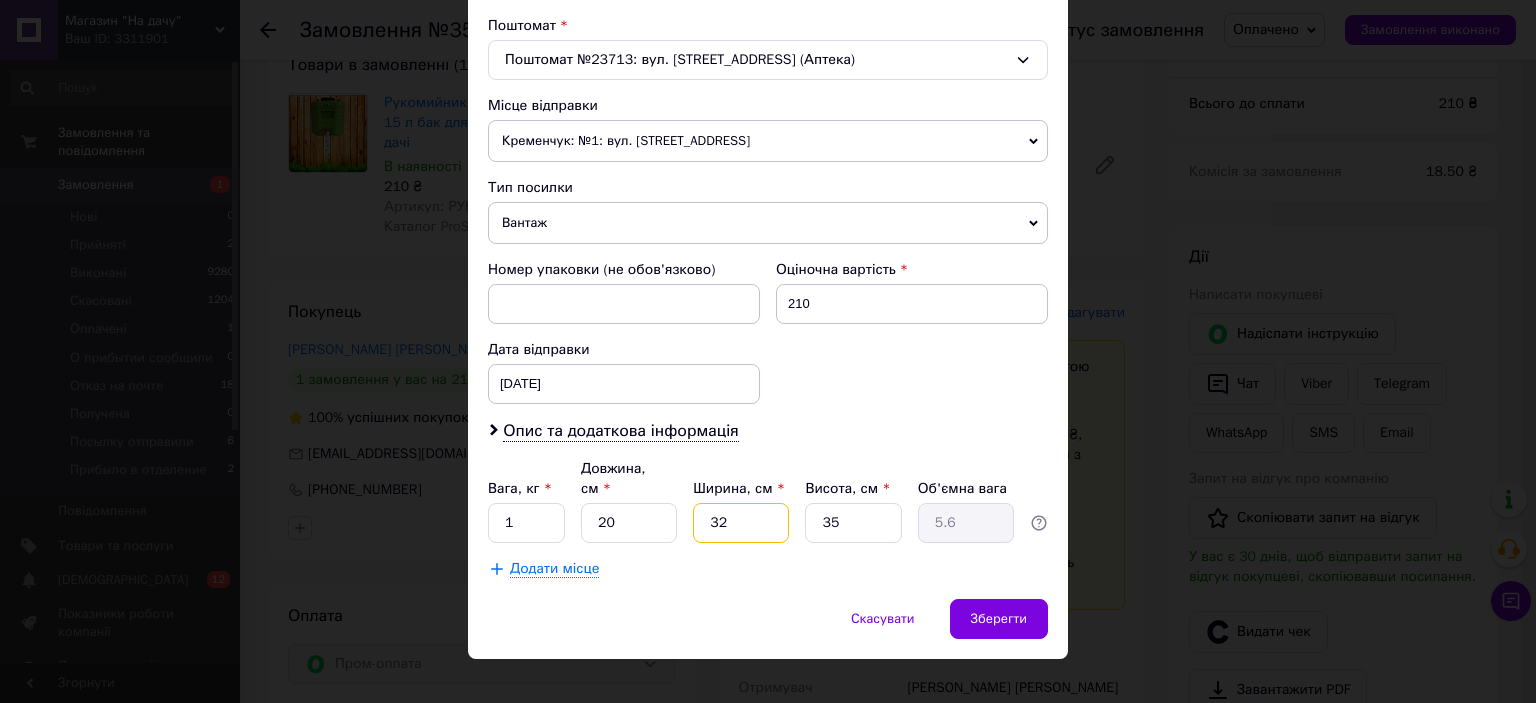 click on "32" at bounding box center [741, 523] 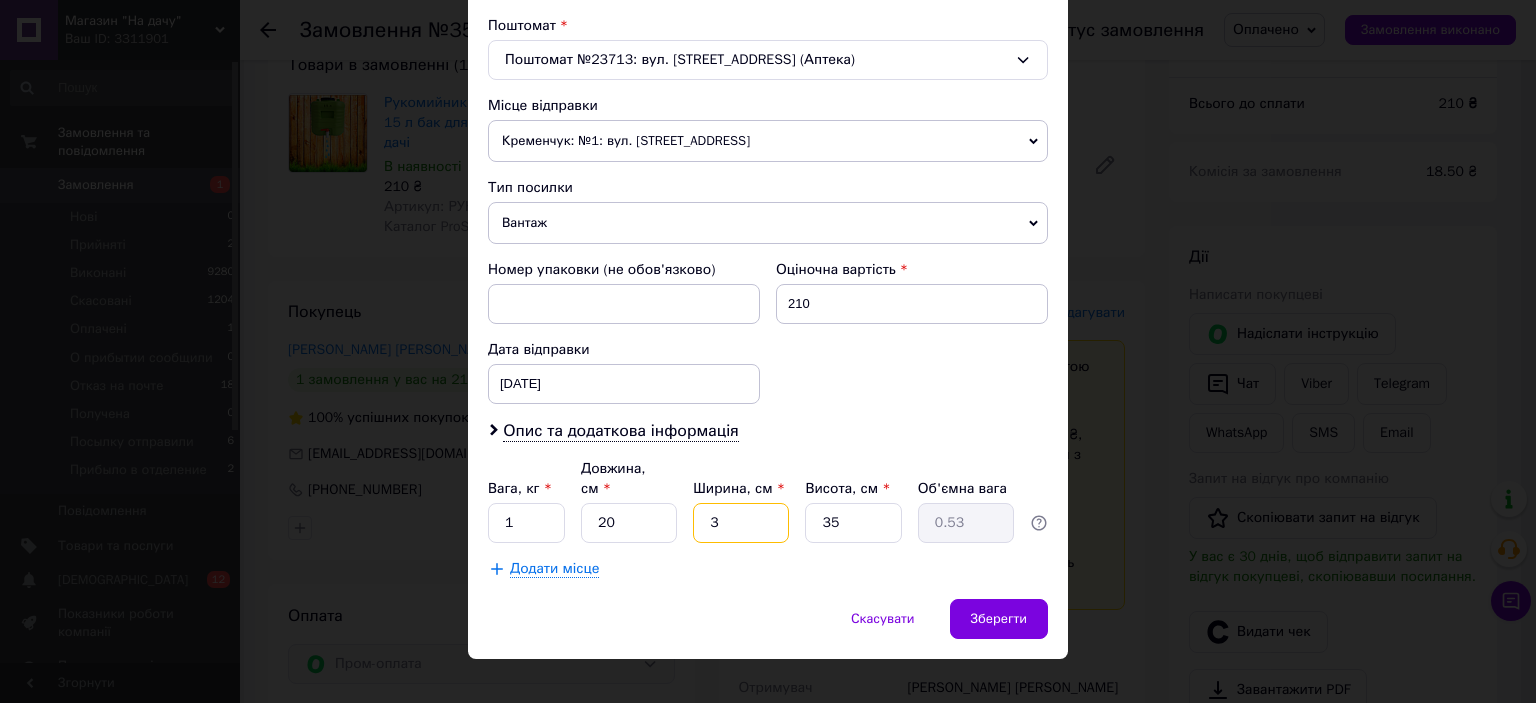 type on "30" 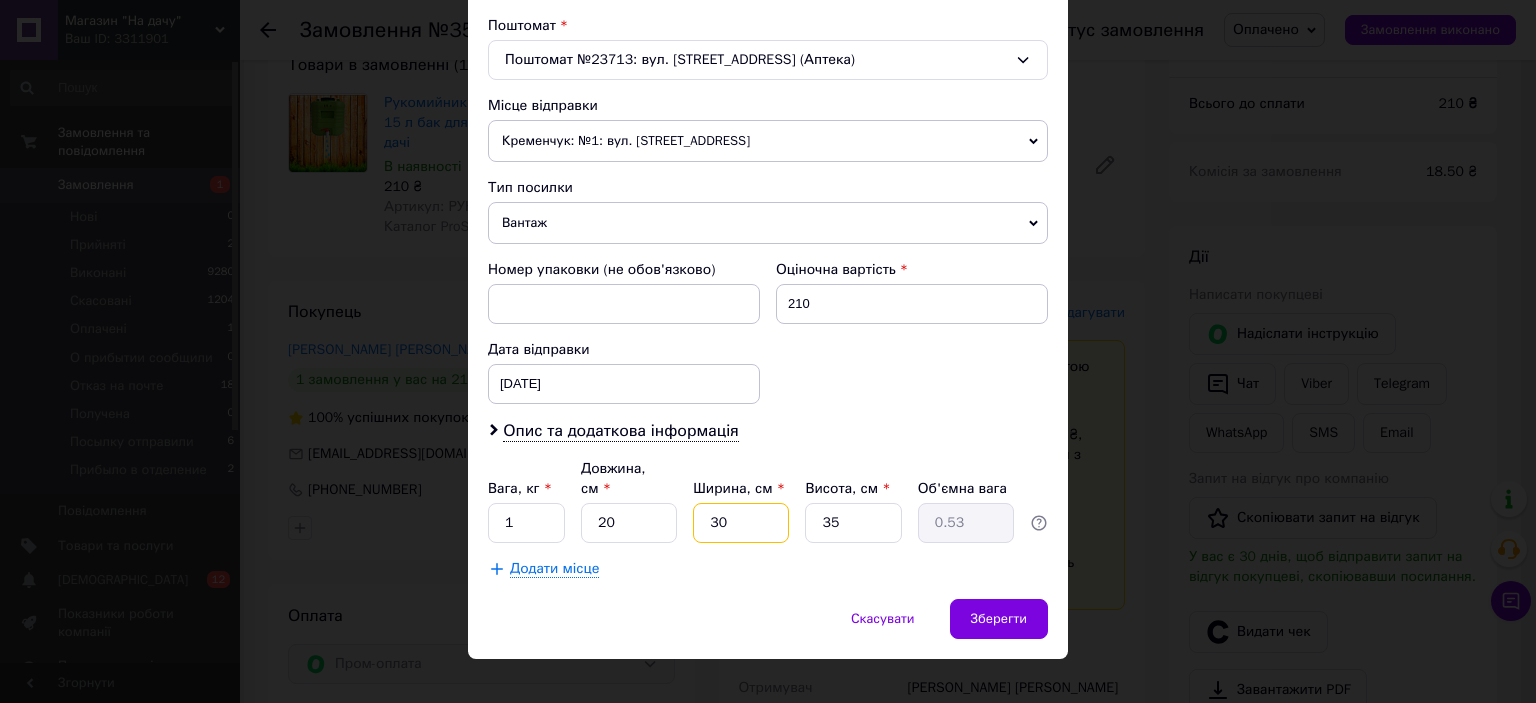 type on "5.25" 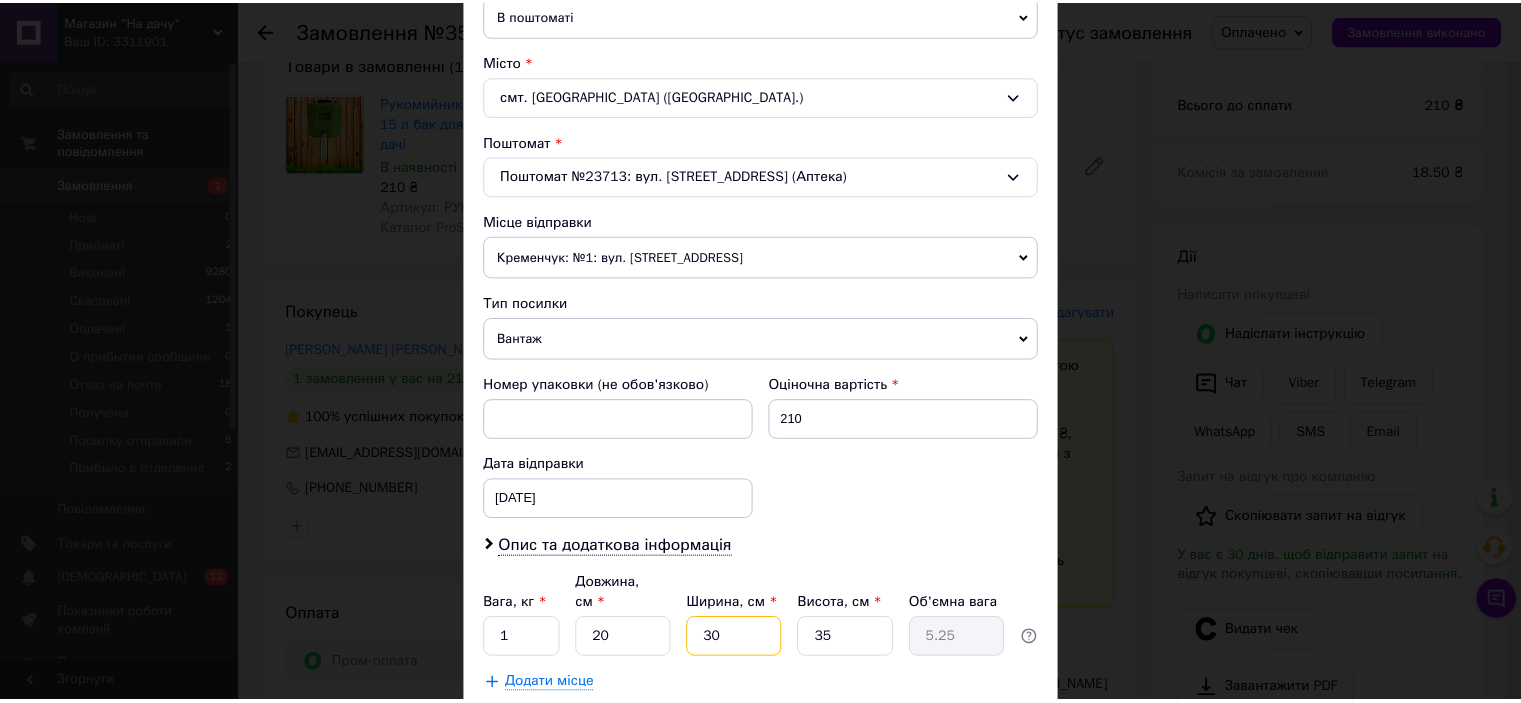 scroll, scrollTop: 619, scrollLeft: 0, axis: vertical 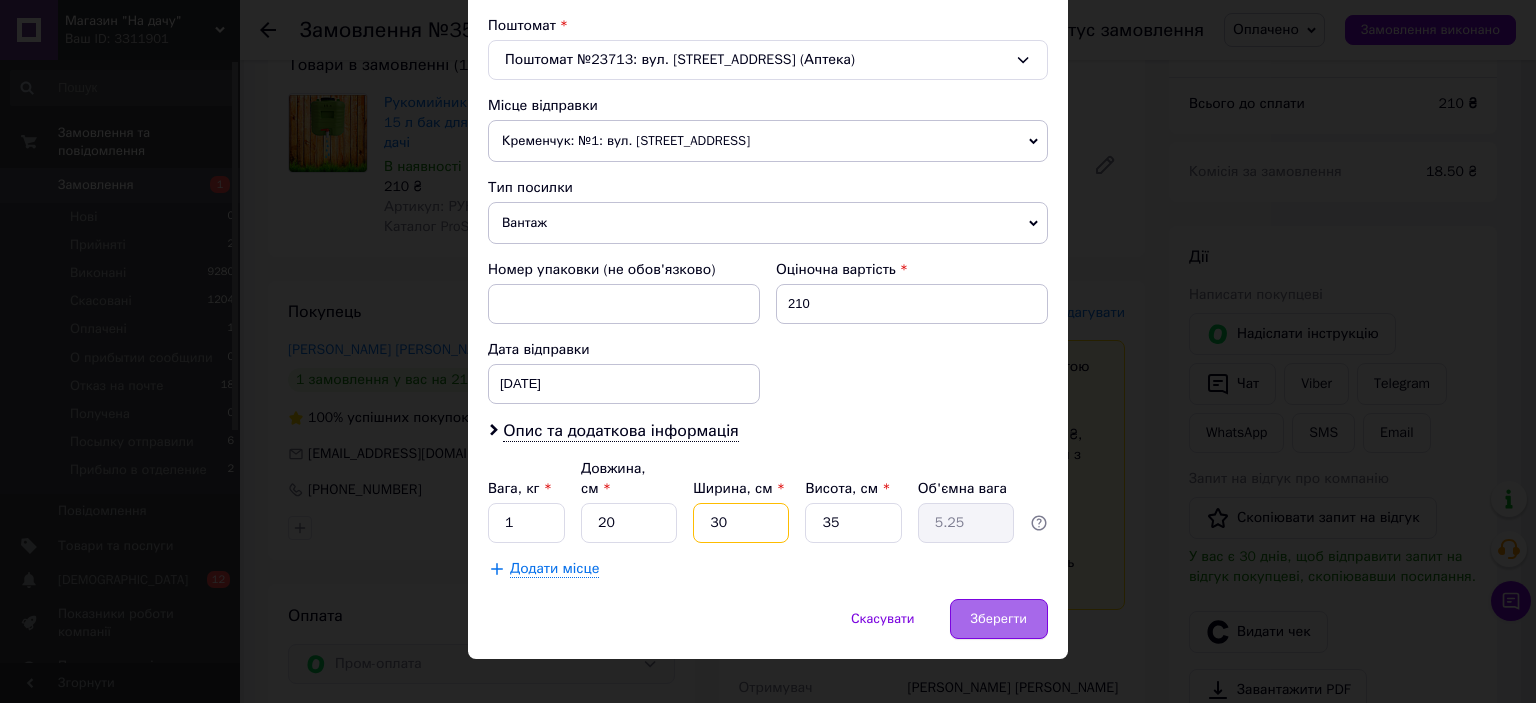 type on "30" 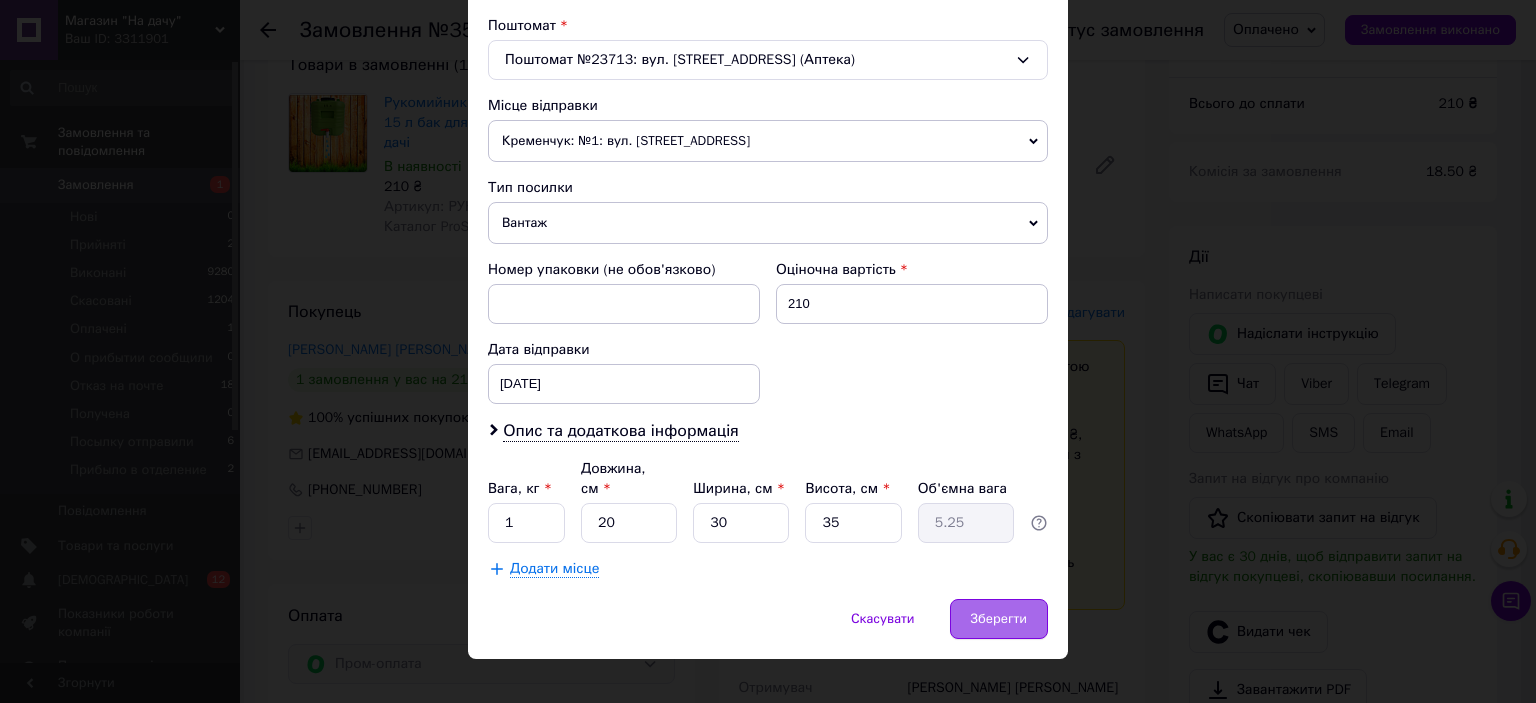 click on "Зберегти" at bounding box center (999, 619) 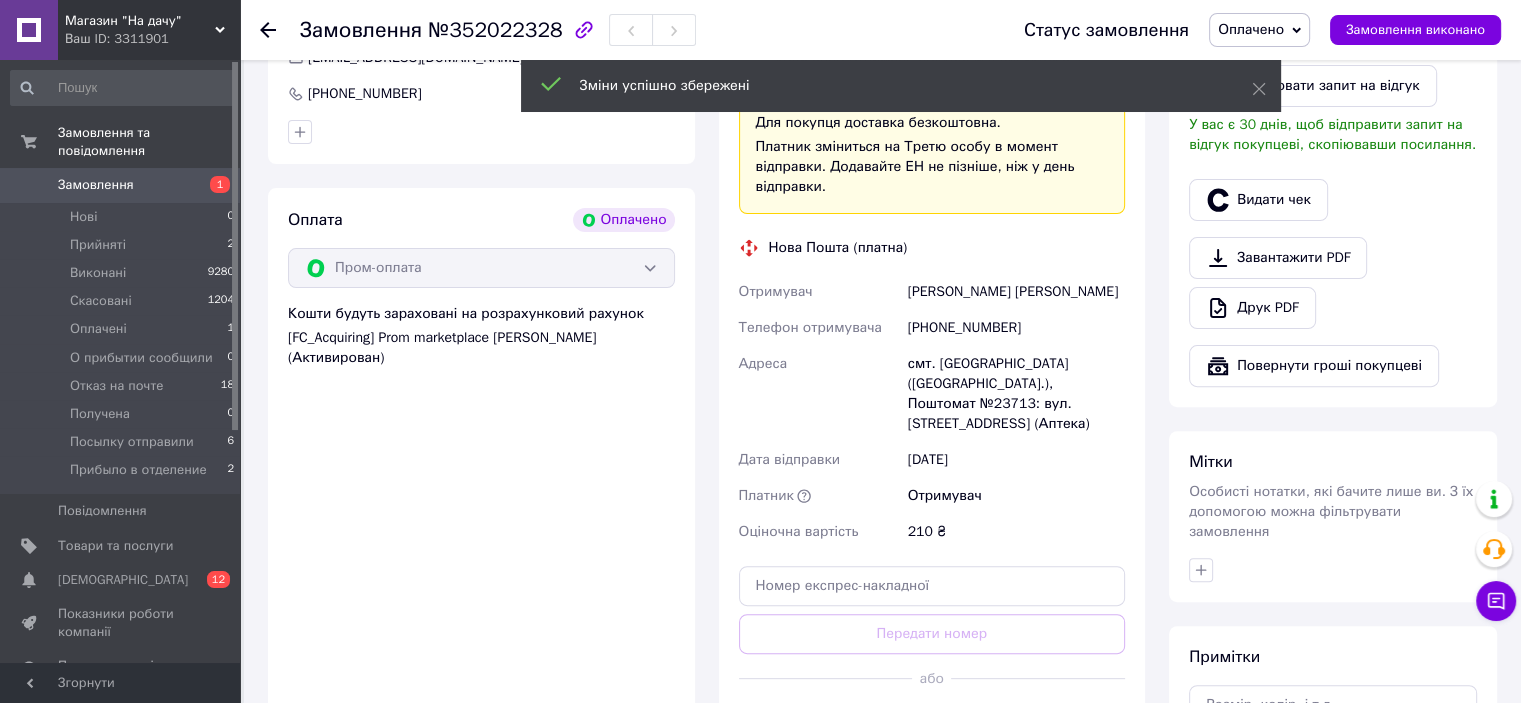 scroll, scrollTop: 600, scrollLeft: 0, axis: vertical 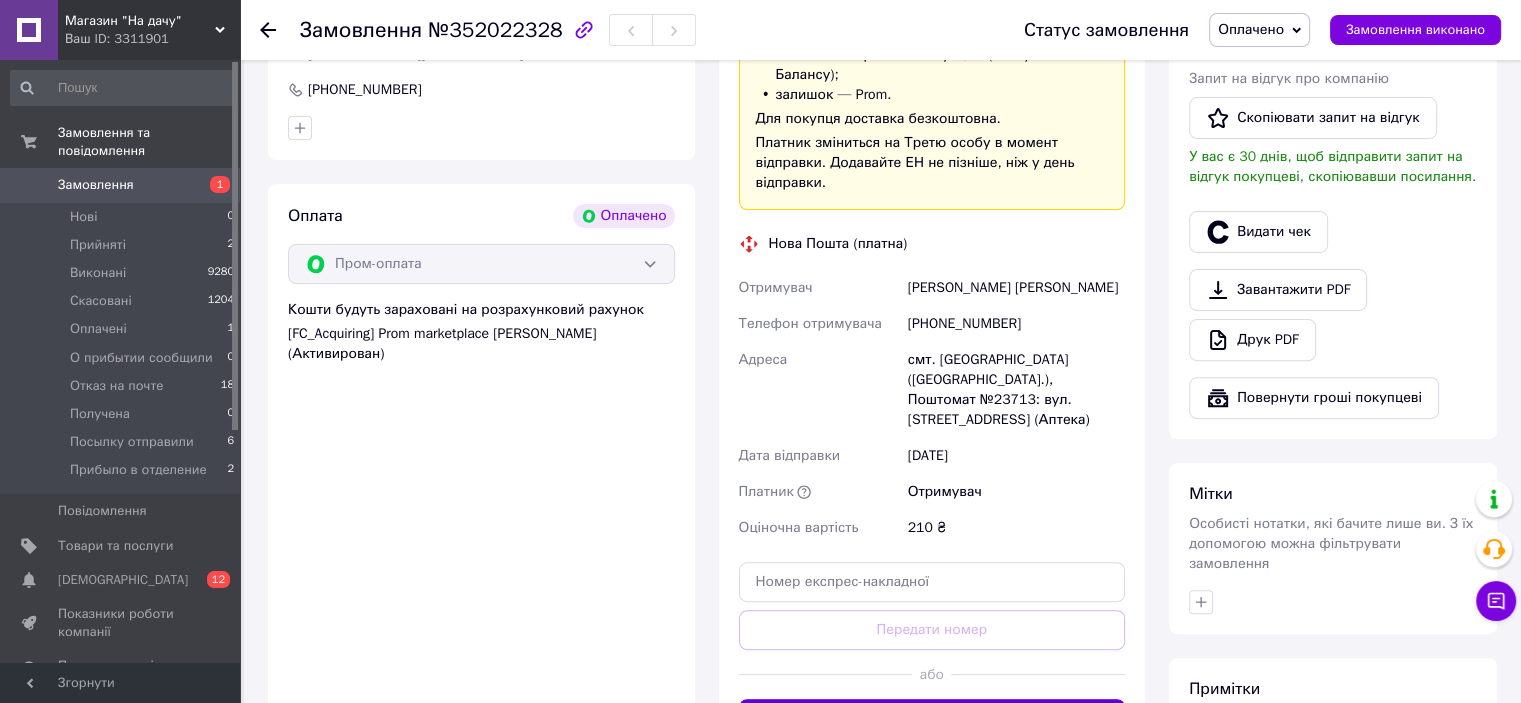 click on "Згенерувати ЕН" at bounding box center (932, 719) 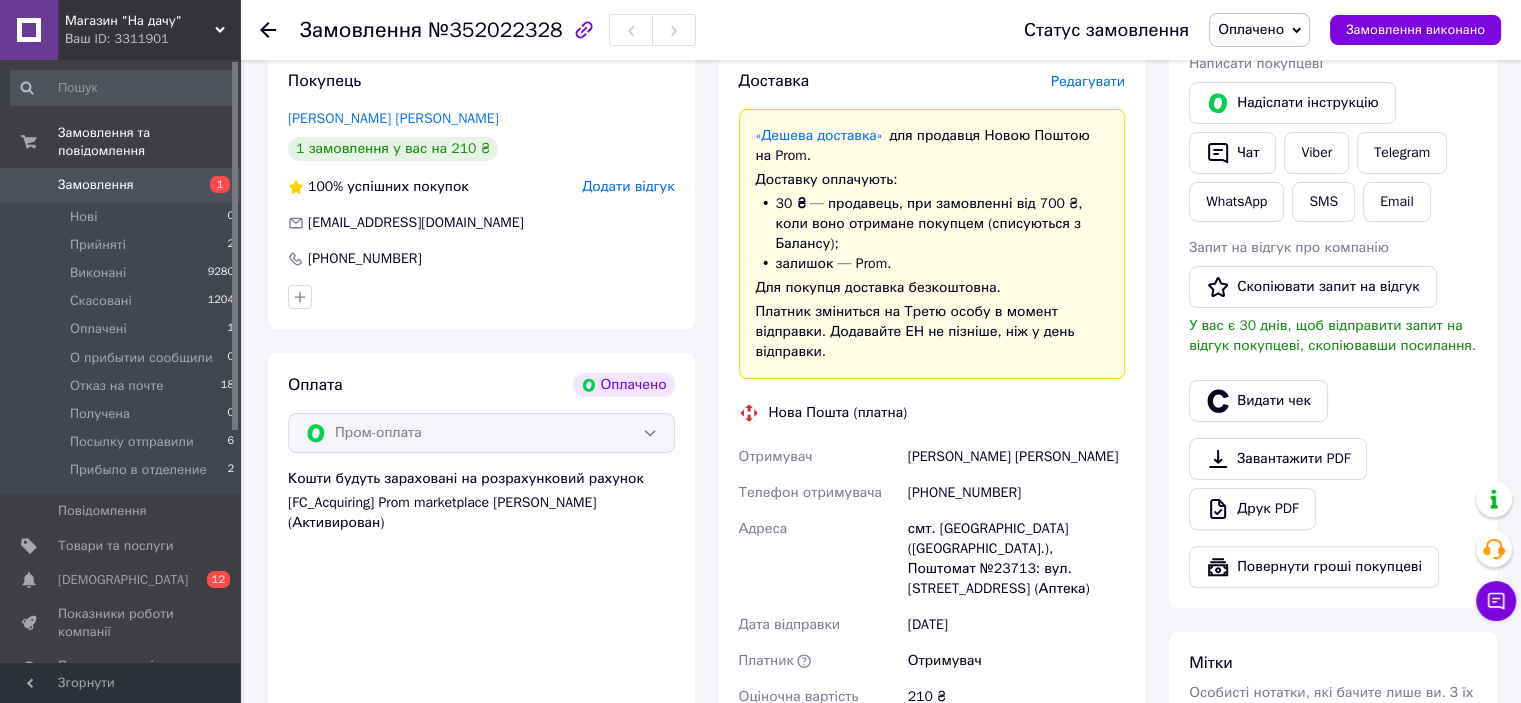 scroll, scrollTop: 400, scrollLeft: 0, axis: vertical 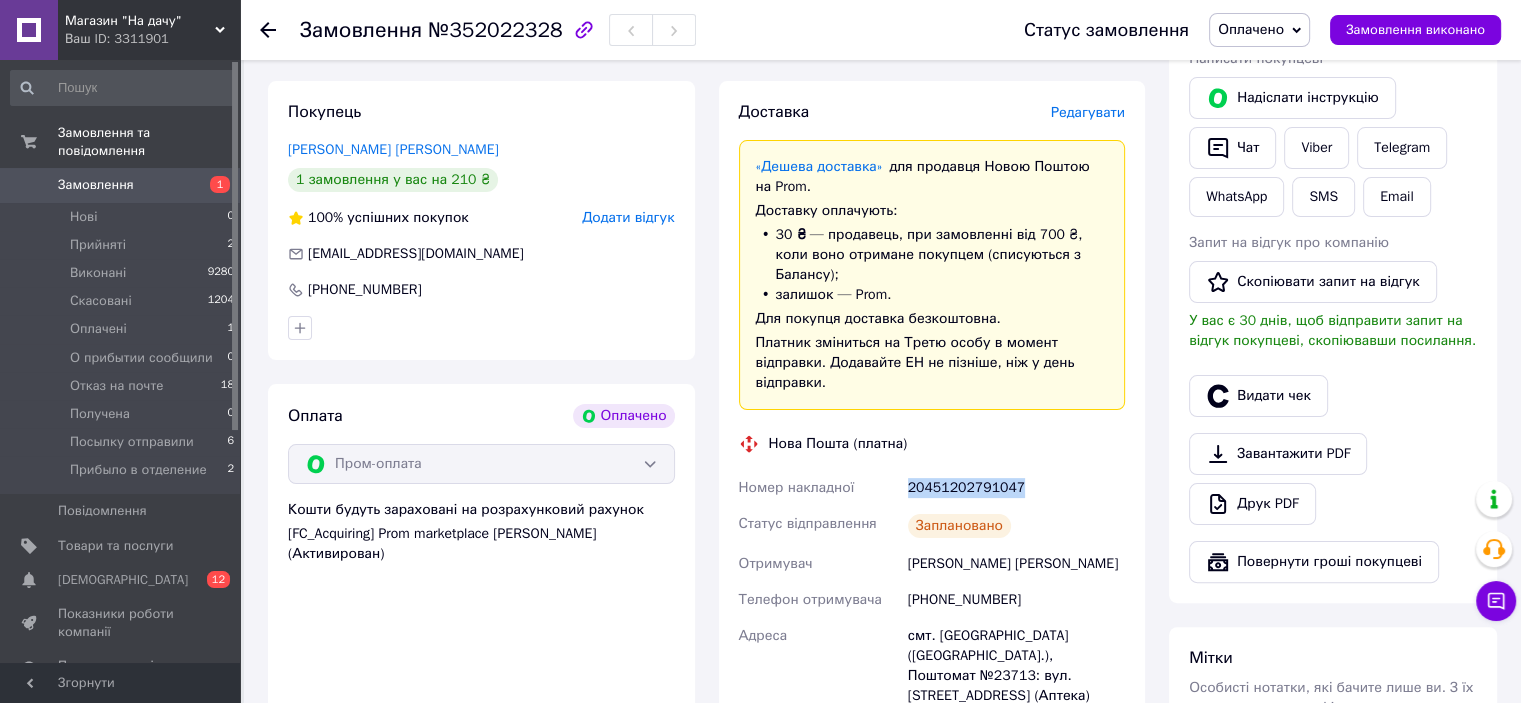 drag, startPoint x: 1024, startPoint y: 439, endPoint x: 901, endPoint y: 444, distance: 123.101585 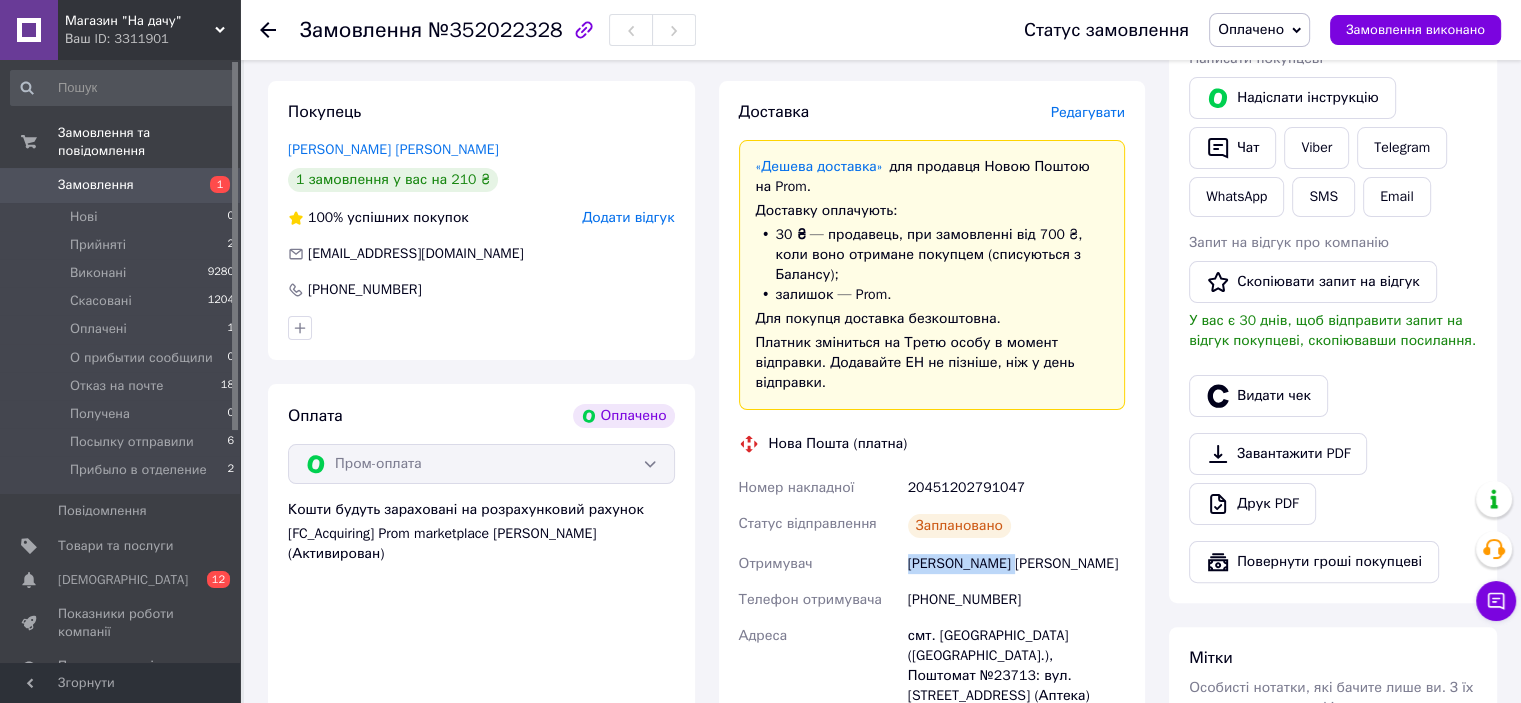 drag, startPoint x: 1023, startPoint y: 524, endPoint x: 904, endPoint y: 526, distance: 119.01681 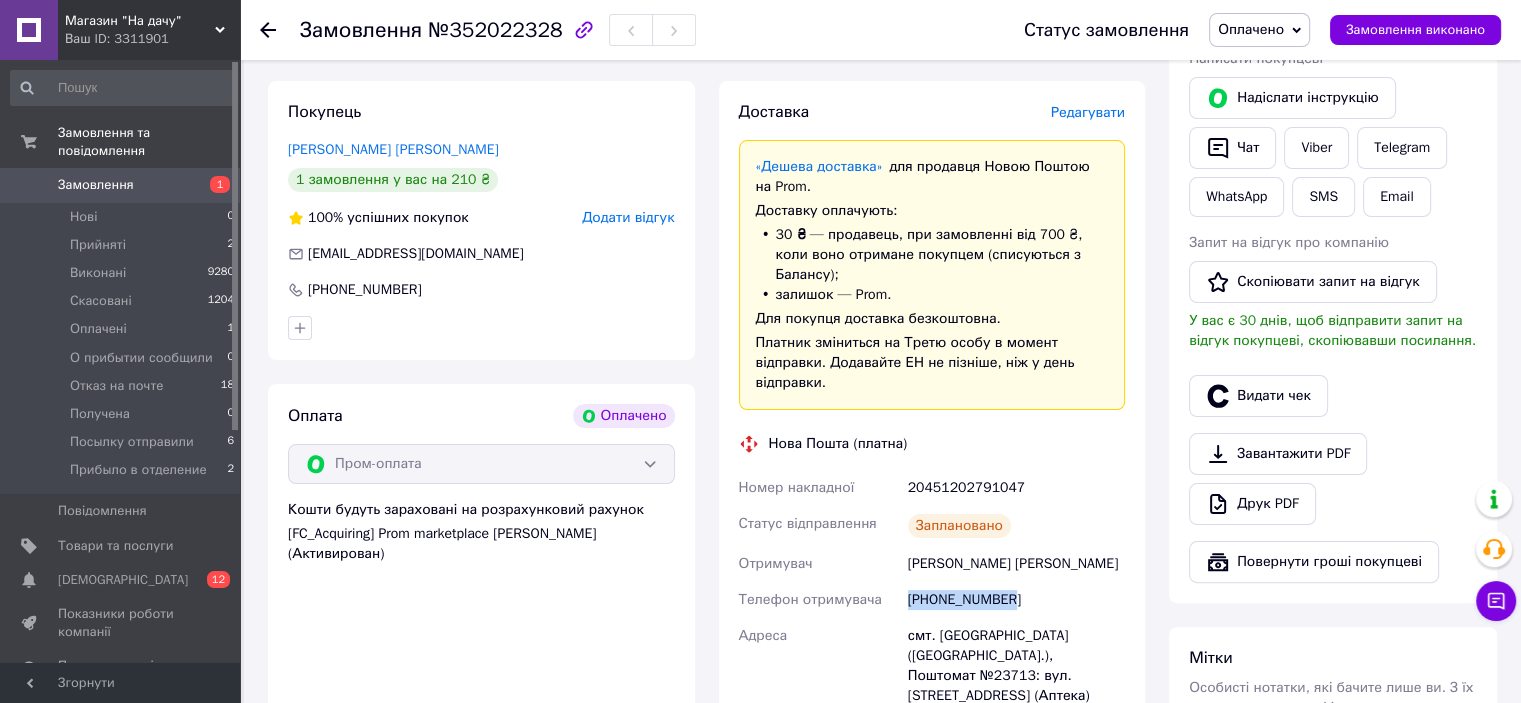 drag, startPoint x: 1016, startPoint y: 559, endPoint x: 907, endPoint y: 556, distance: 109.041275 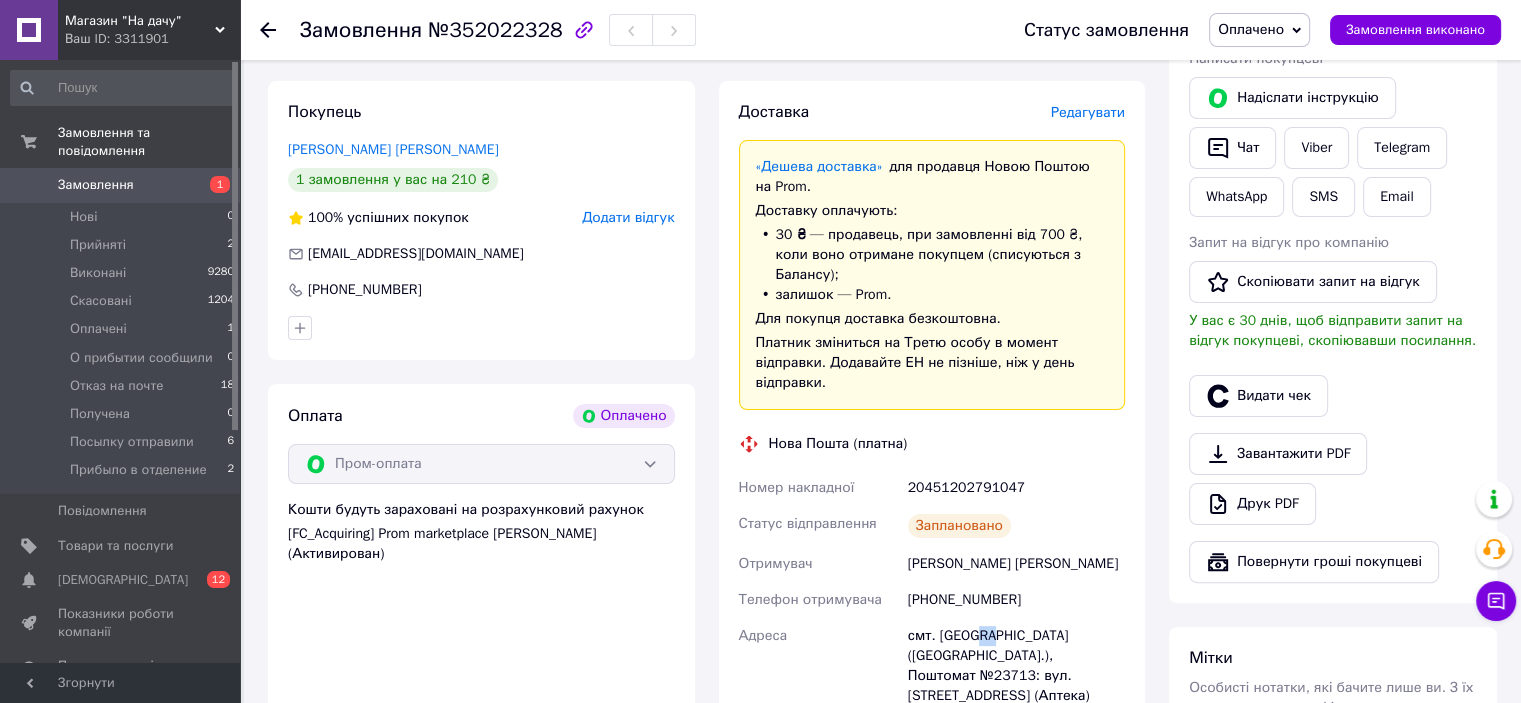 click on "смт. [GEOGRAPHIC_DATA] ([GEOGRAPHIC_DATA].), Поштомат №23713: вул. [STREET_ADDRESS] (Аптека)" at bounding box center (1016, 666) 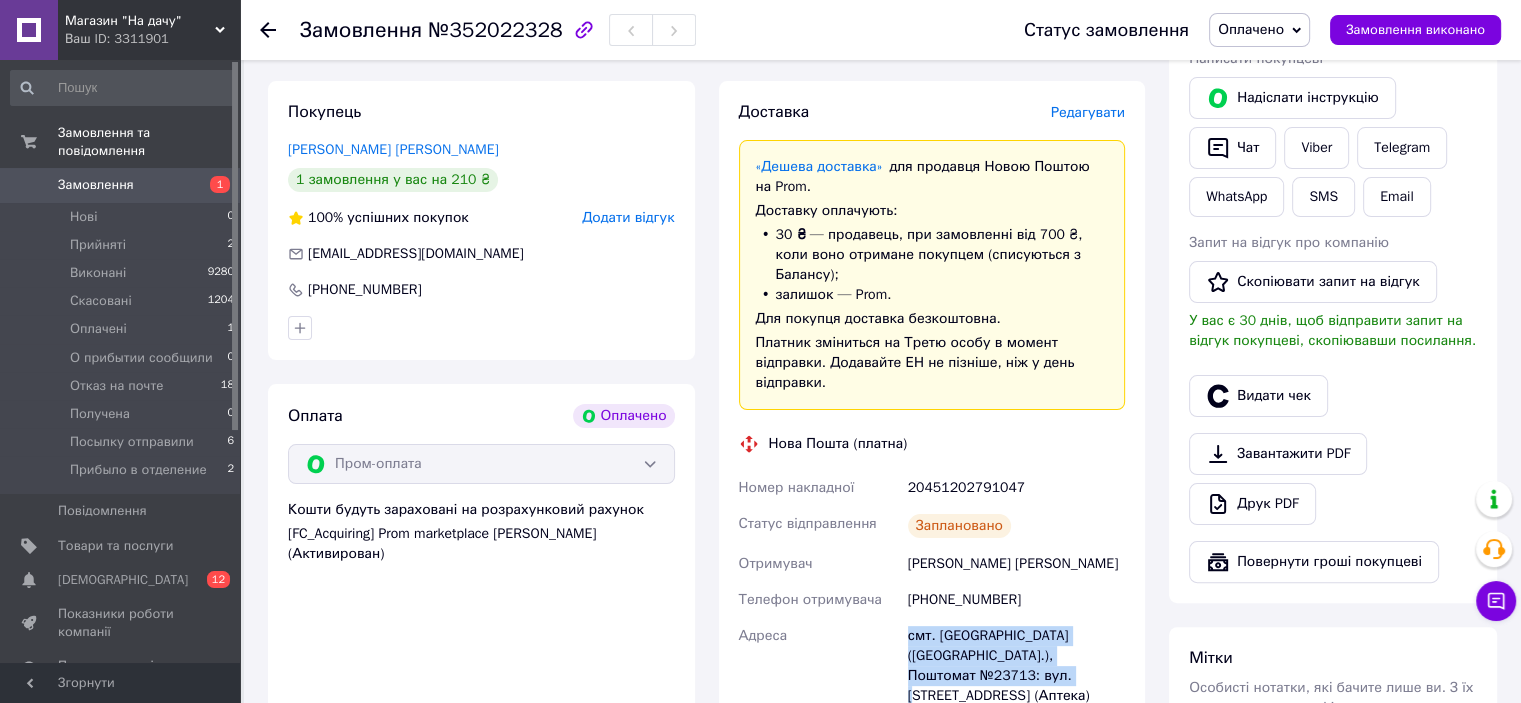 drag, startPoint x: 966, startPoint y: 642, endPoint x: 884, endPoint y: 587, distance: 98.73702 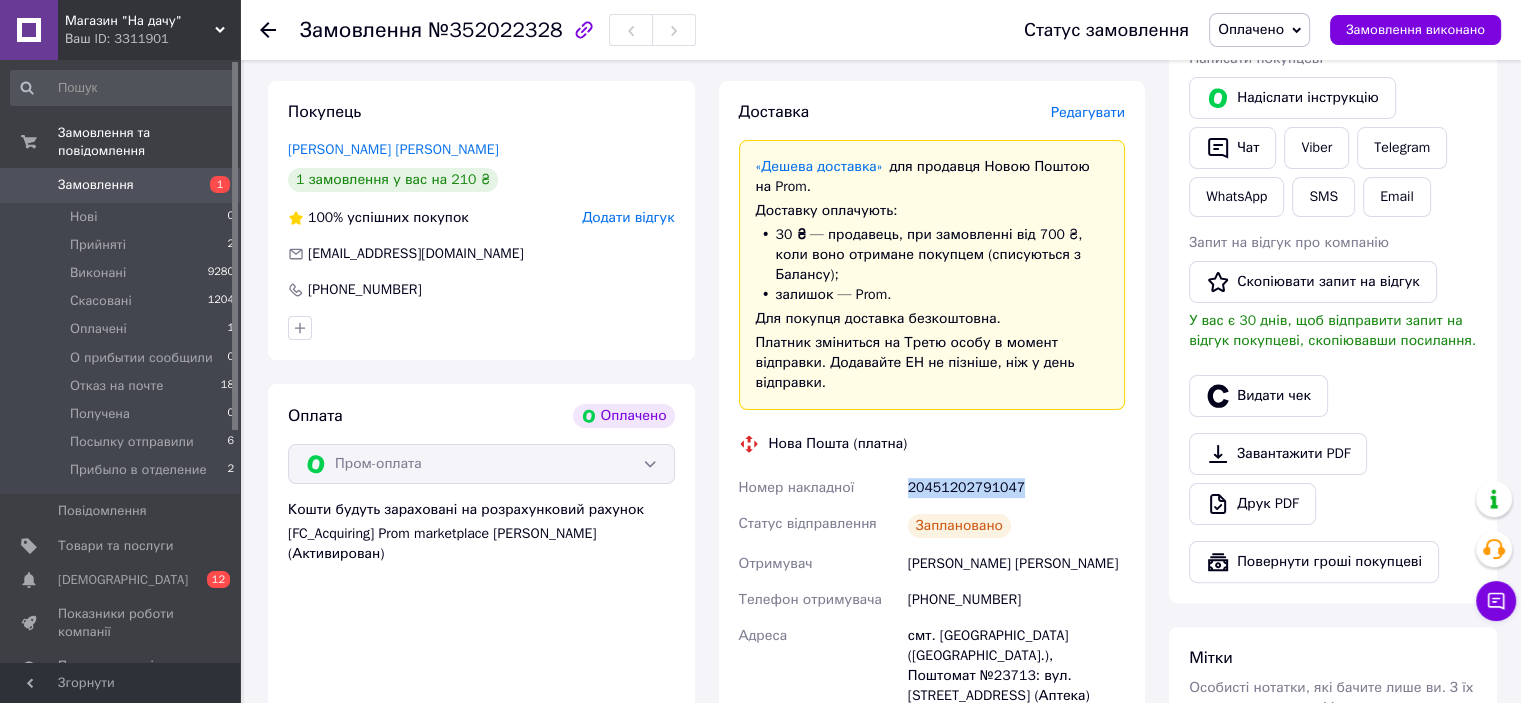 drag, startPoint x: 1025, startPoint y: 448, endPoint x: 888, endPoint y: 443, distance: 137.09122 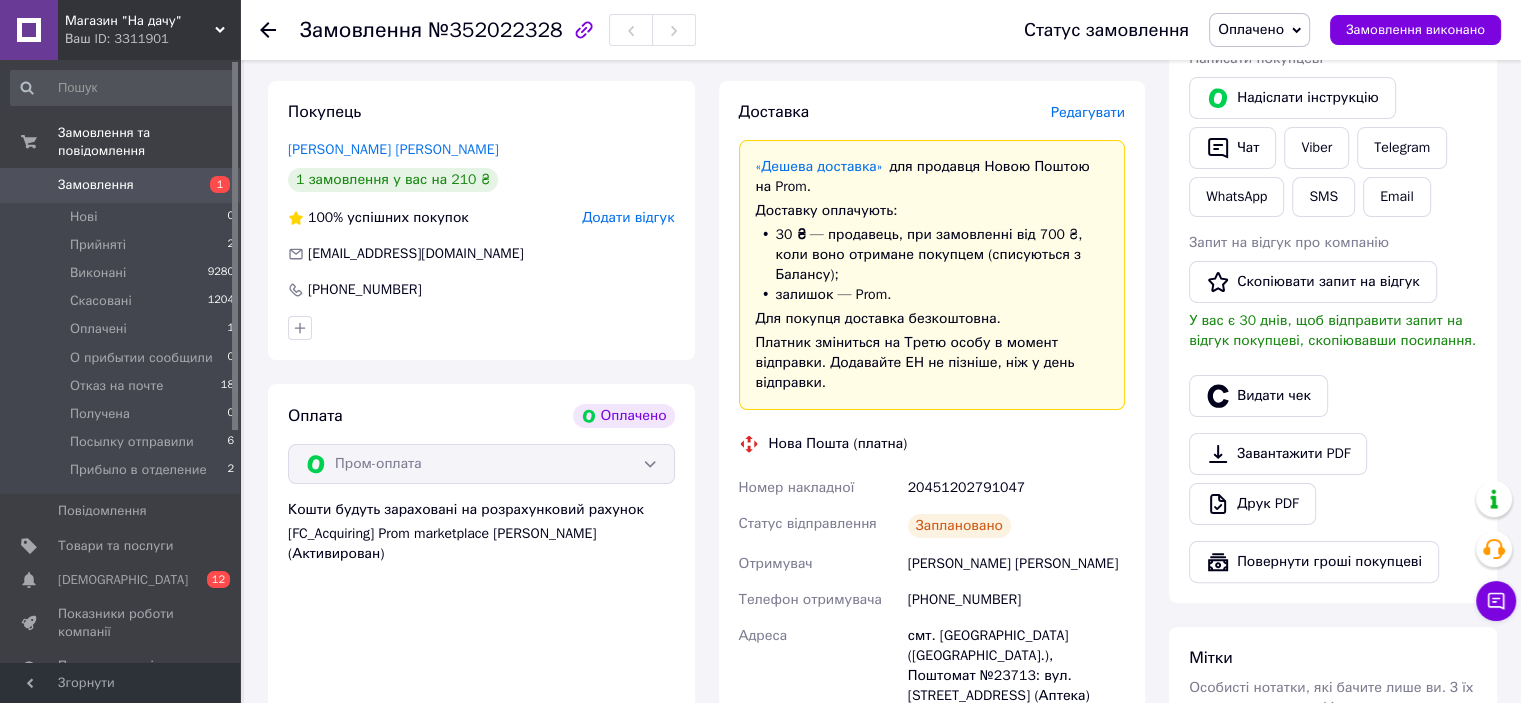 click on "[PERSON_NAME] [PERSON_NAME]" at bounding box center (1016, 564) 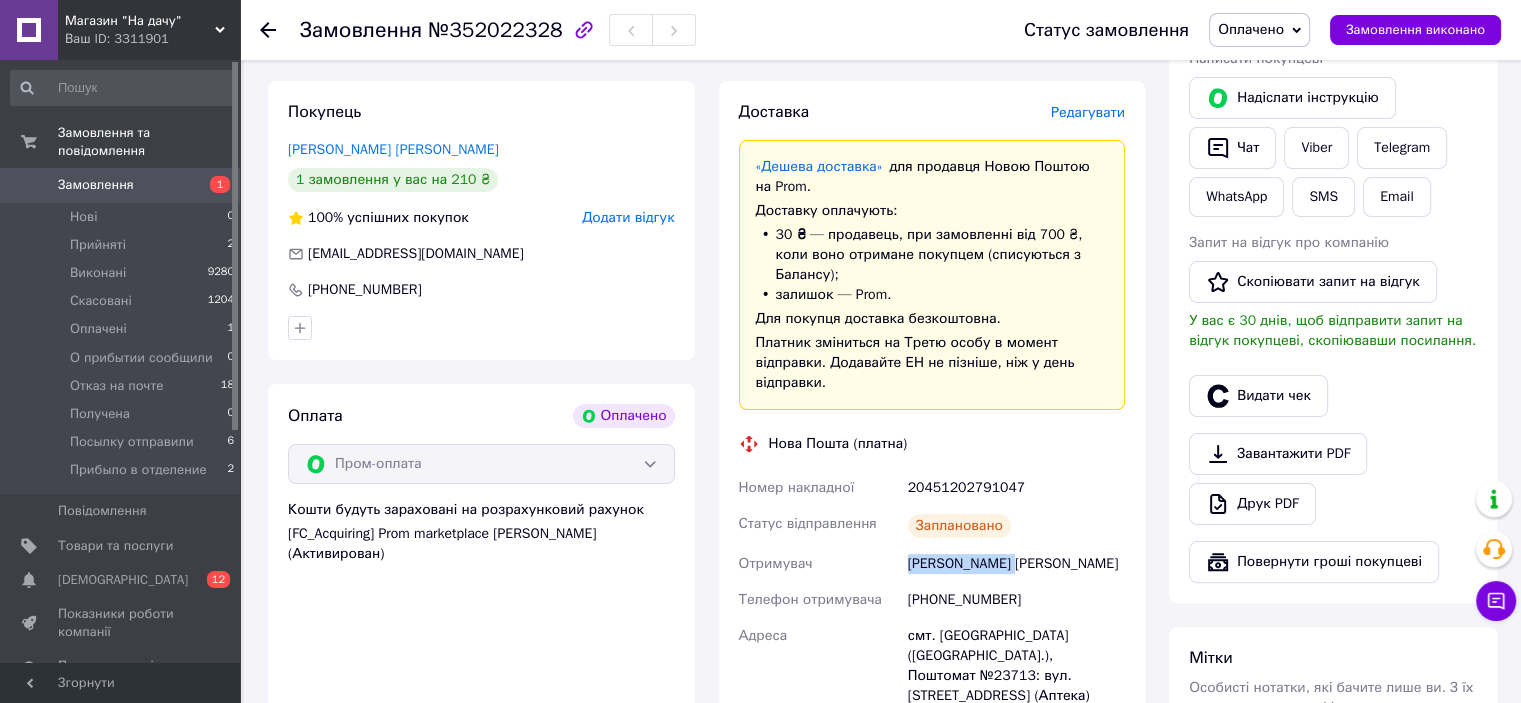 drag, startPoint x: 1015, startPoint y: 528, endPoint x: 895, endPoint y: 528, distance: 120 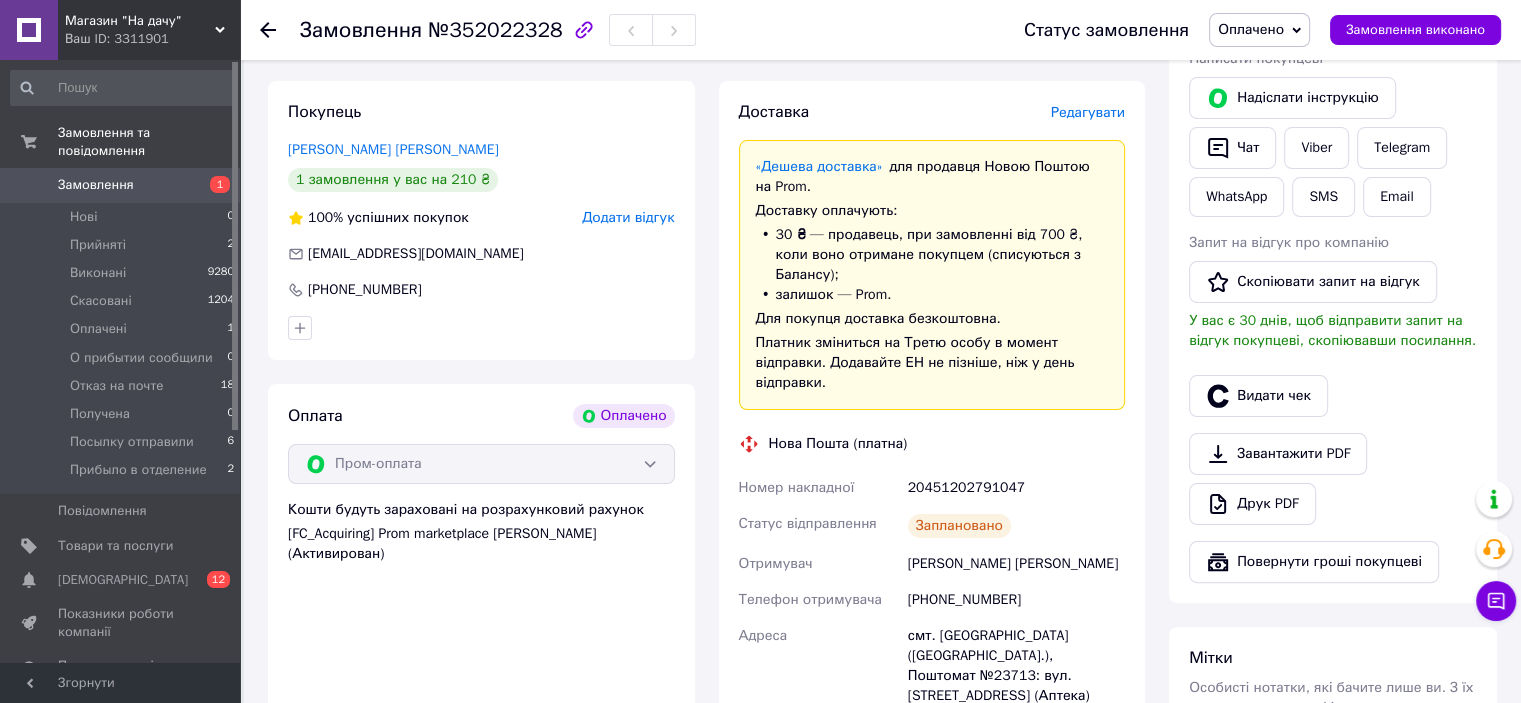 click 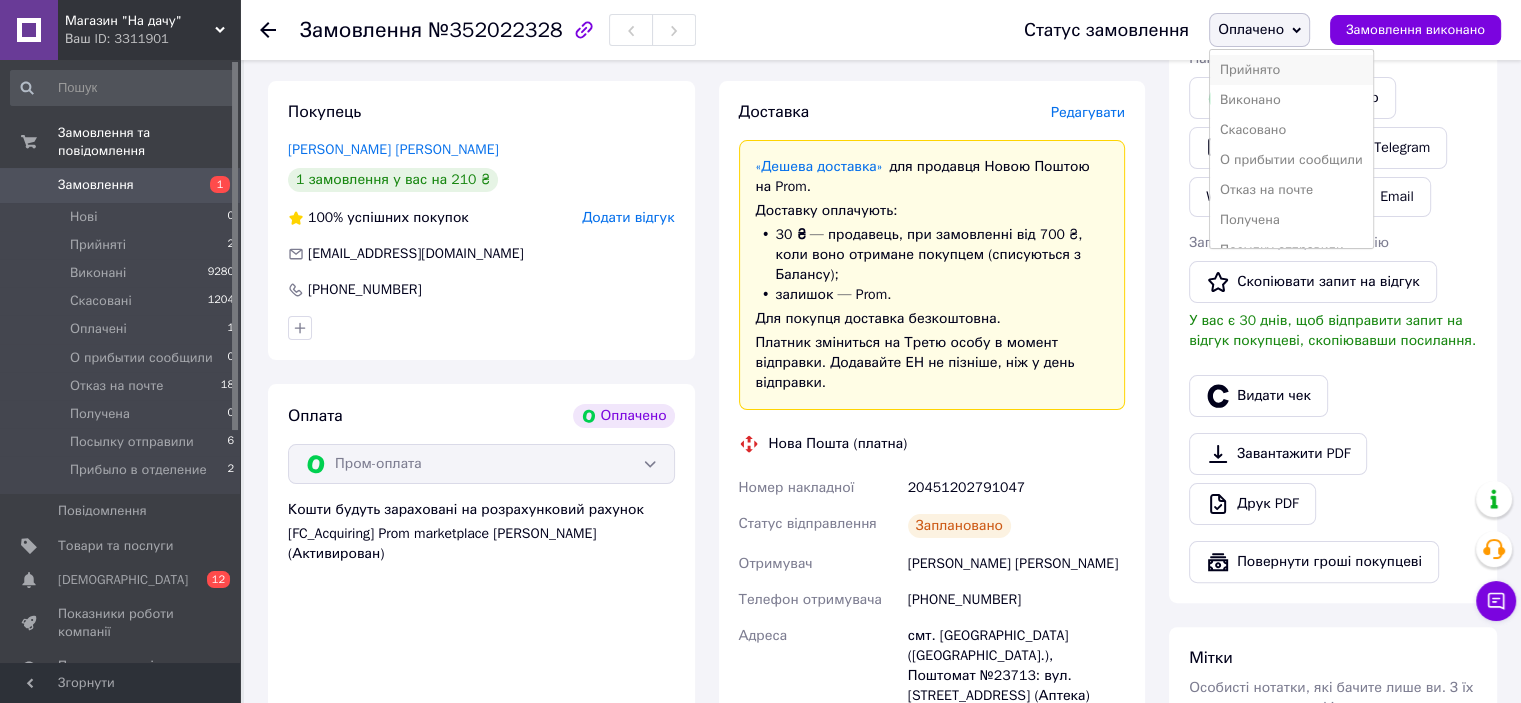 click on "Прийнято" at bounding box center (1291, 70) 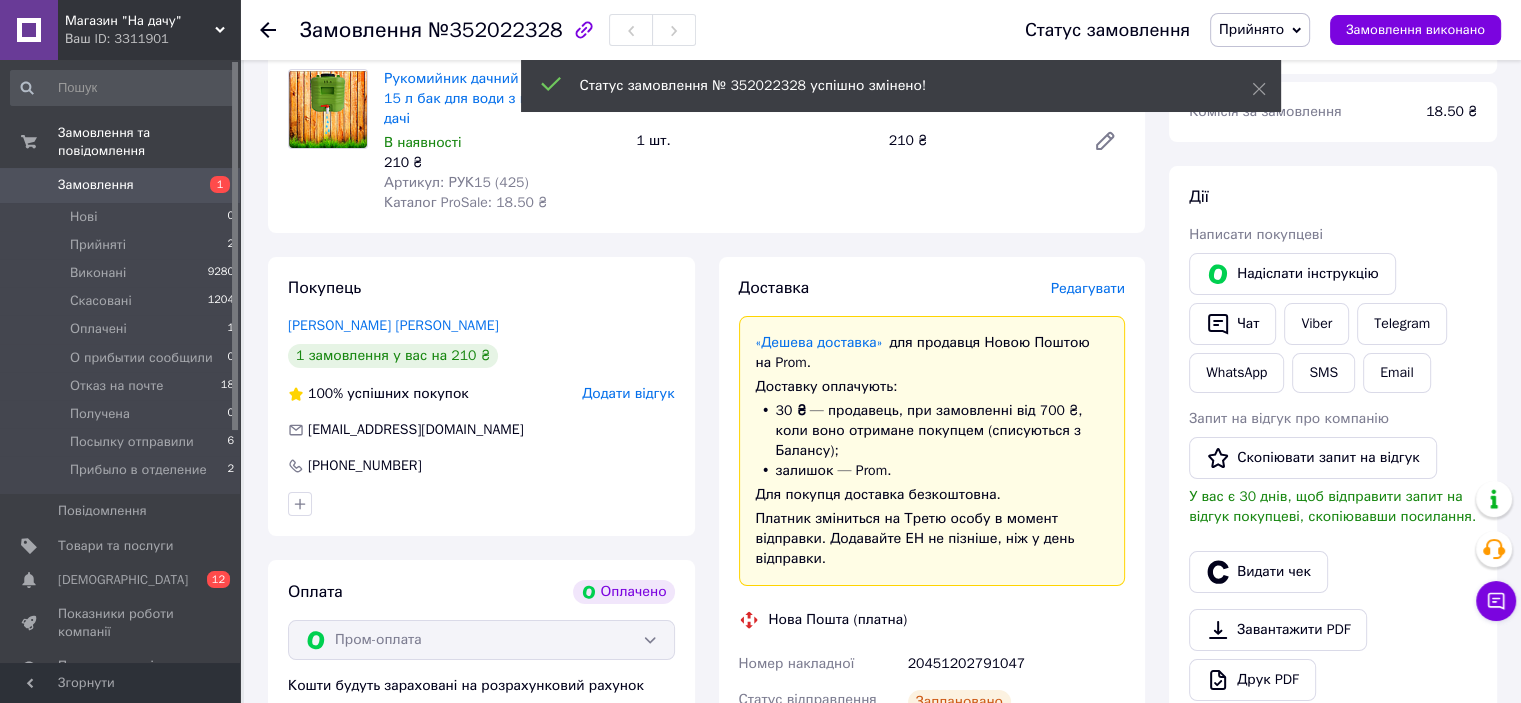 scroll, scrollTop: 0, scrollLeft: 0, axis: both 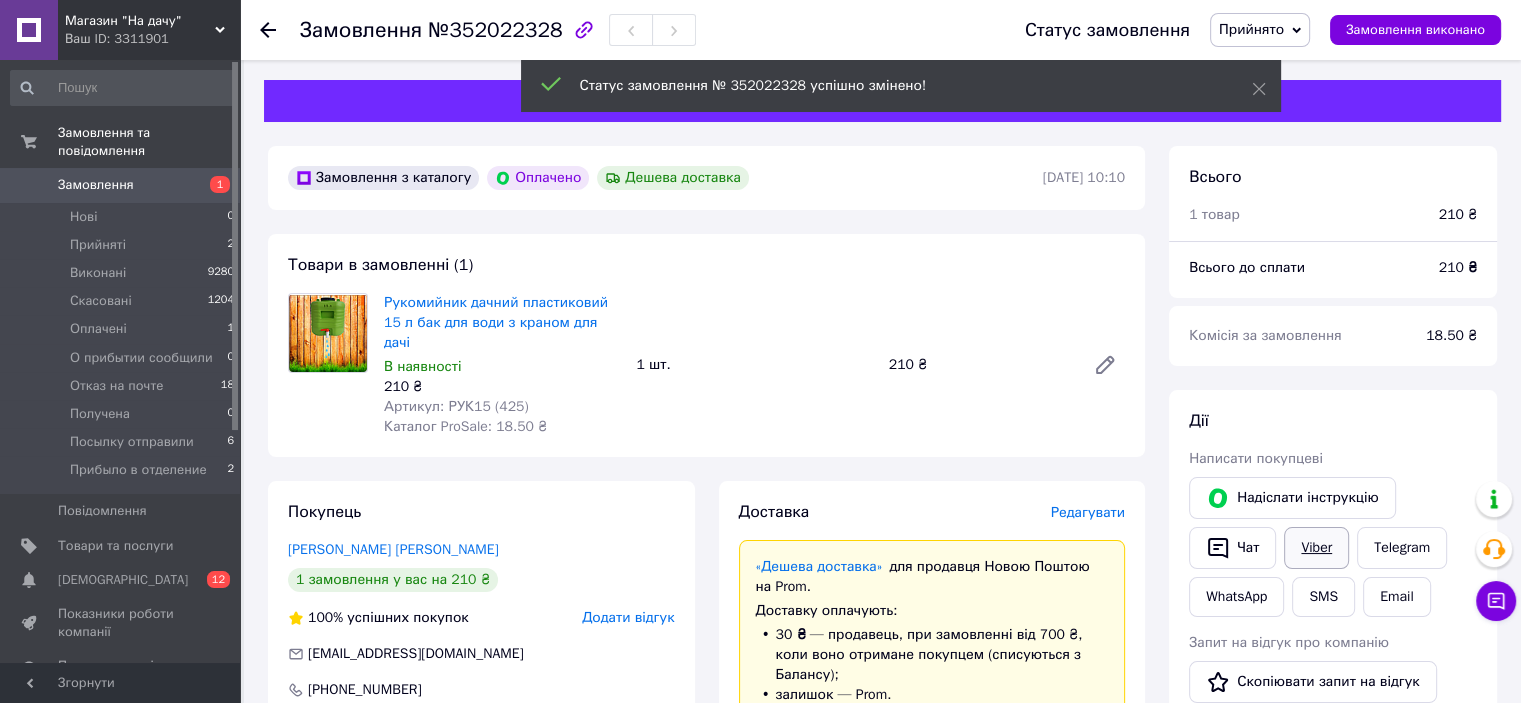 click on "Viber" at bounding box center (1316, 548) 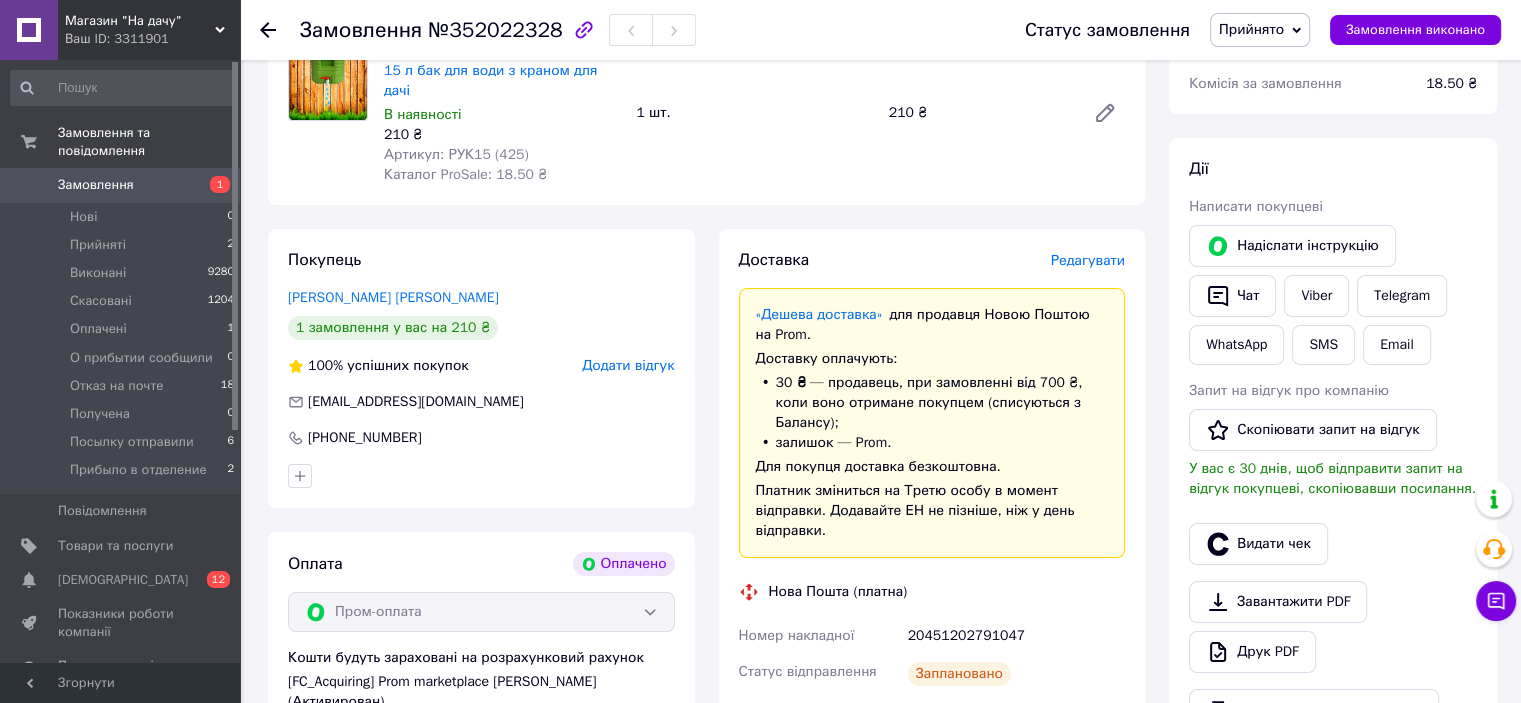scroll, scrollTop: 300, scrollLeft: 0, axis: vertical 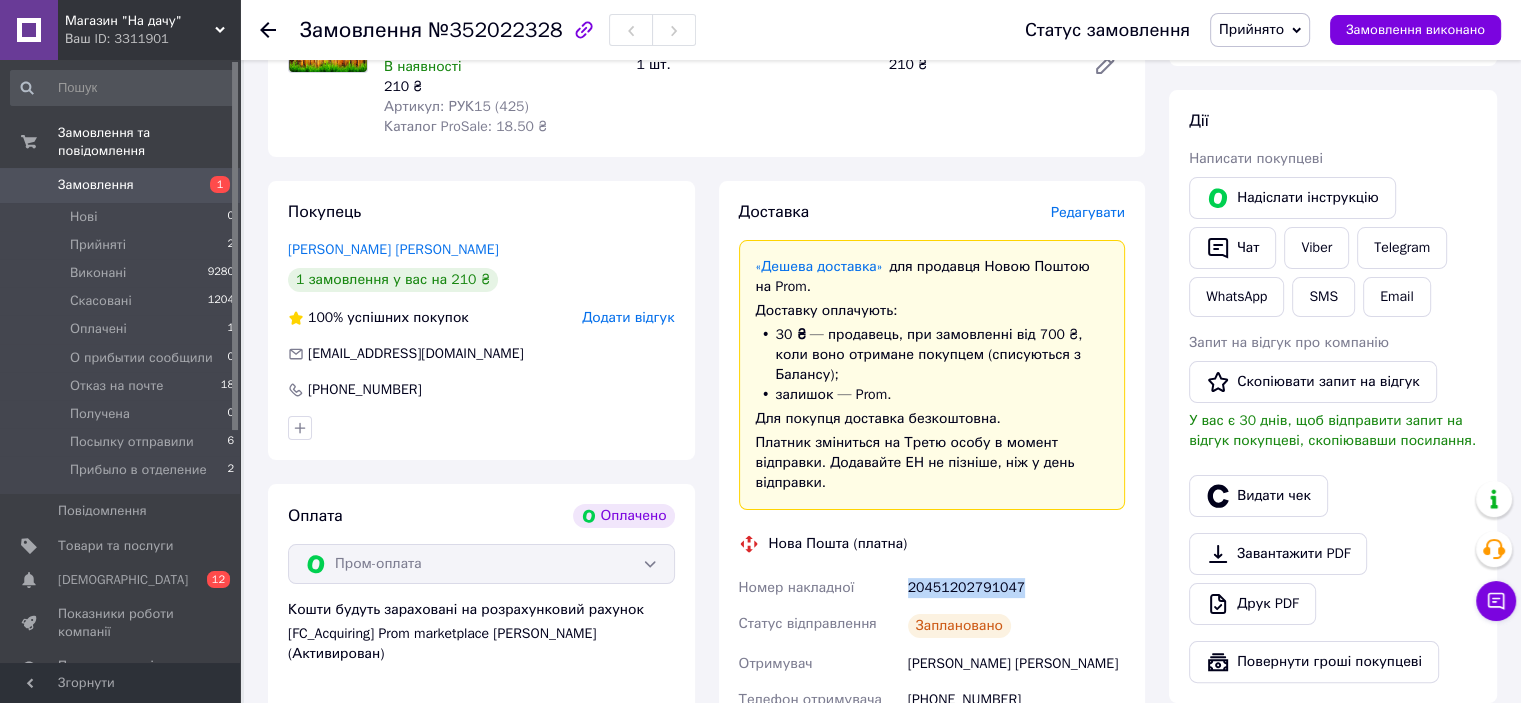 drag, startPoint x: 1026, startPoint y: 551, endPoint x: 901, endPoint y: 551, distance: 125 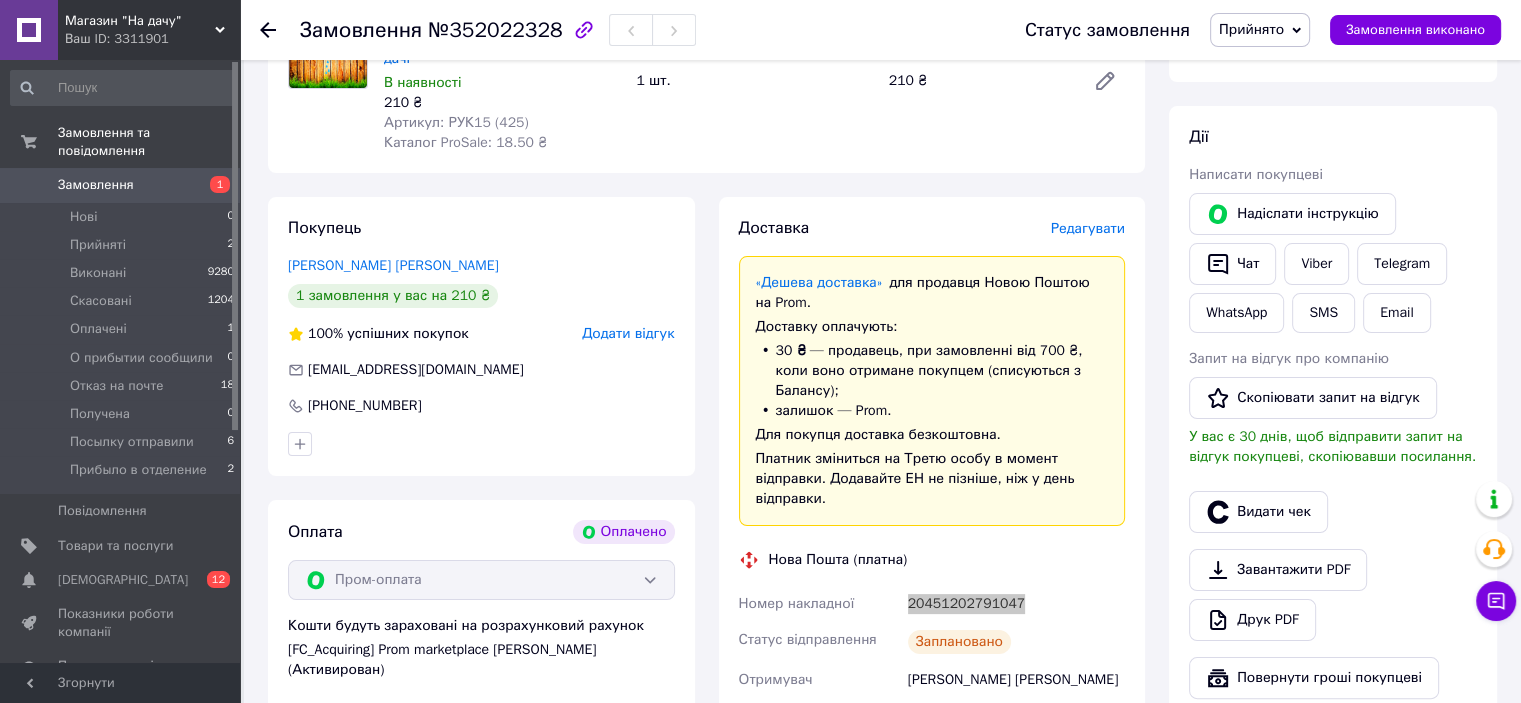 scroll, scrollTop: 0, scrollLeft: 0, axis: both 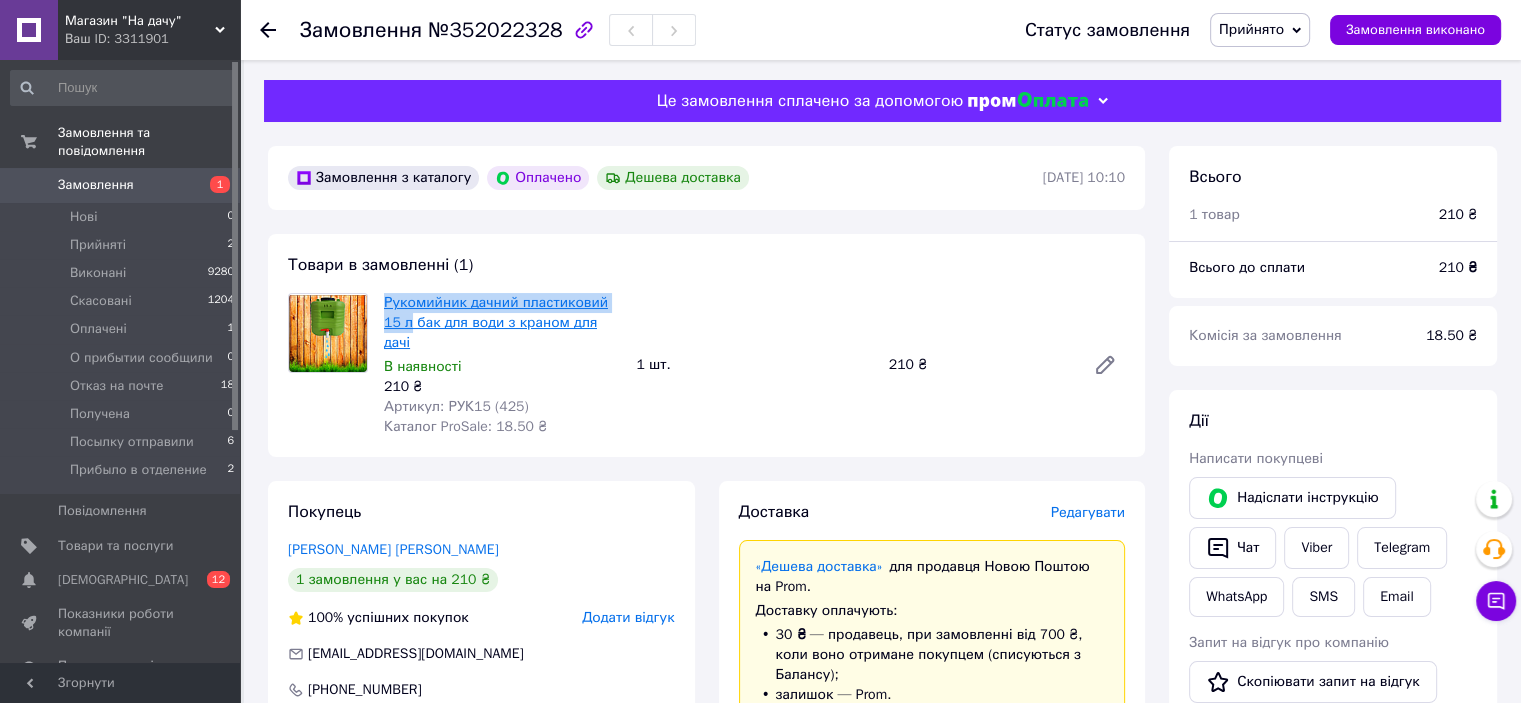 drag, startPoint x: 380, startPoint y: 303, endPoint x: 389, endPoint y: 329, distance: 27.513634 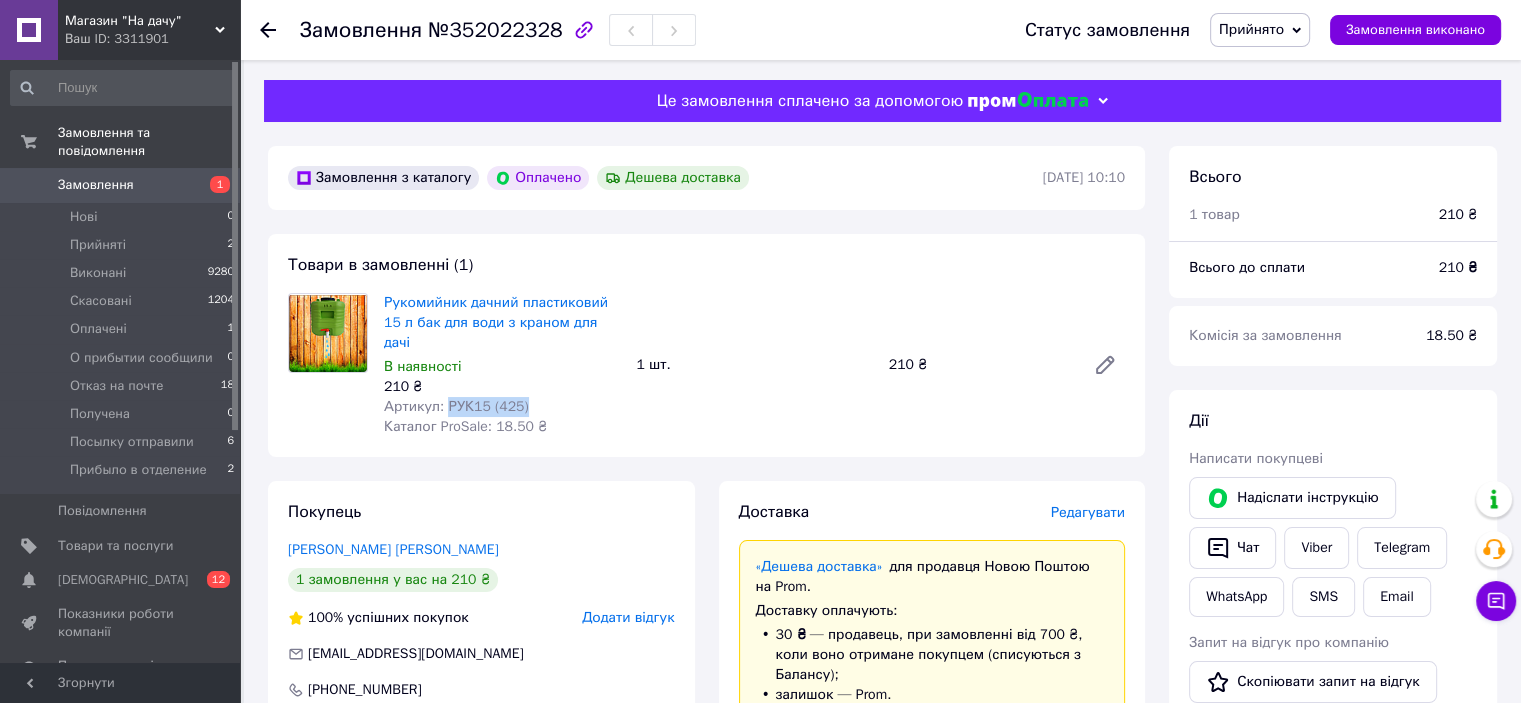 drag, startPoint x: 520, startPoint y: 388, endPoint x: 446, endPoint y: 388, distance: 74 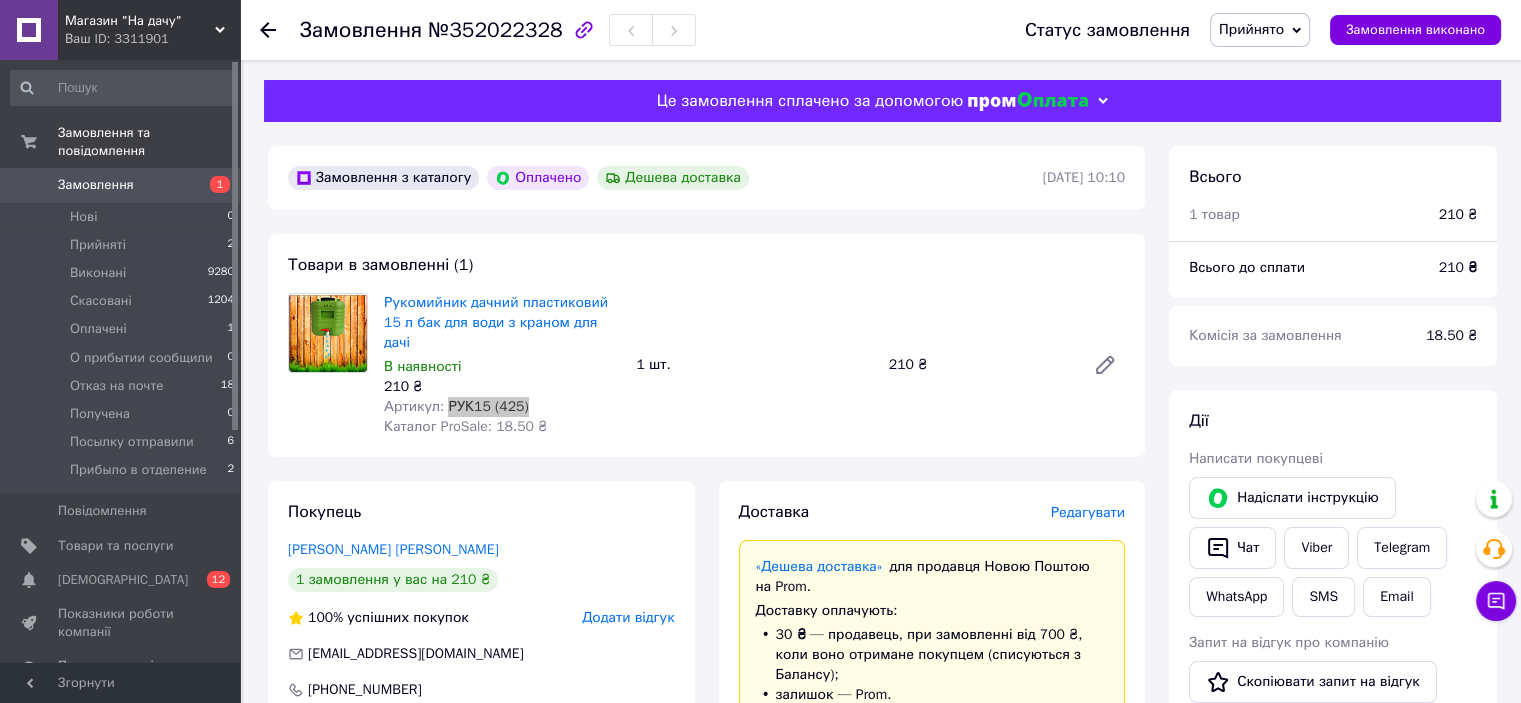 scroll, scrollTop: 400, scrollLeft: 0, axis: vertical 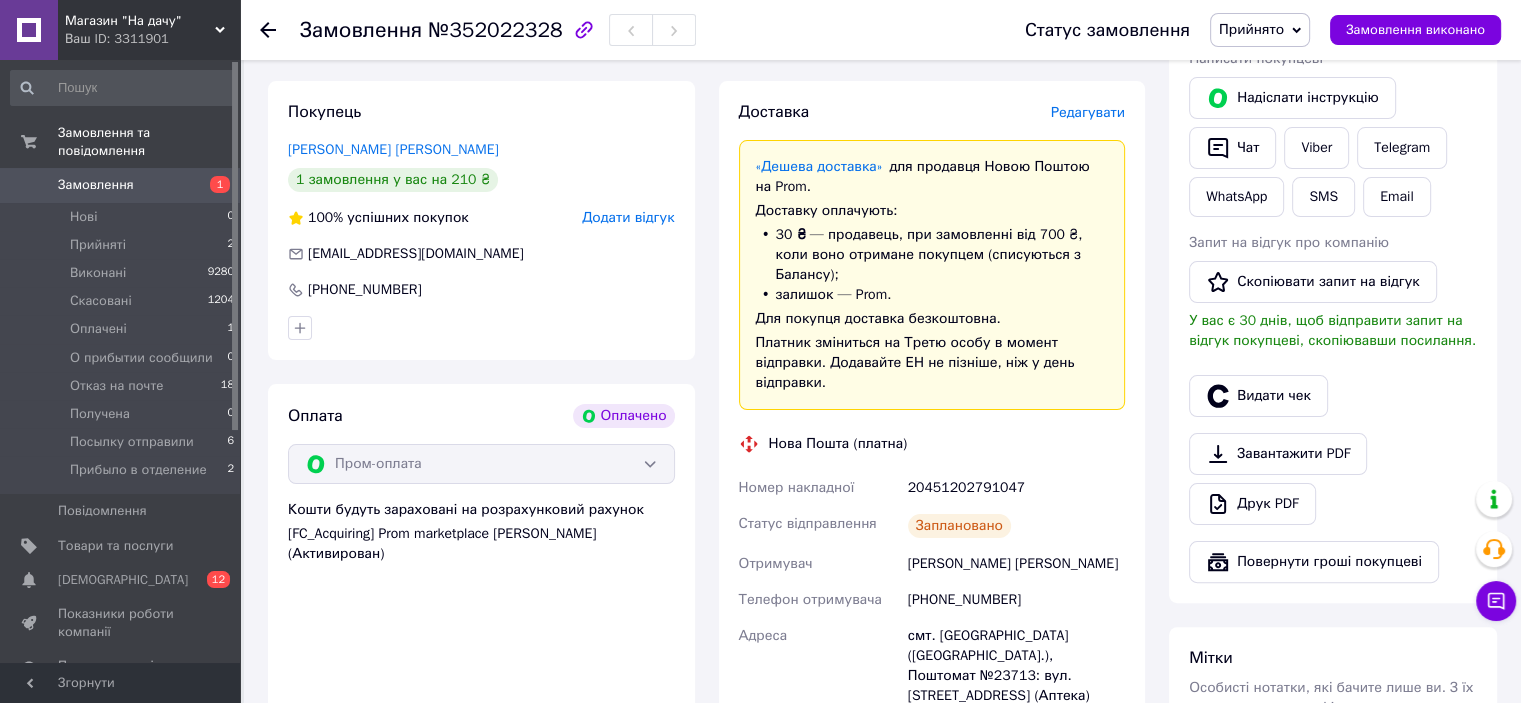 click 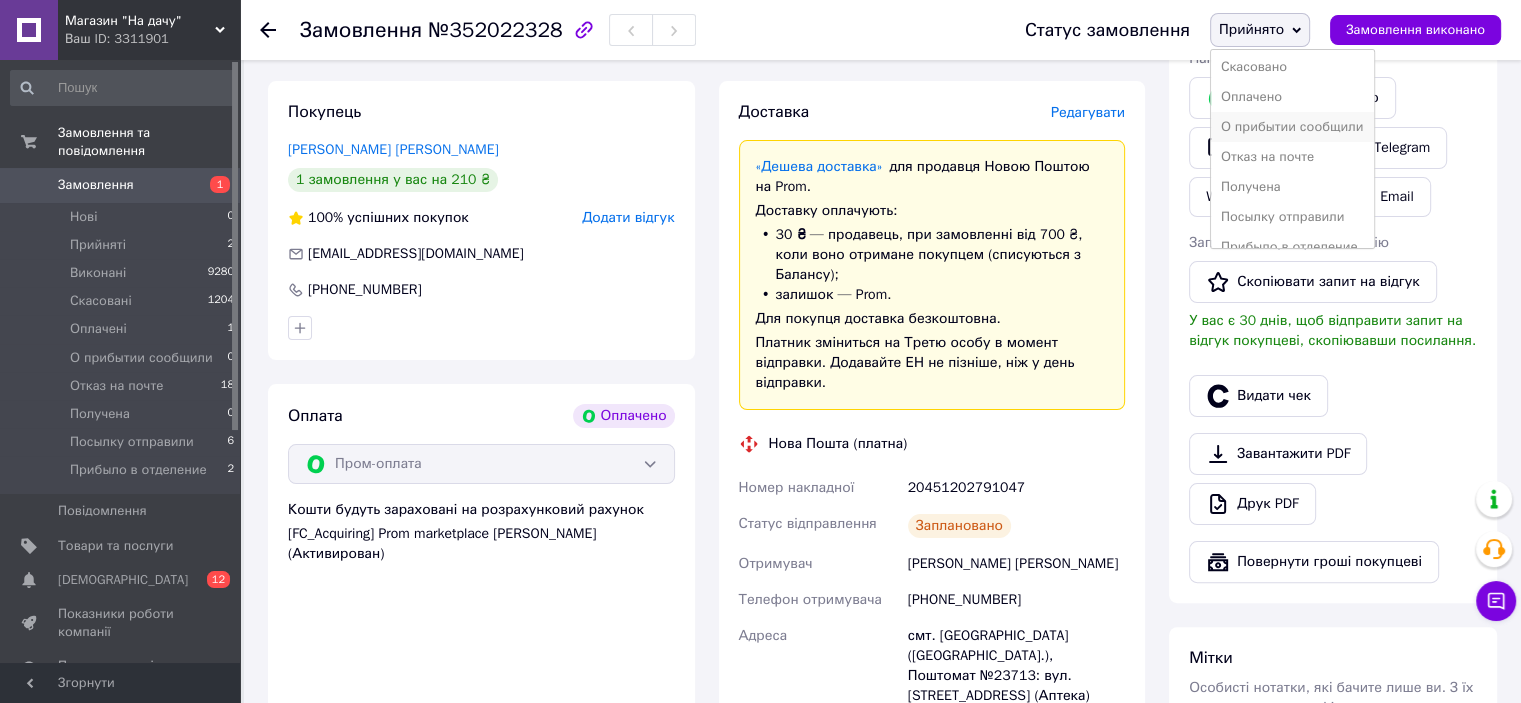 scroll, scrollTop: 52, scrollLeft: 0, axis: vertical 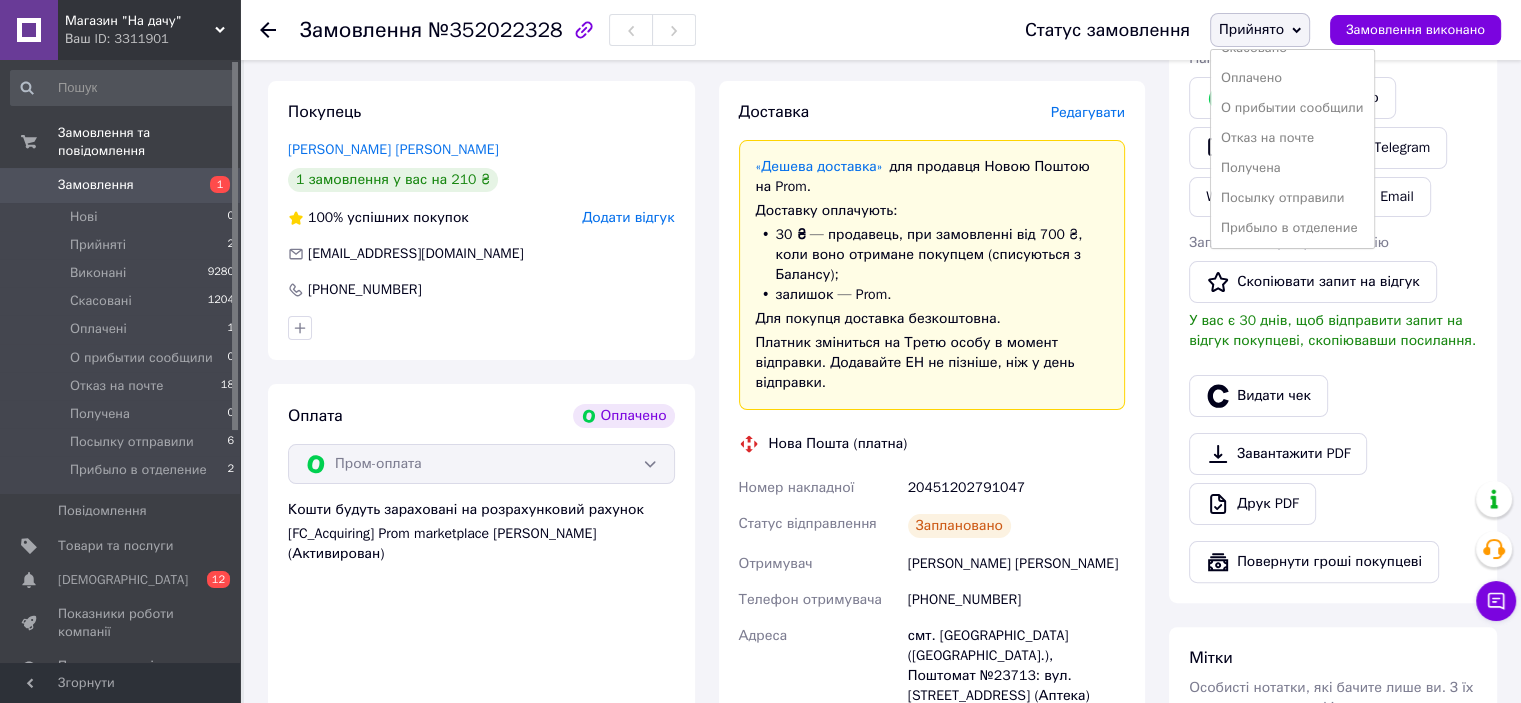 click on "Посылку отправили" at bounding box center (1292, 198) 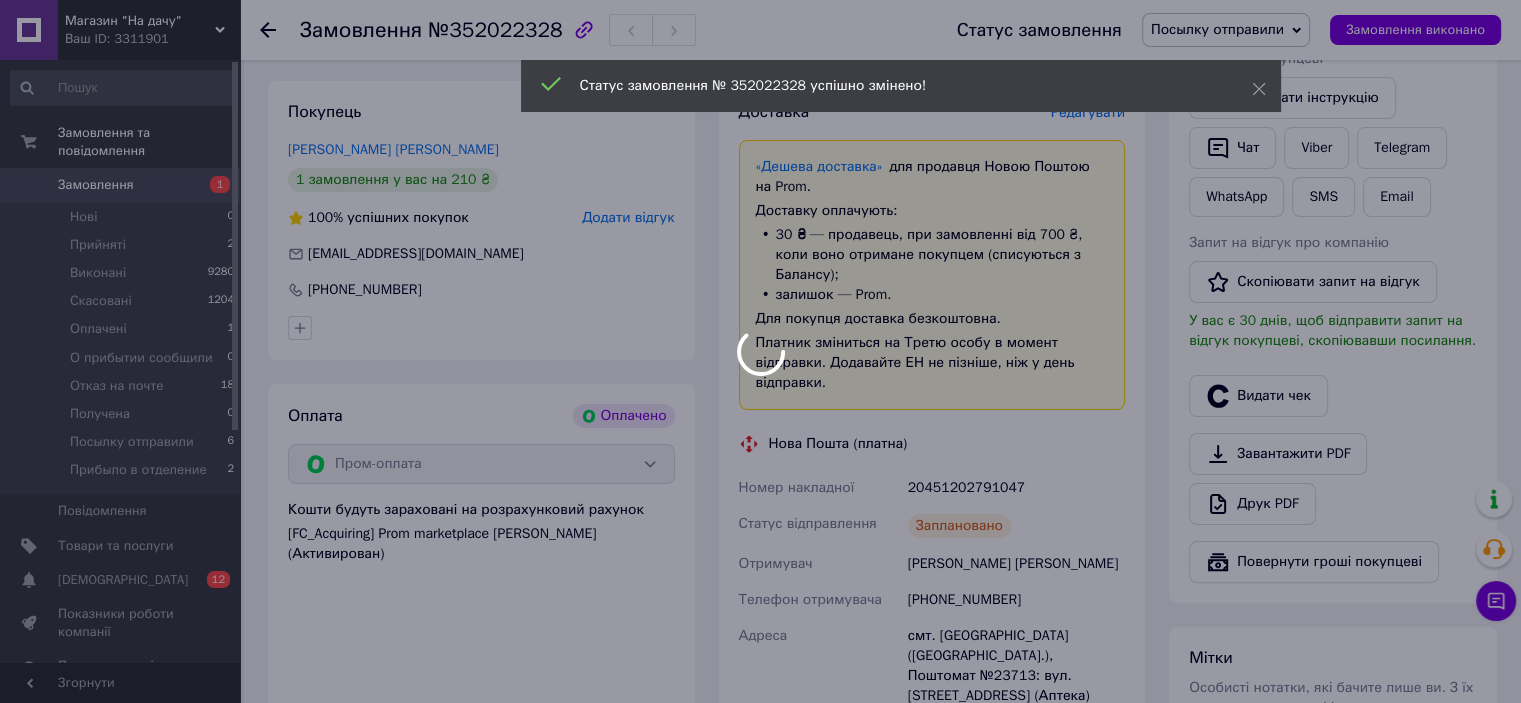 scroll, scrollTop: 0, scrollLeft: 0, axis: both 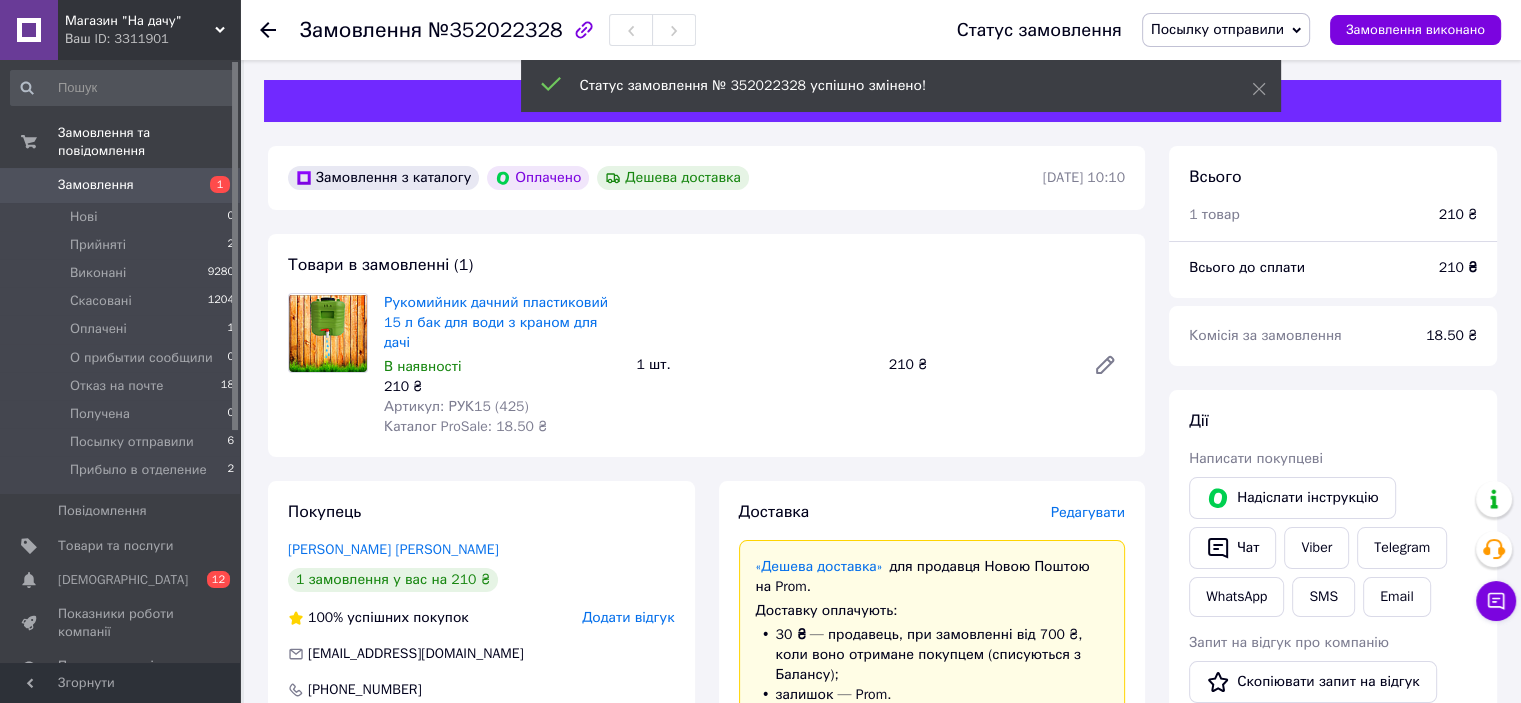 click 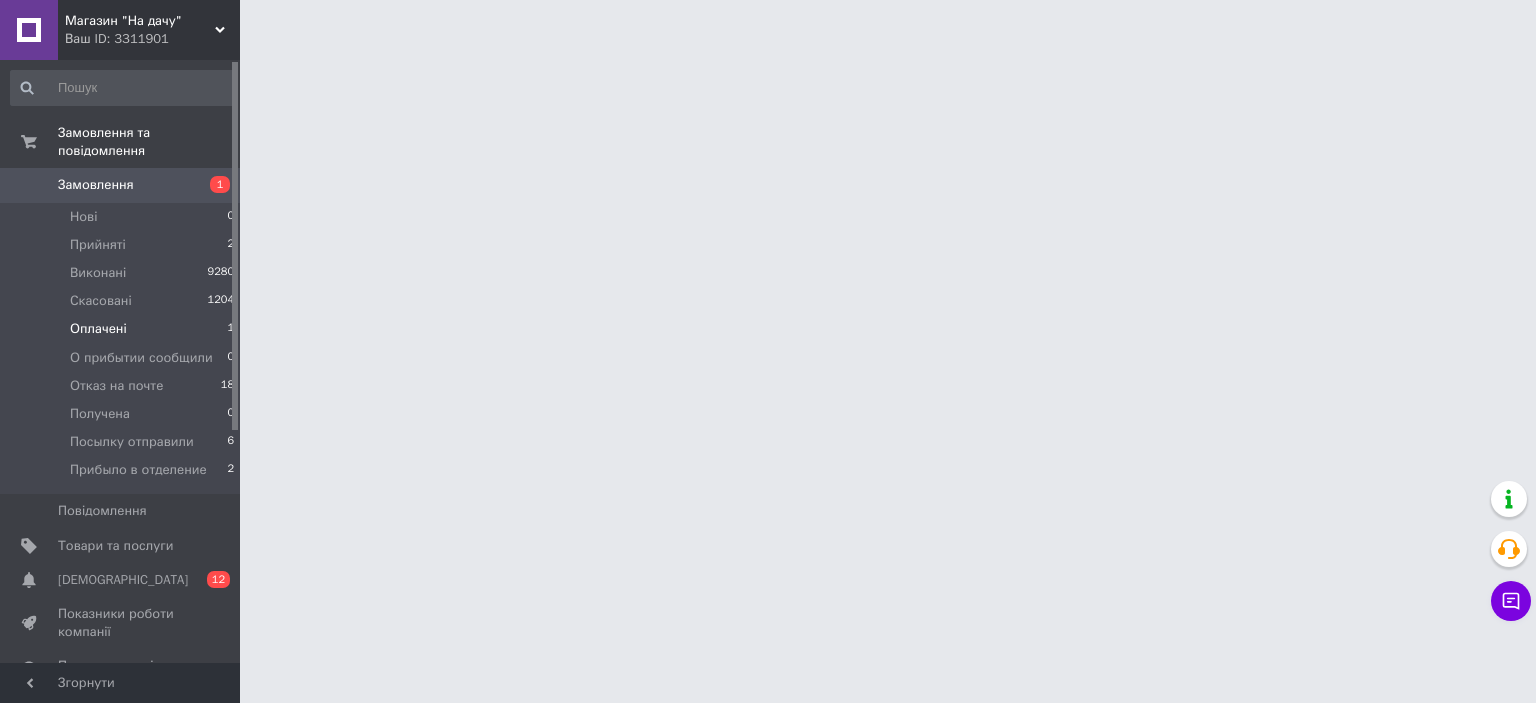 click on "Оплачені" at bounding box center (98, 329) 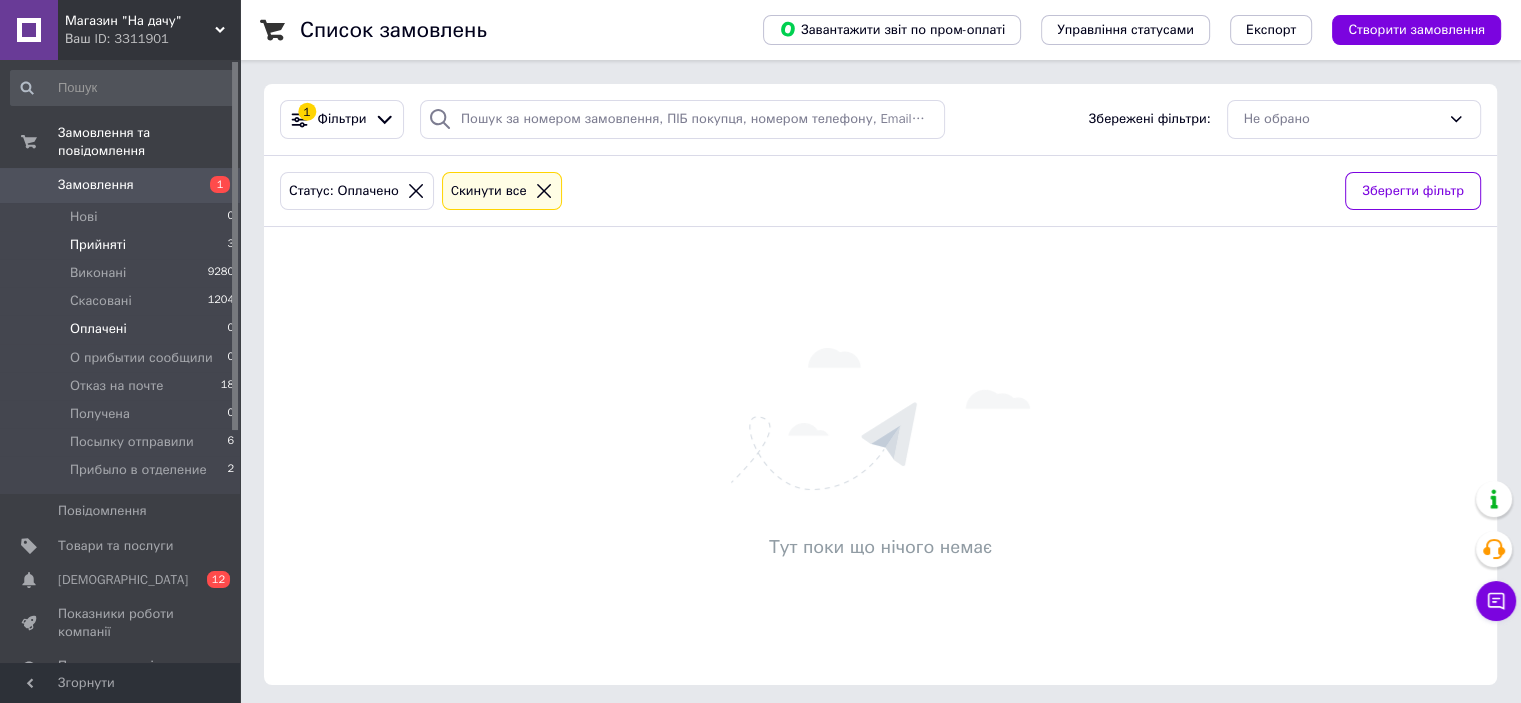 click on "Прийняті" at bounding box center (98, 245) 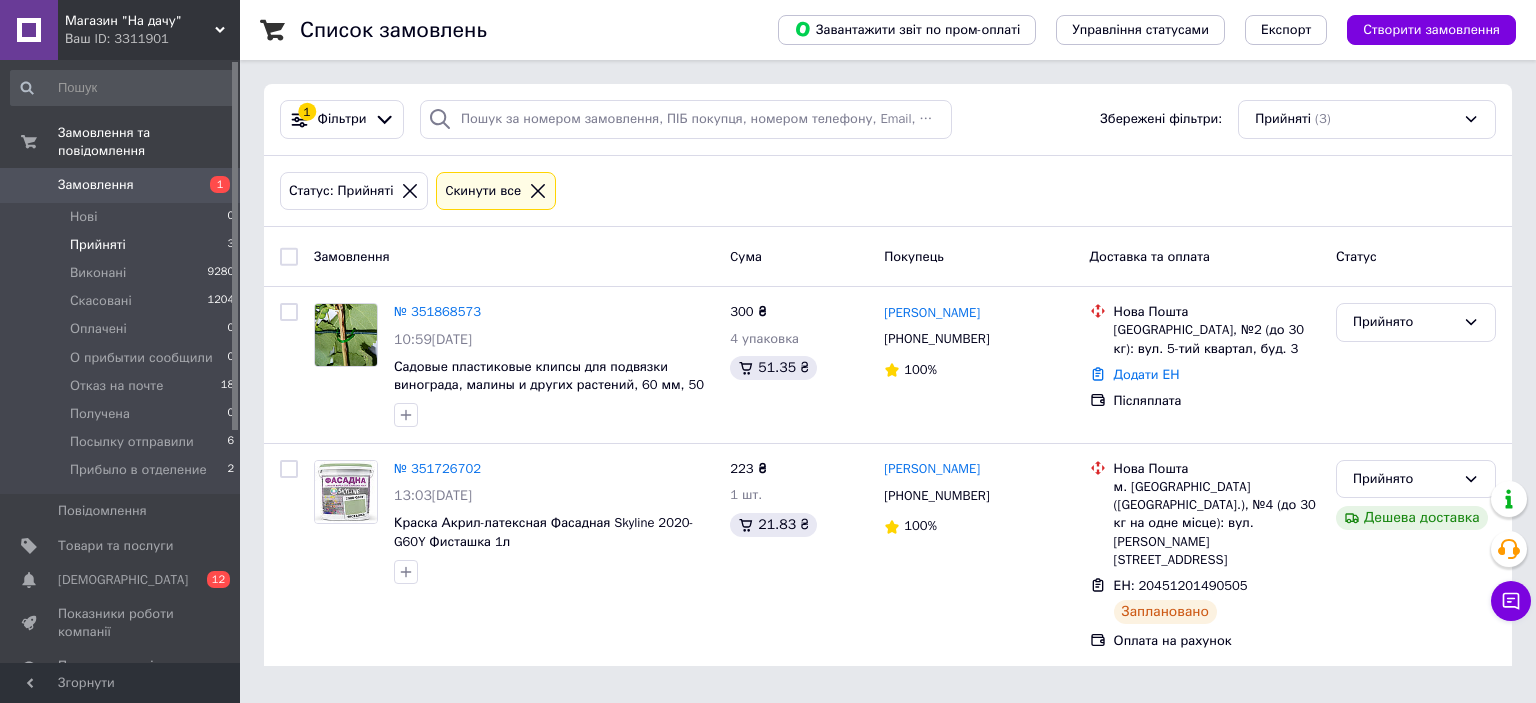 click on "Прийняті" at bounding box center (98, 245) 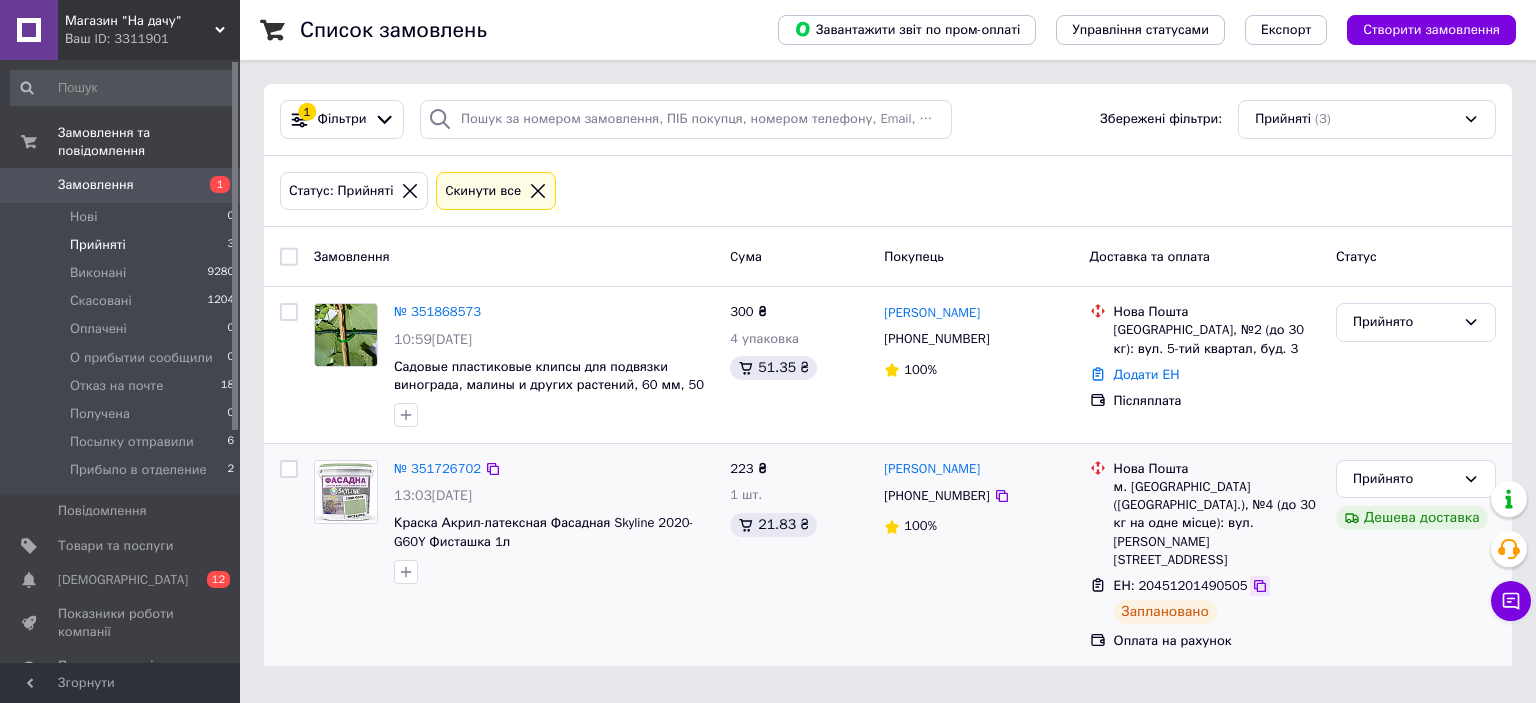 click 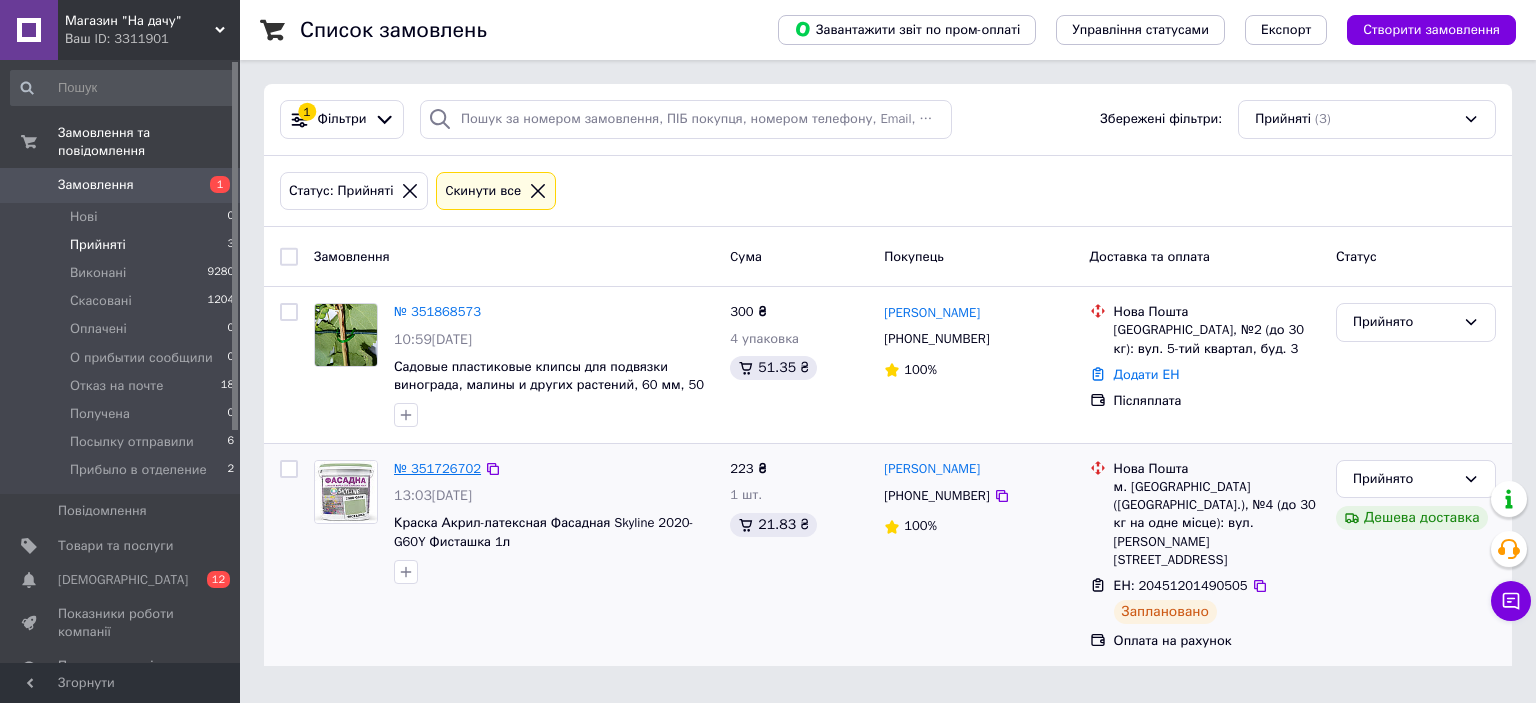 click on "№ 351726702" at bounding box center [437, 468] 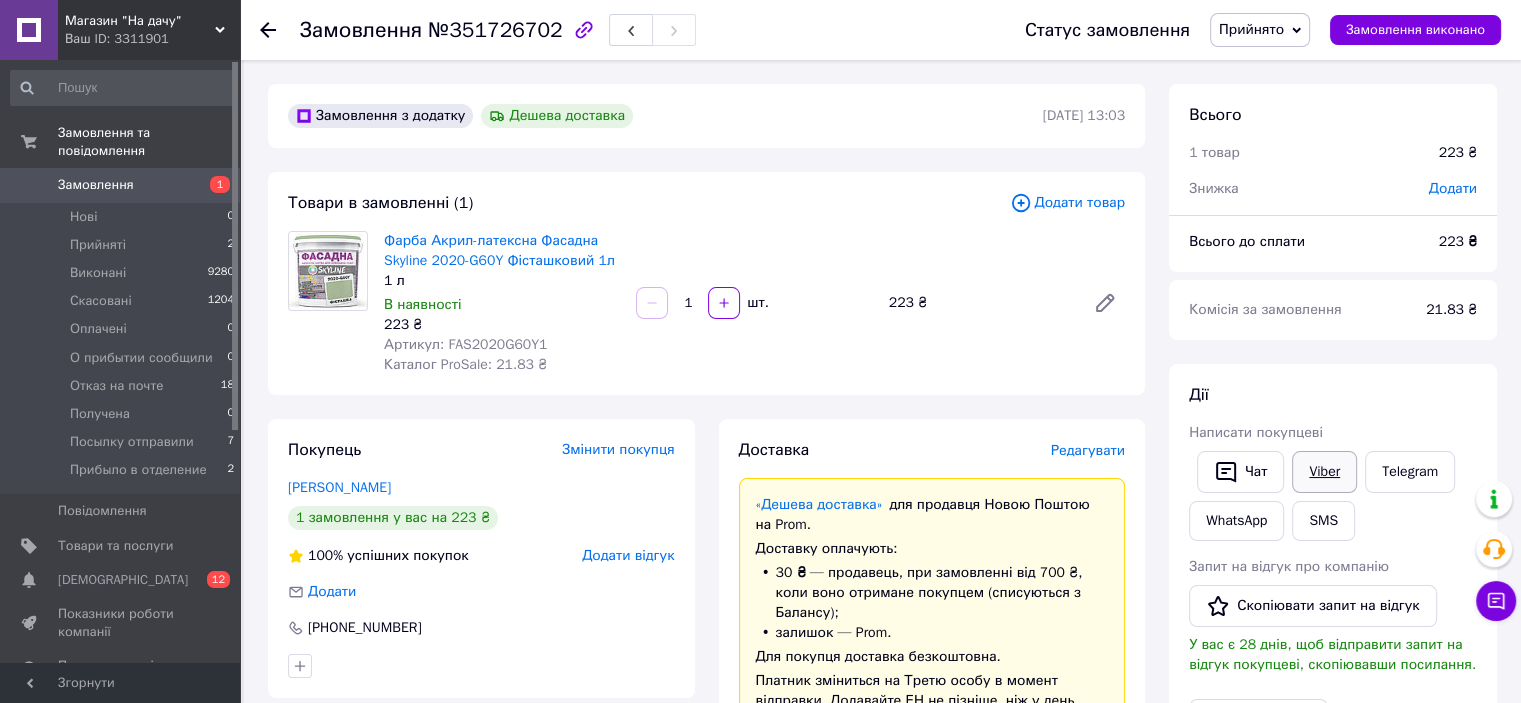 click on "Viber" at bounding box center (1324, 472) 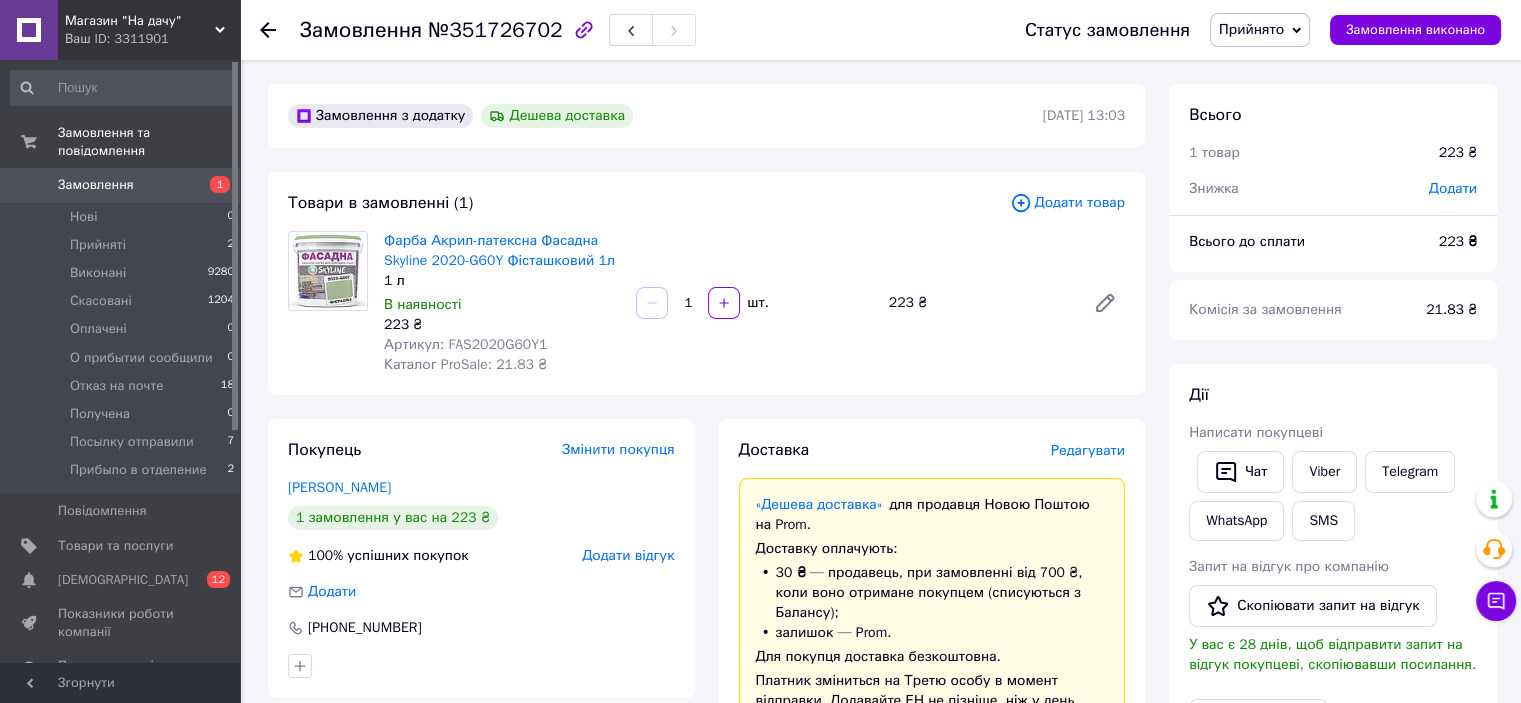 click 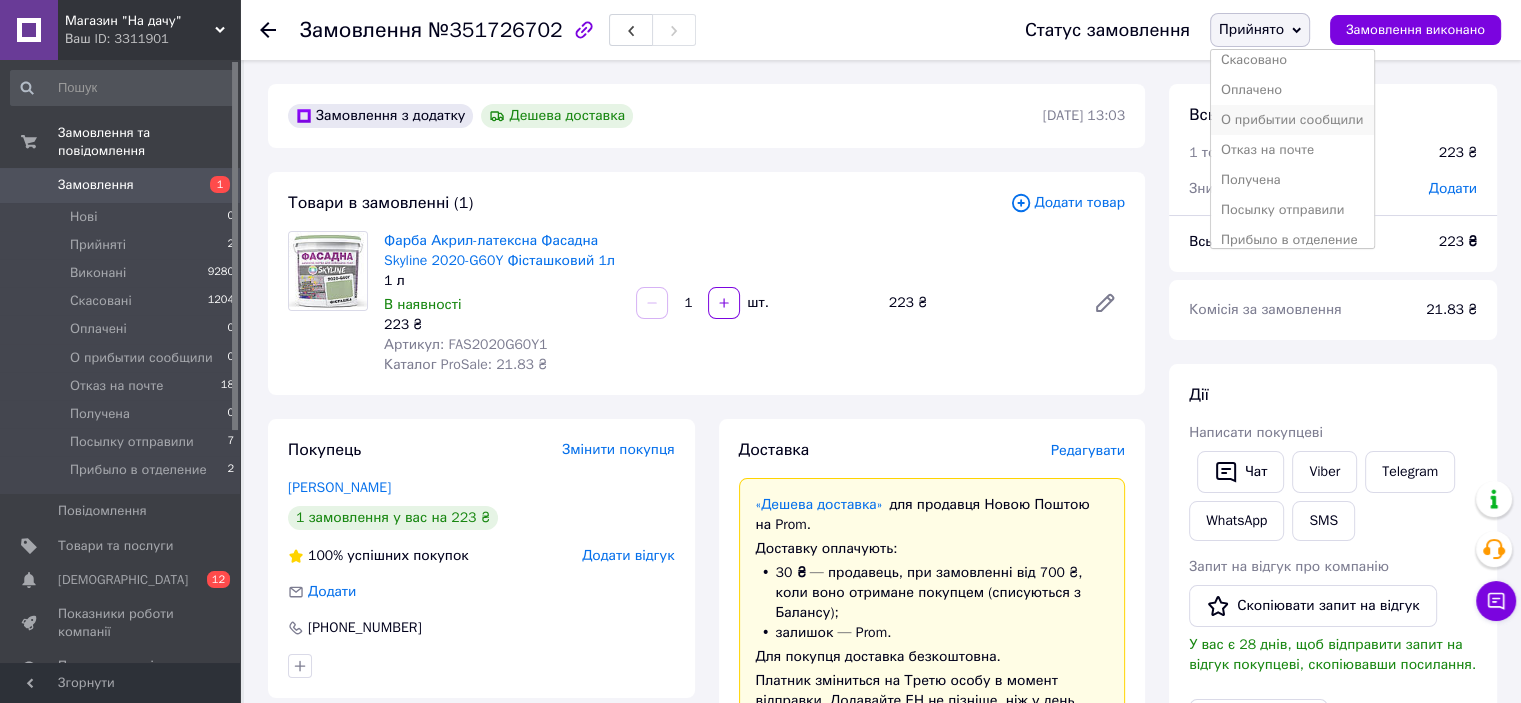 scroll, scrollTop: 52, scrollLeft: 0, axis: vertical 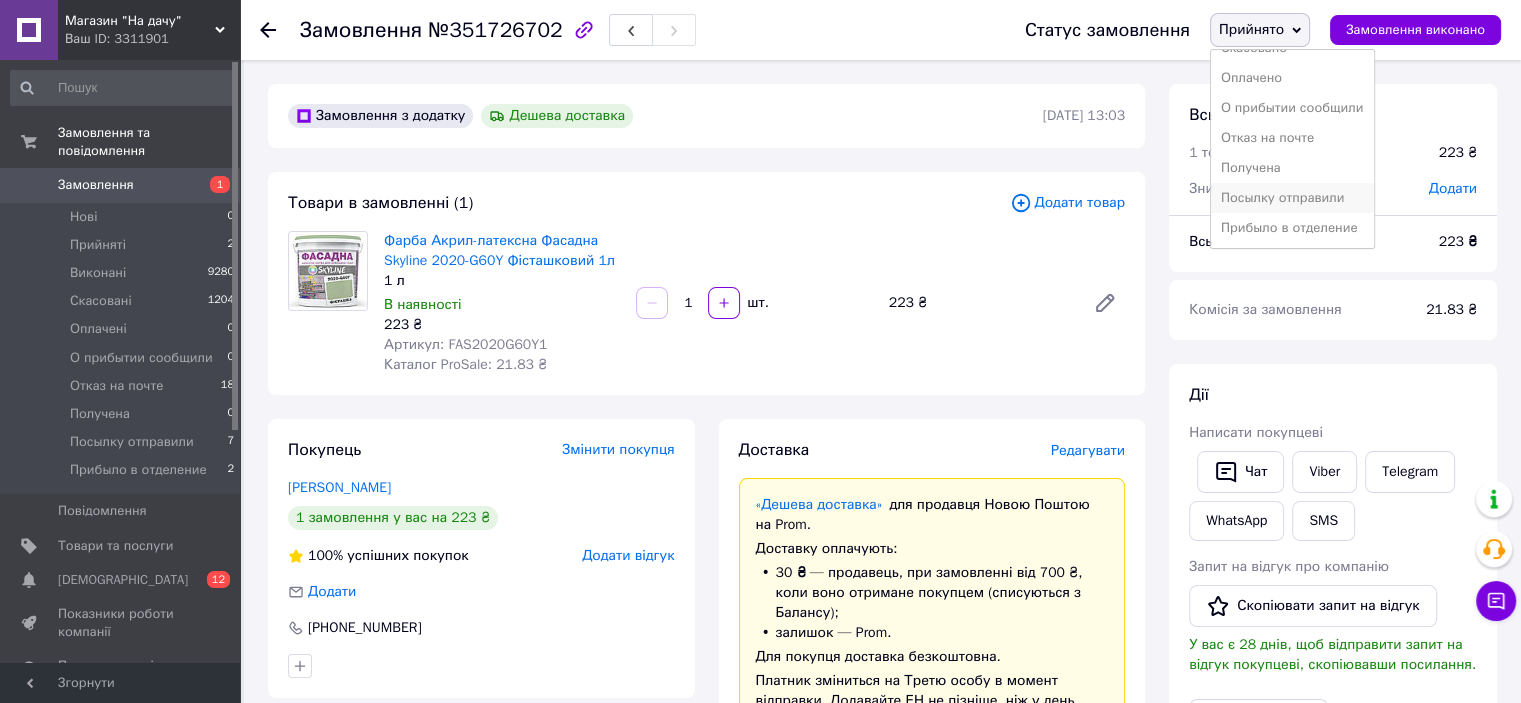 click on "Посылку отправили" at bounding box center (1292, 198) 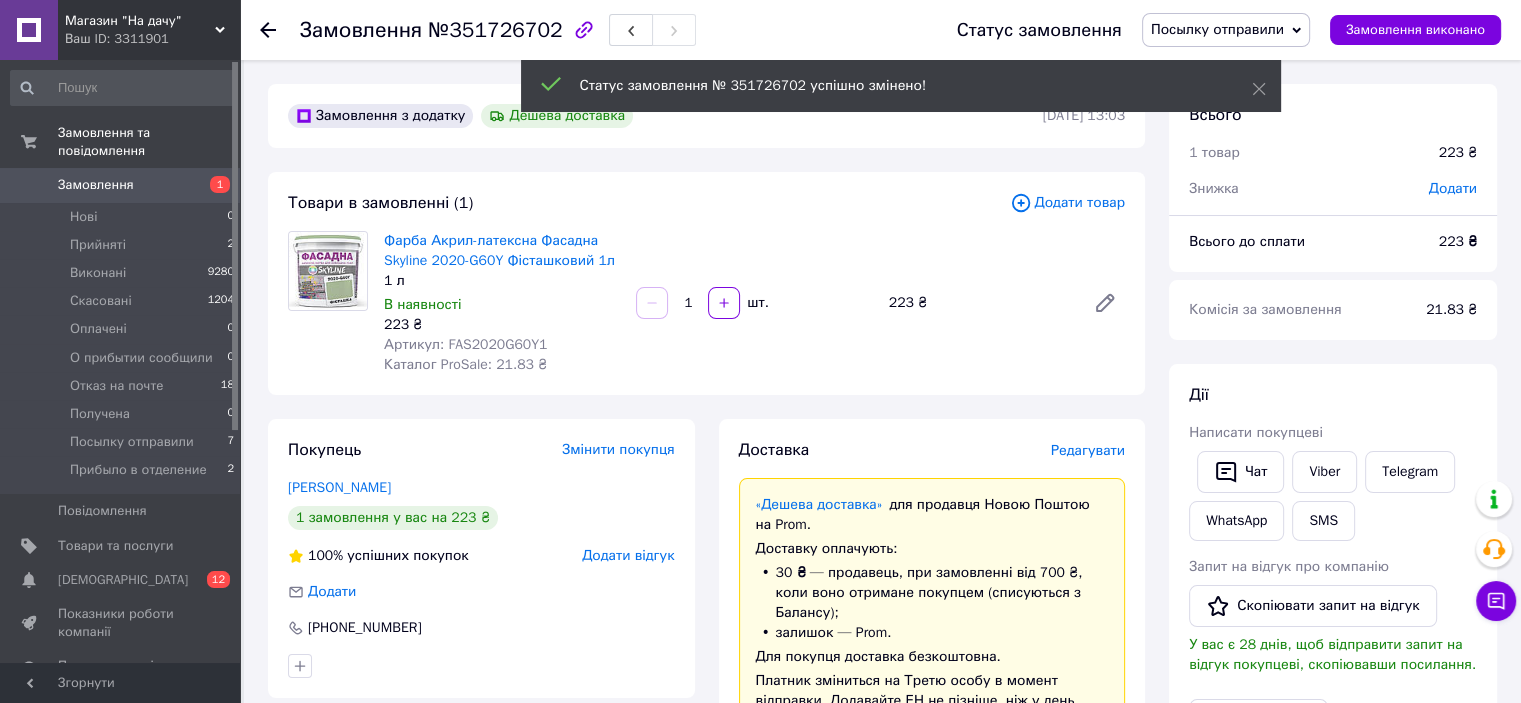 click 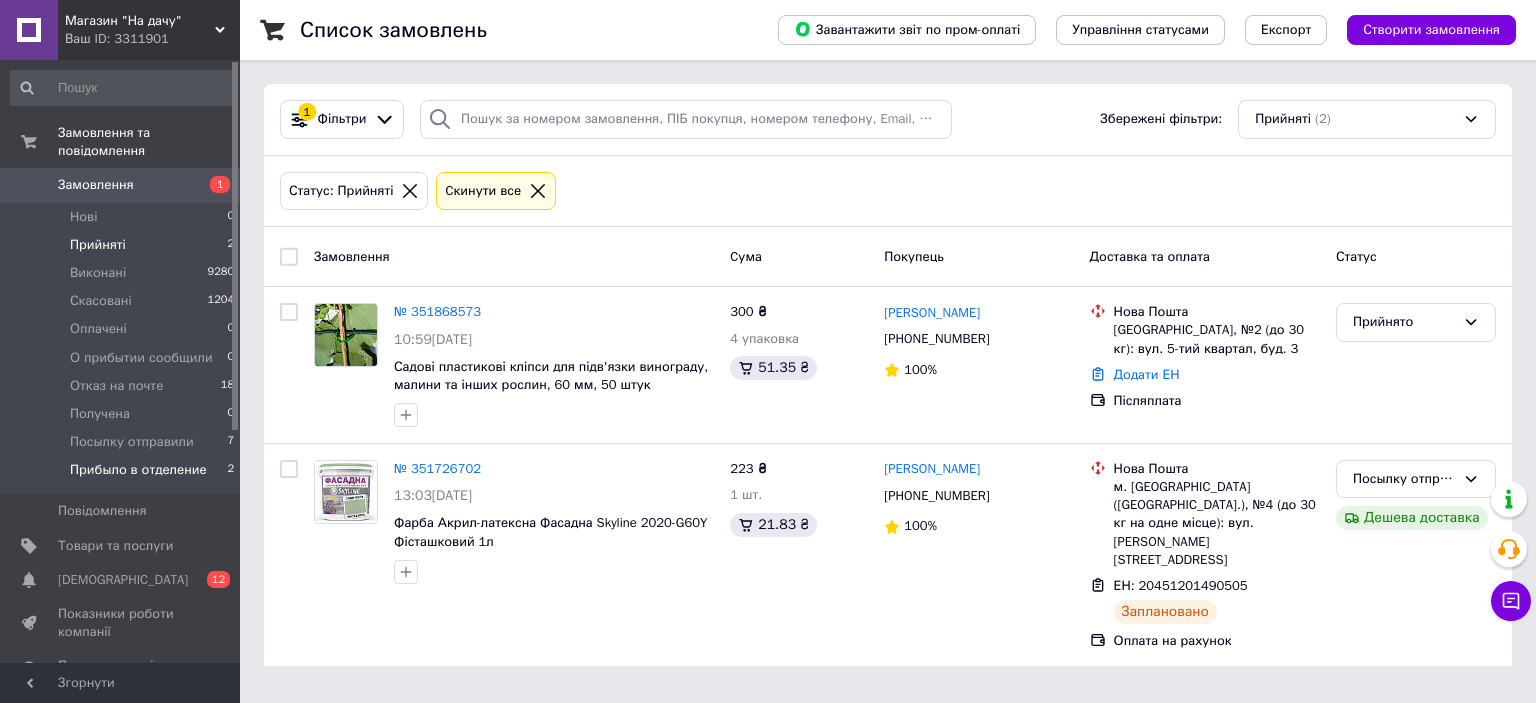 click on "Прибыло в отделение" at bounding box center [138, 470] 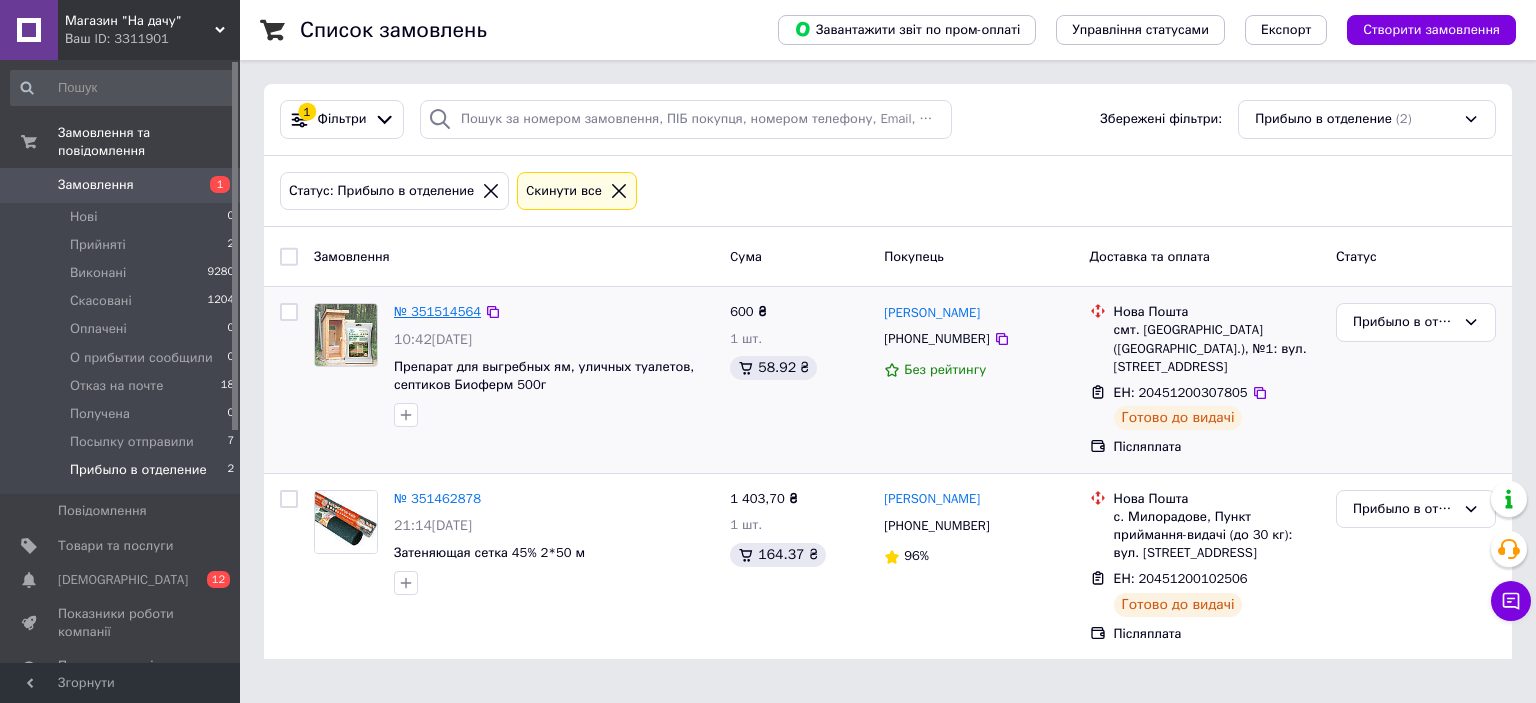 click on "№ 351514564" at bounding box center [437, 311] 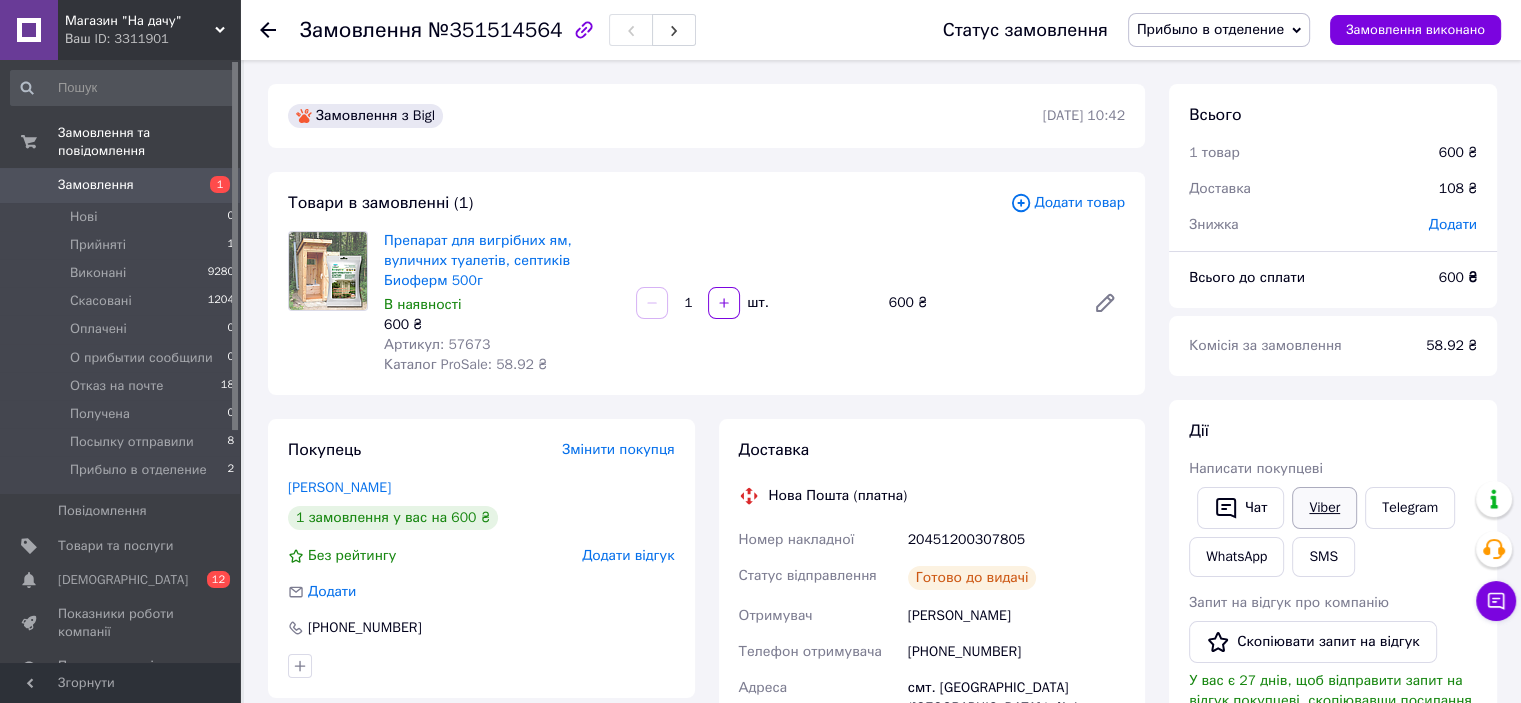 click on "Viber" at bounding box center [1324, 508] 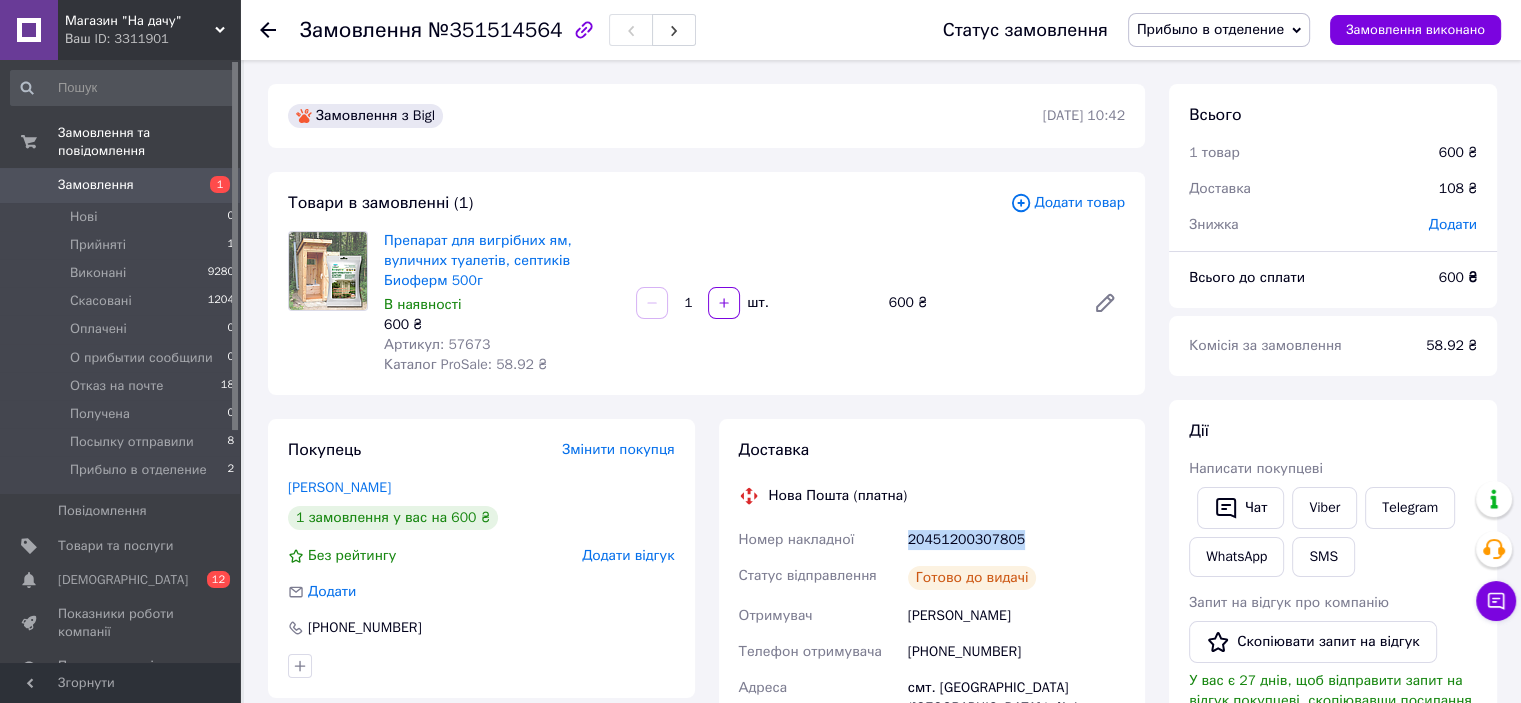 drag, startPoint x: 1023, startPoint y: 537, endPoint x: 887, endPoint y: 535, distance: 136.01471 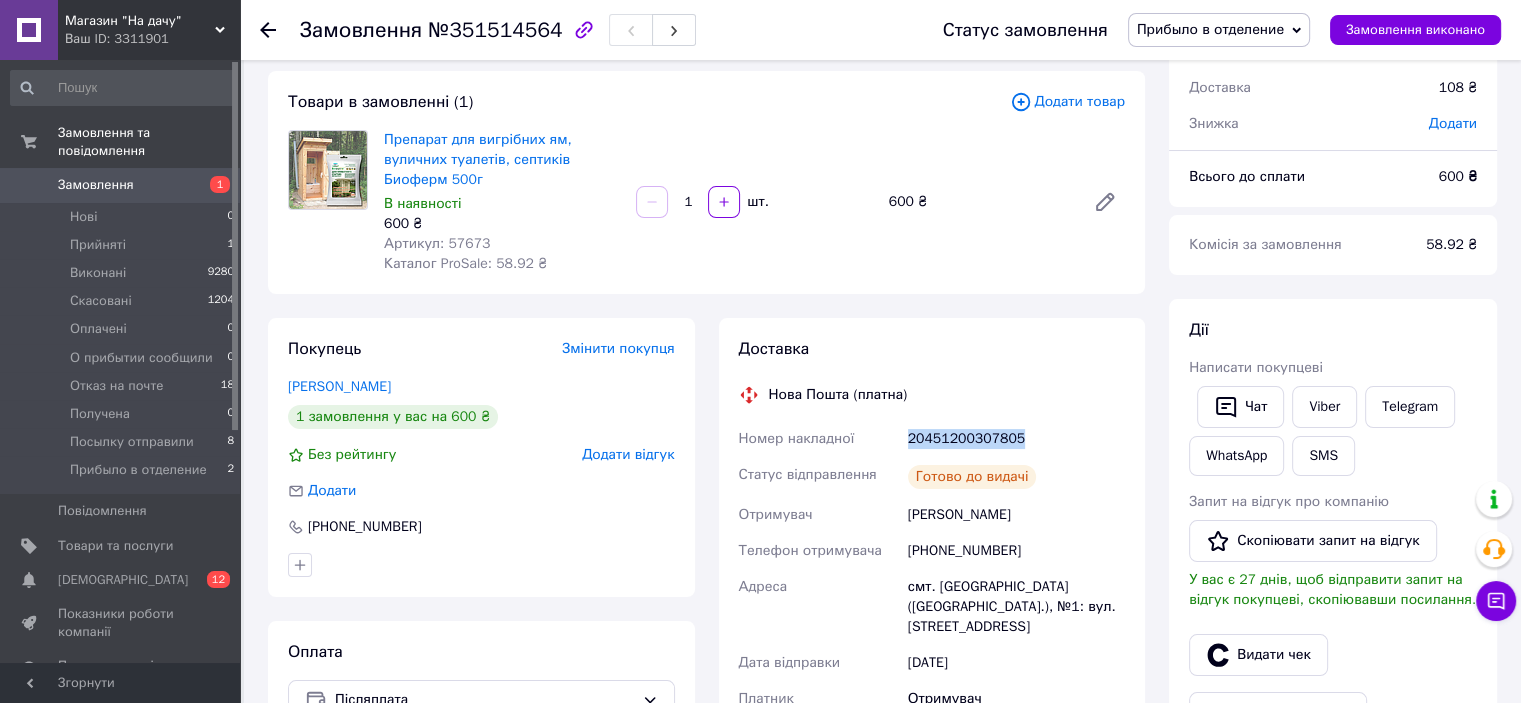 scroll, scrollTop: 100, scrollLeft: 0, axis: vertical 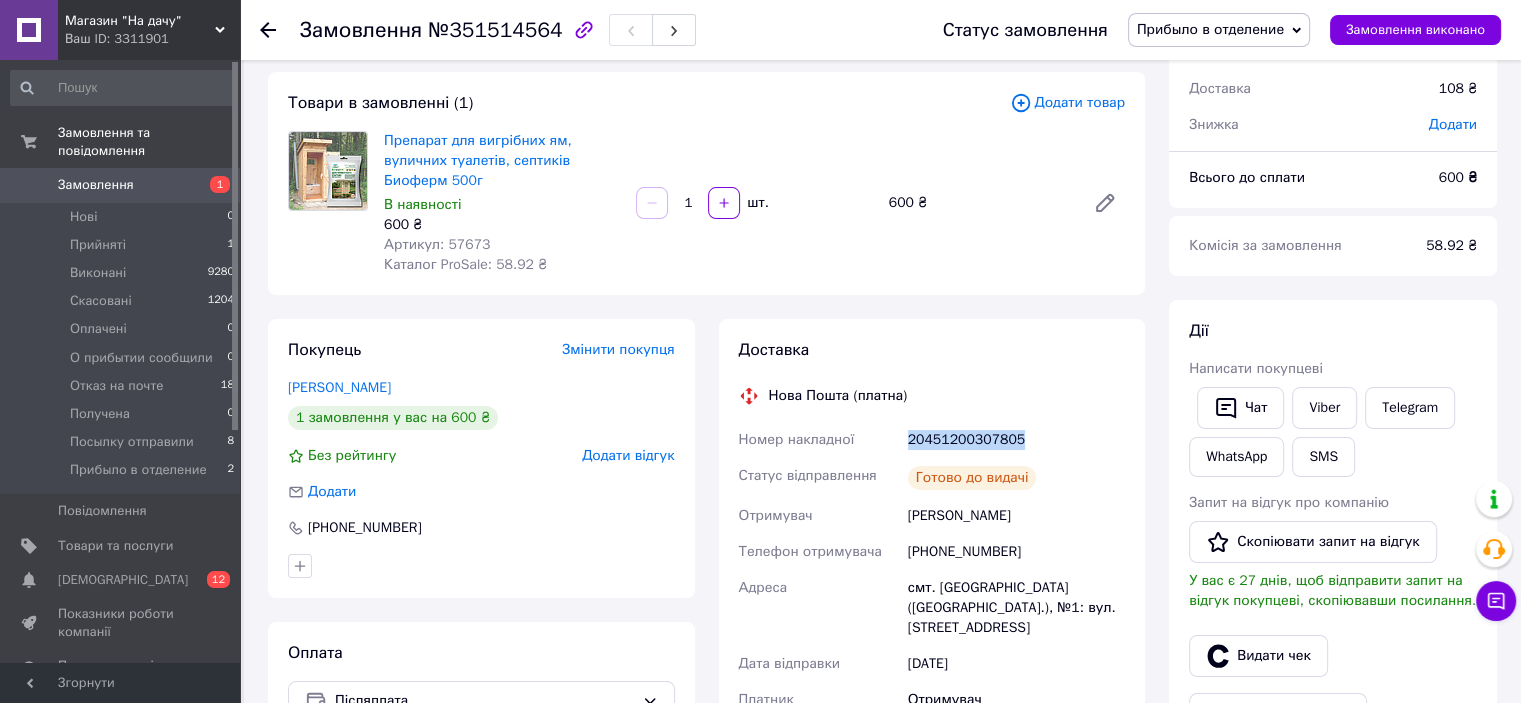 click 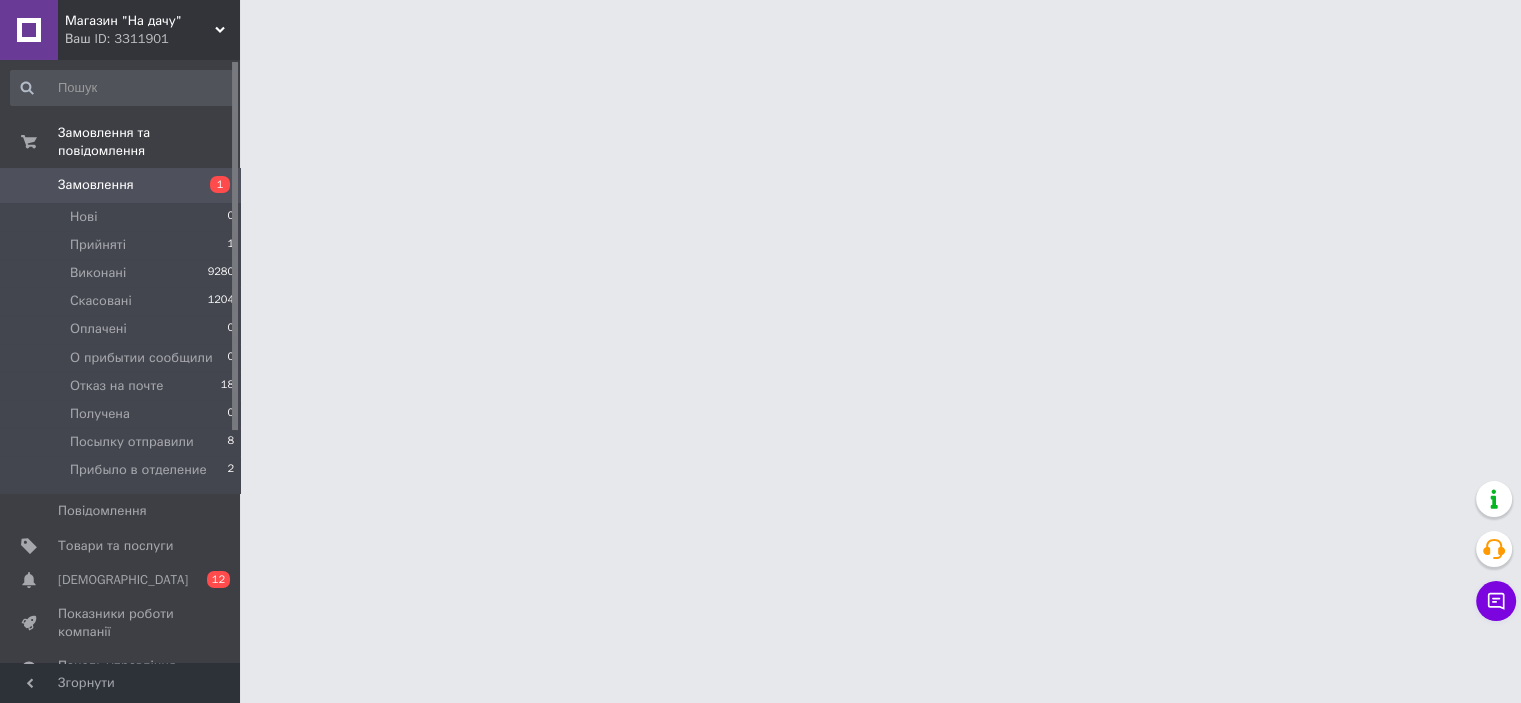 scroll, scrollTop: 0, scrollLeft: 0, axis: both 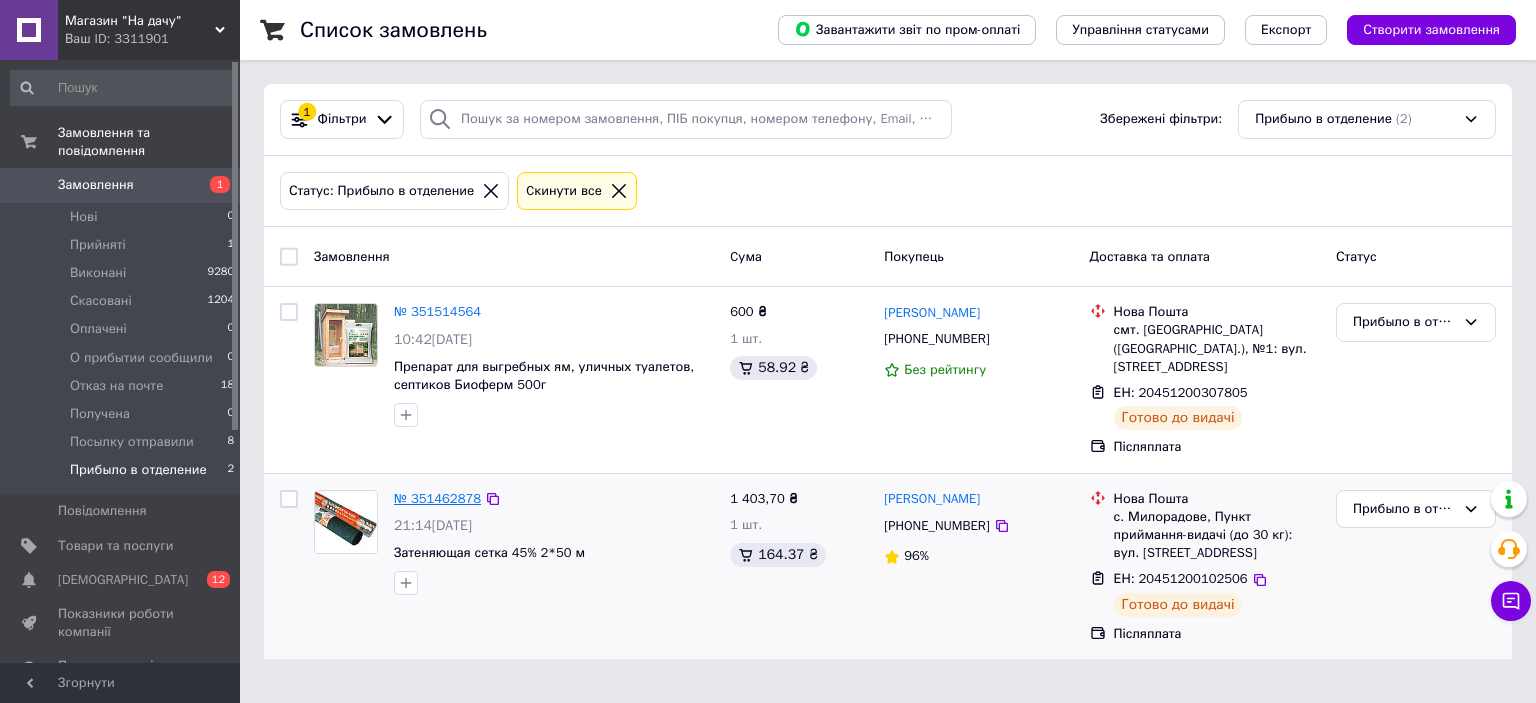 click on "№ 351462878" at bounding box center (437, 498) 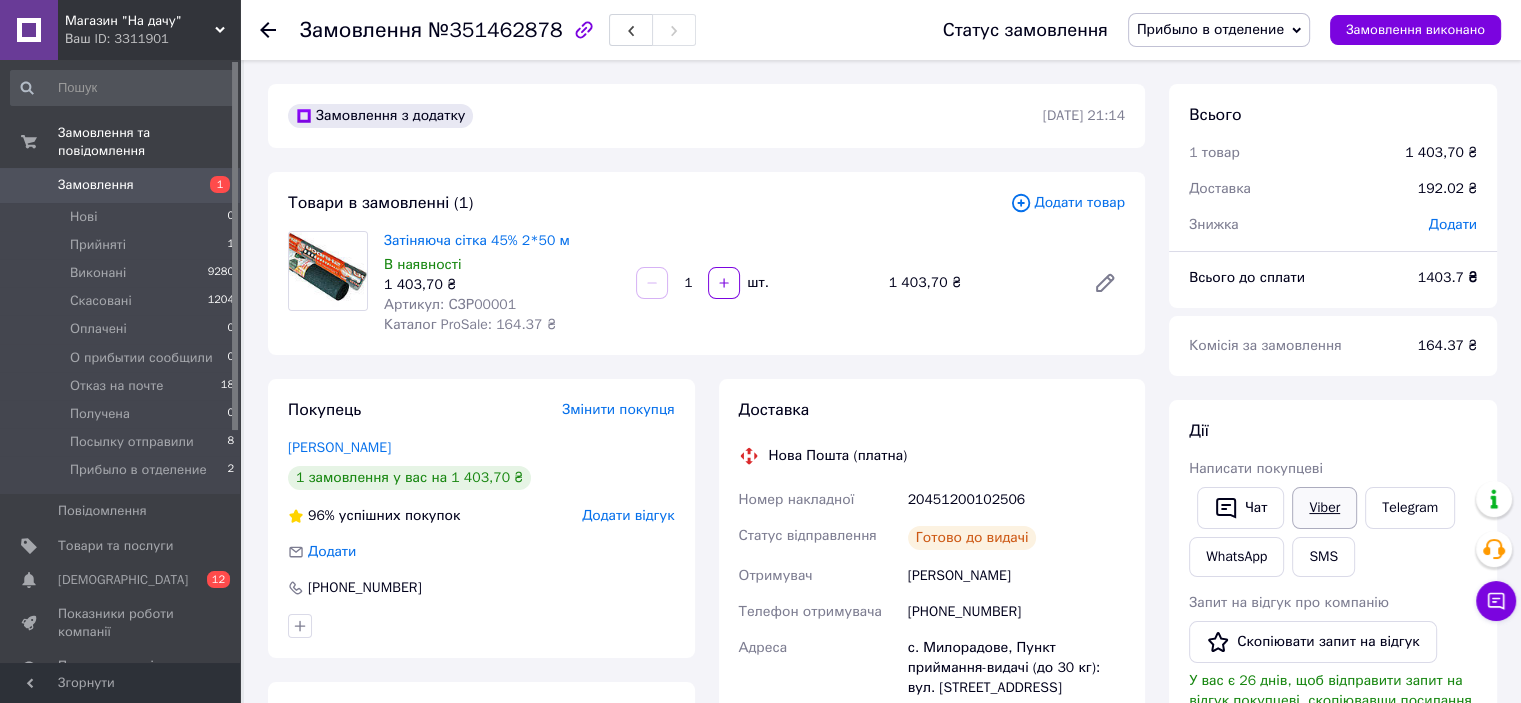 scroll, scrollTop: 52, scrollLeft: 0, axis: vertical 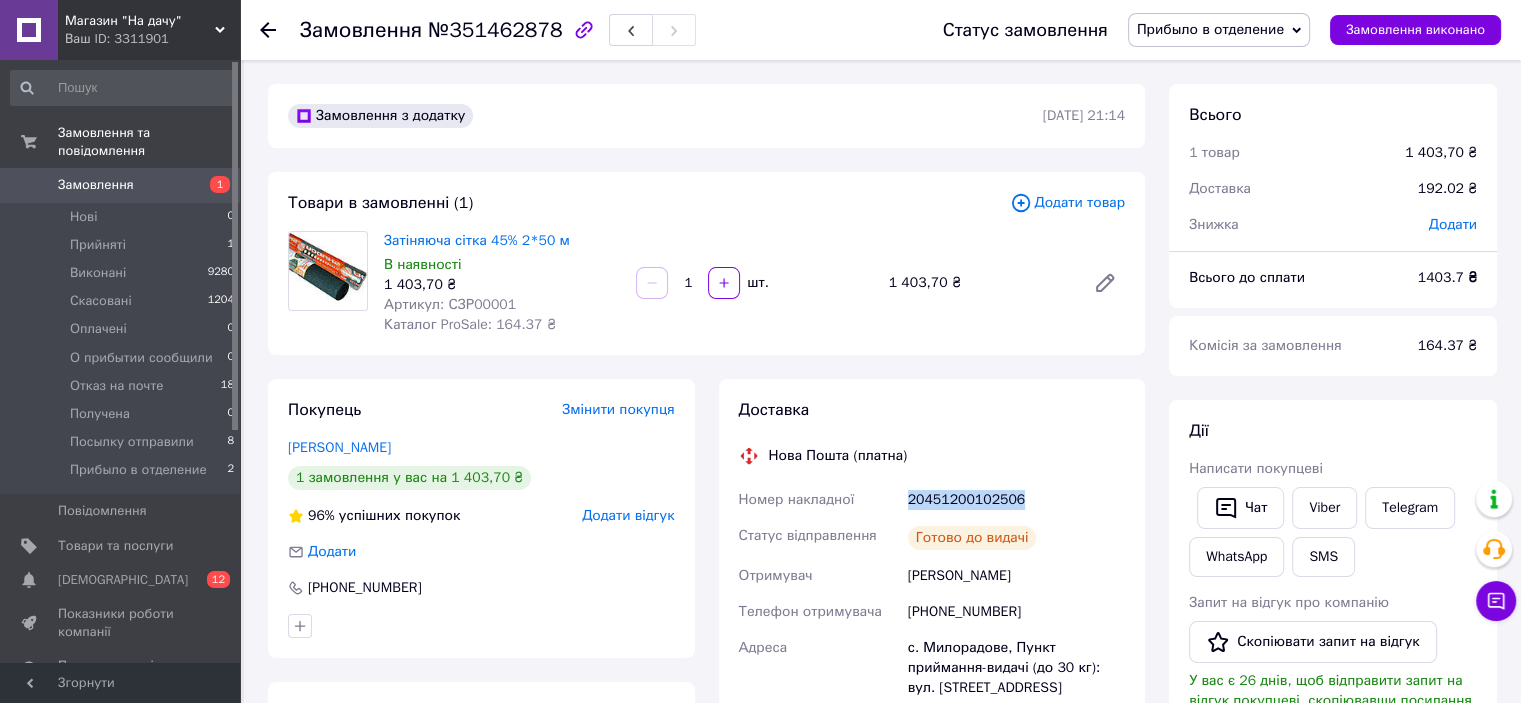 drag, startPoint x: 1000, startPoint y: 502, endPoint x: 864, endPoint y: 502, distance: 136 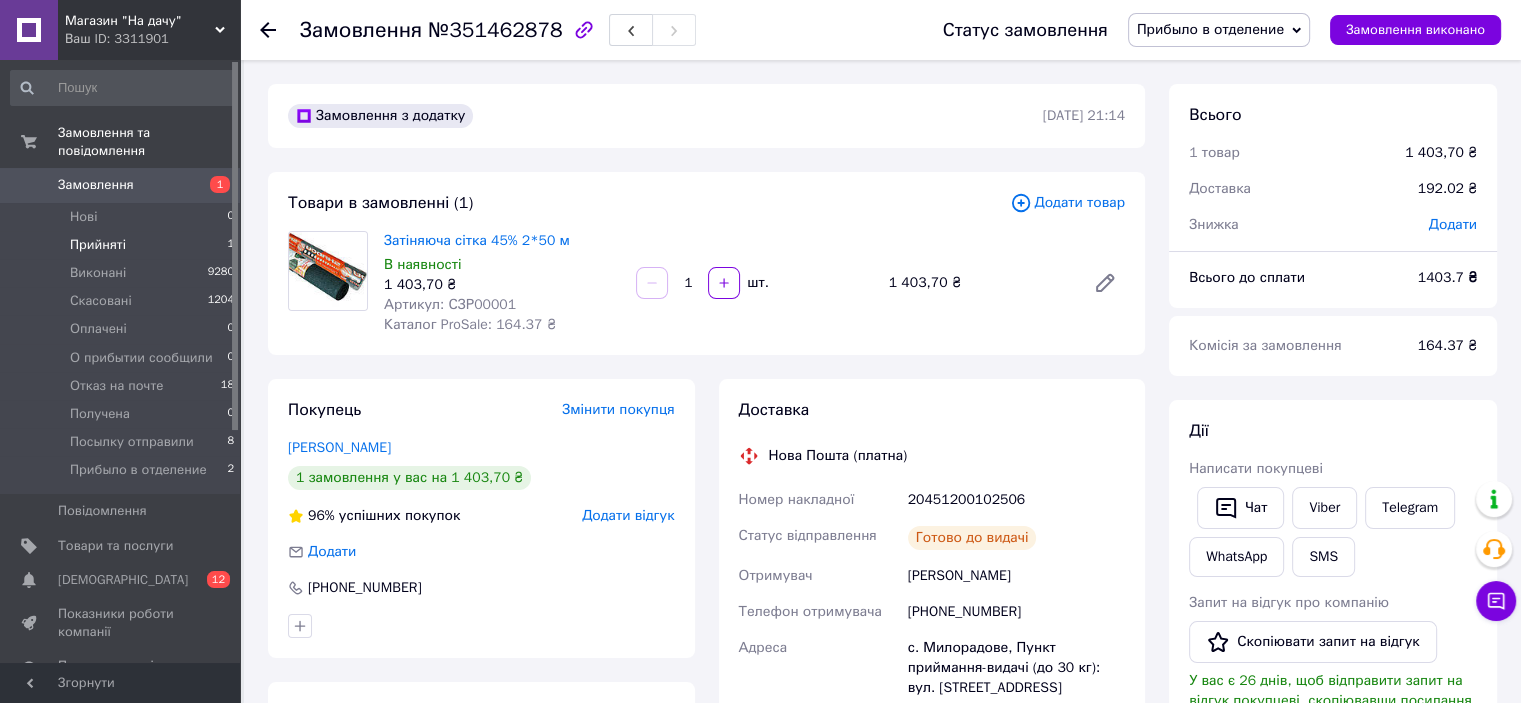 click on "Прийняті" at bounding box center [98, 245] 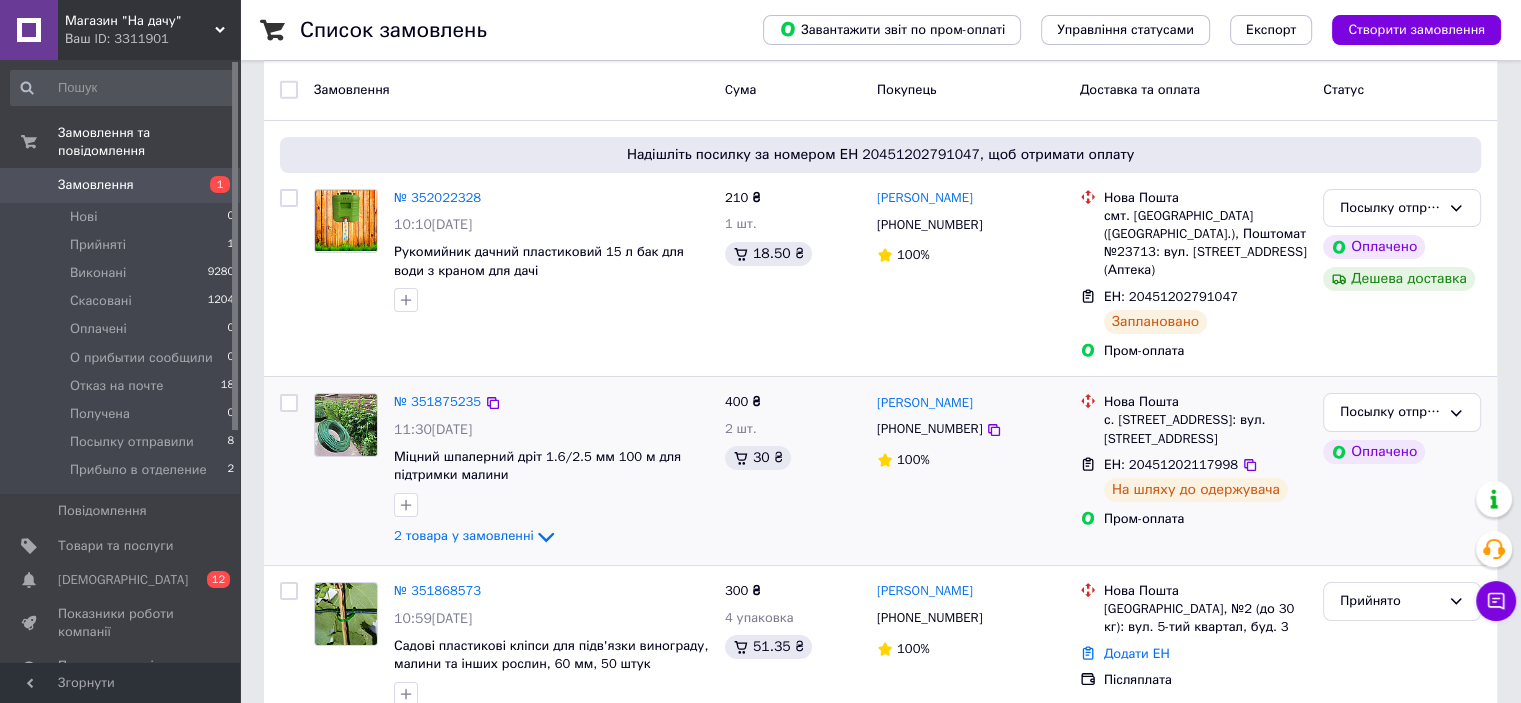scroll, scrollTop: 200, scrollLeft: 0, axis: vertical 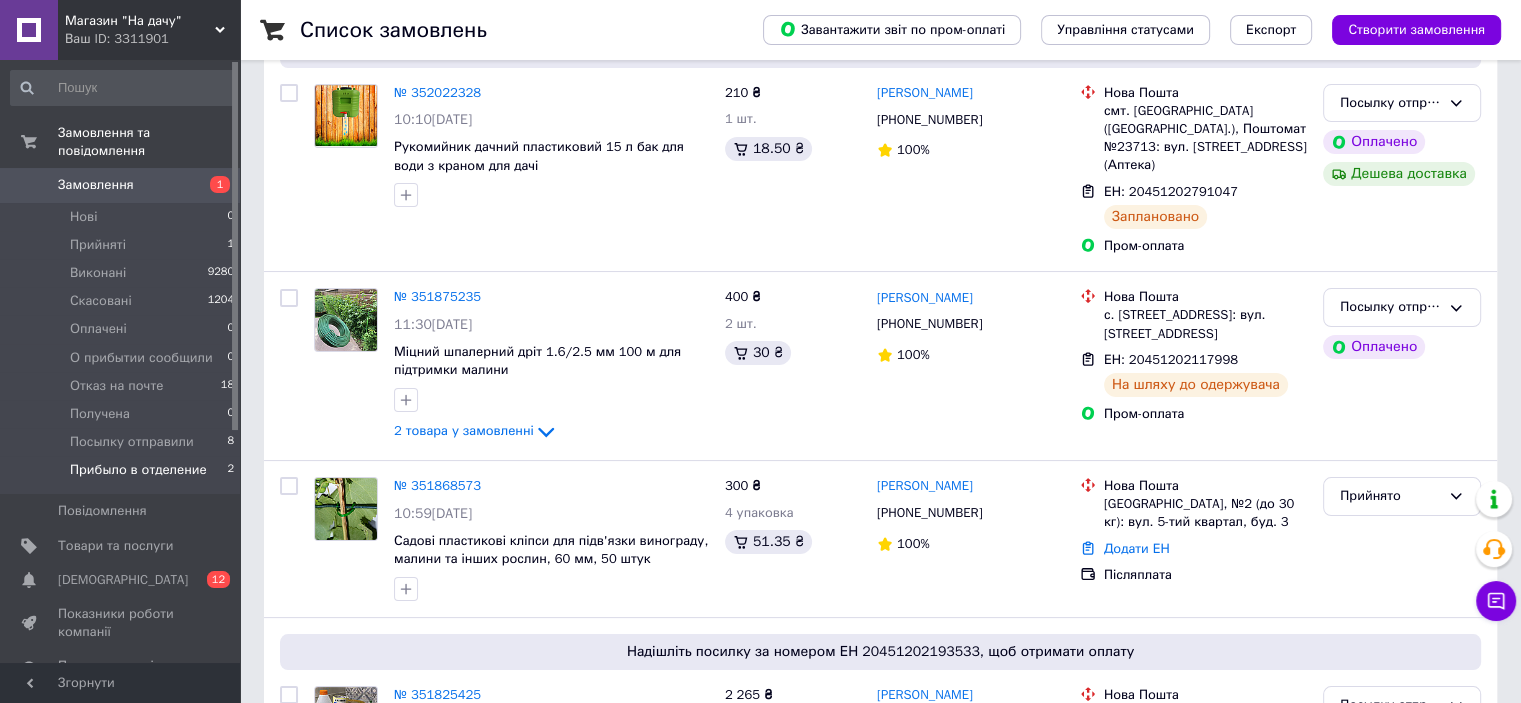 click on "Прибыло в отделение" at bounding box center [138, 470] 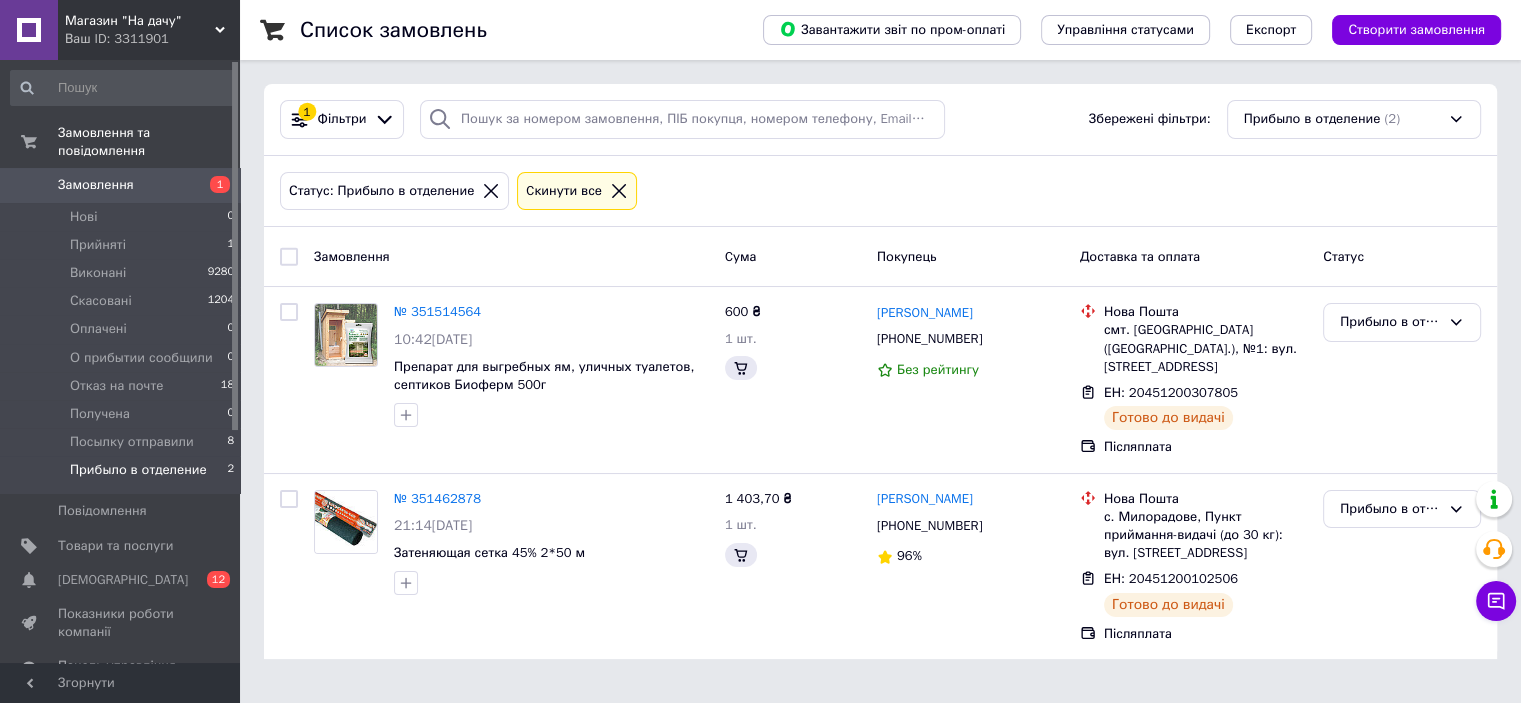 scroll, scrollTop: 0, scrollLeft: 0, axis: both 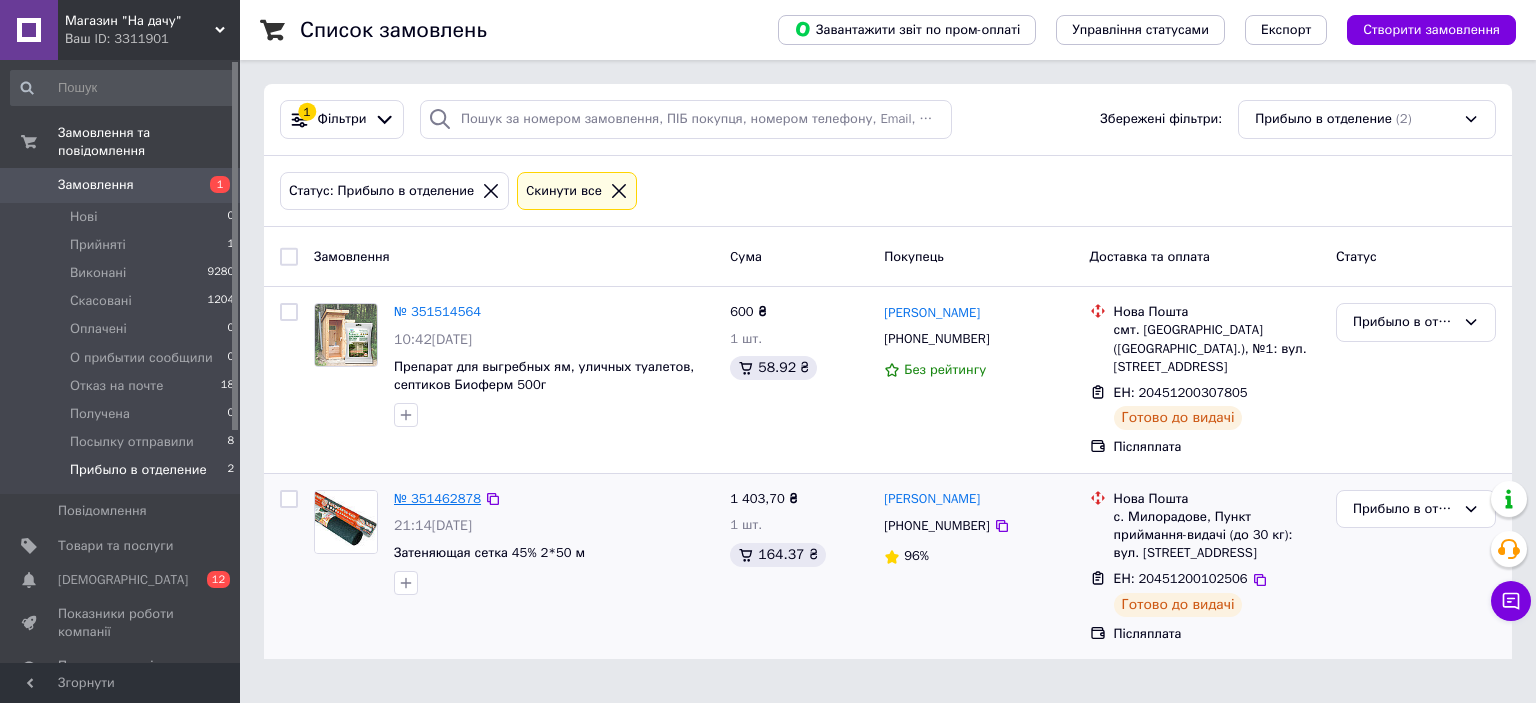 click on "№ 351462878" at bounding box center [437, 498] 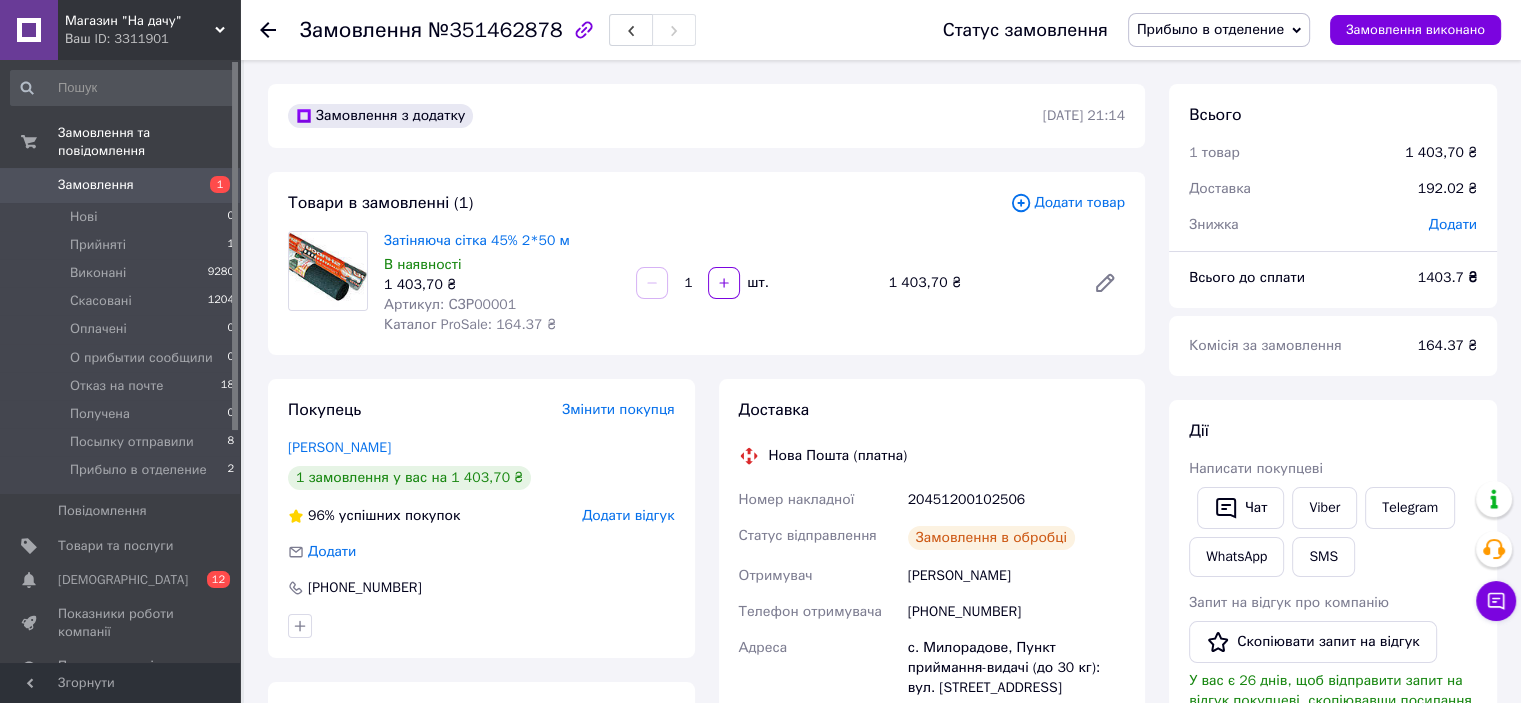 scroll, scrollTop: 52, scrollLeft: 0, axis: vertical 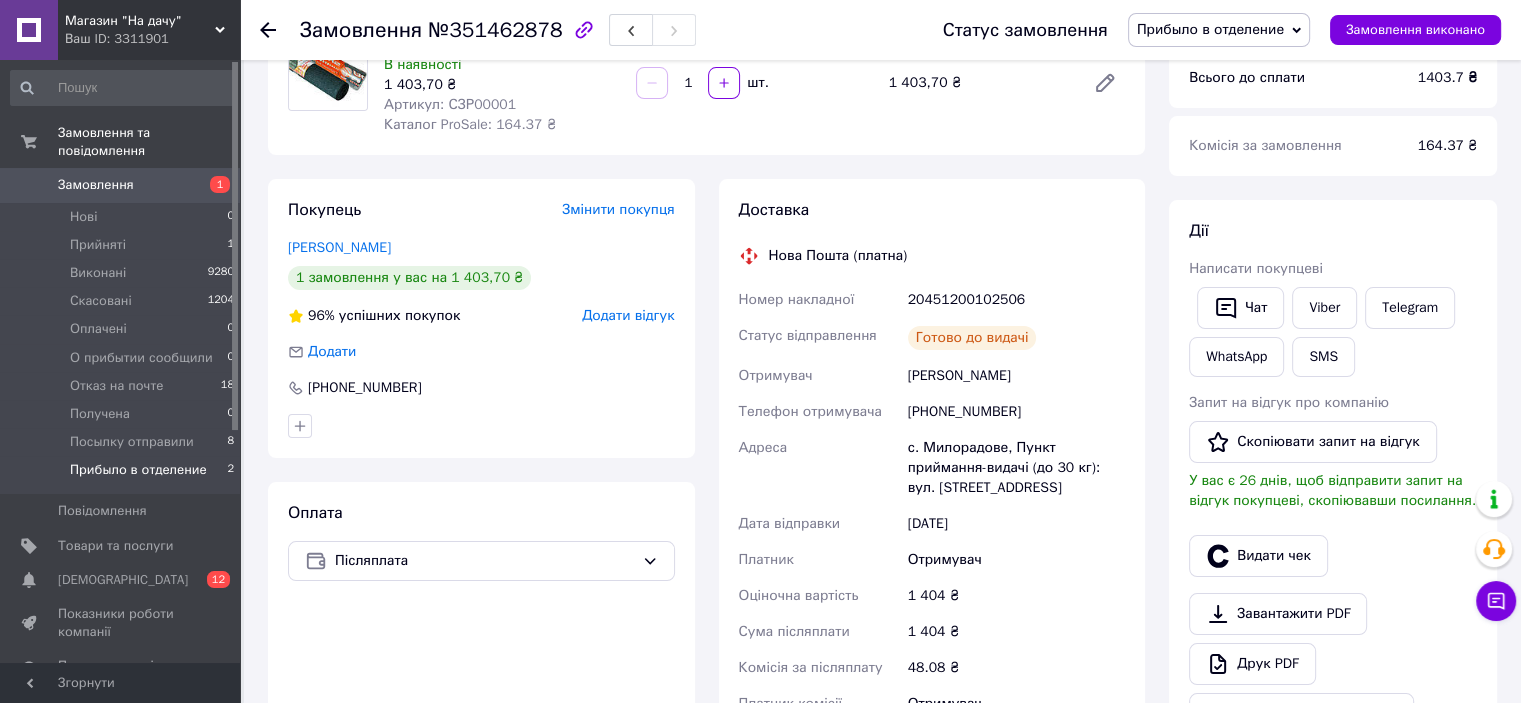 click on "Прибыло в отделение" at bounding box center [138, 470] 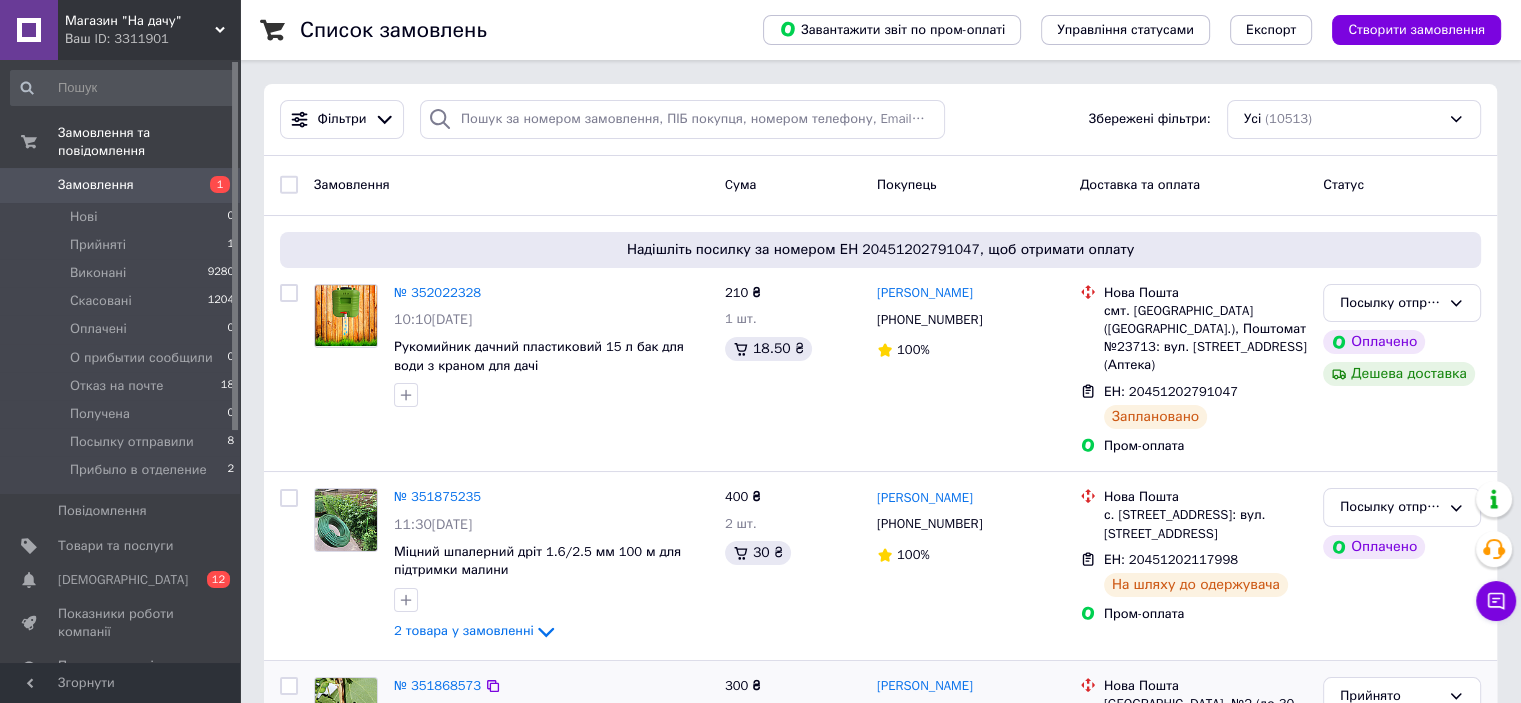 scroll, scrollTop: 200, scrollLeft: 0, axis: vertical 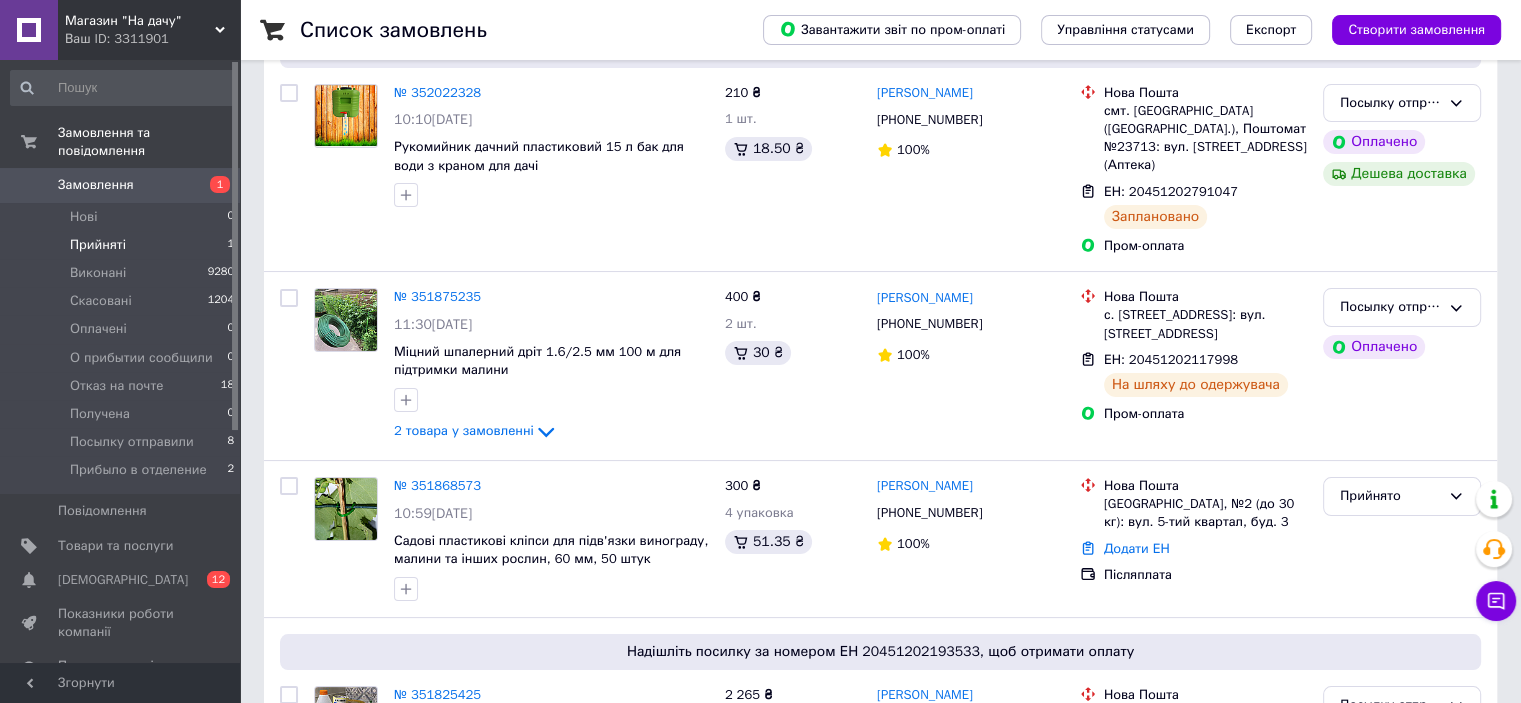 click on "Прийняті 1" at bounding box center [123, 245] 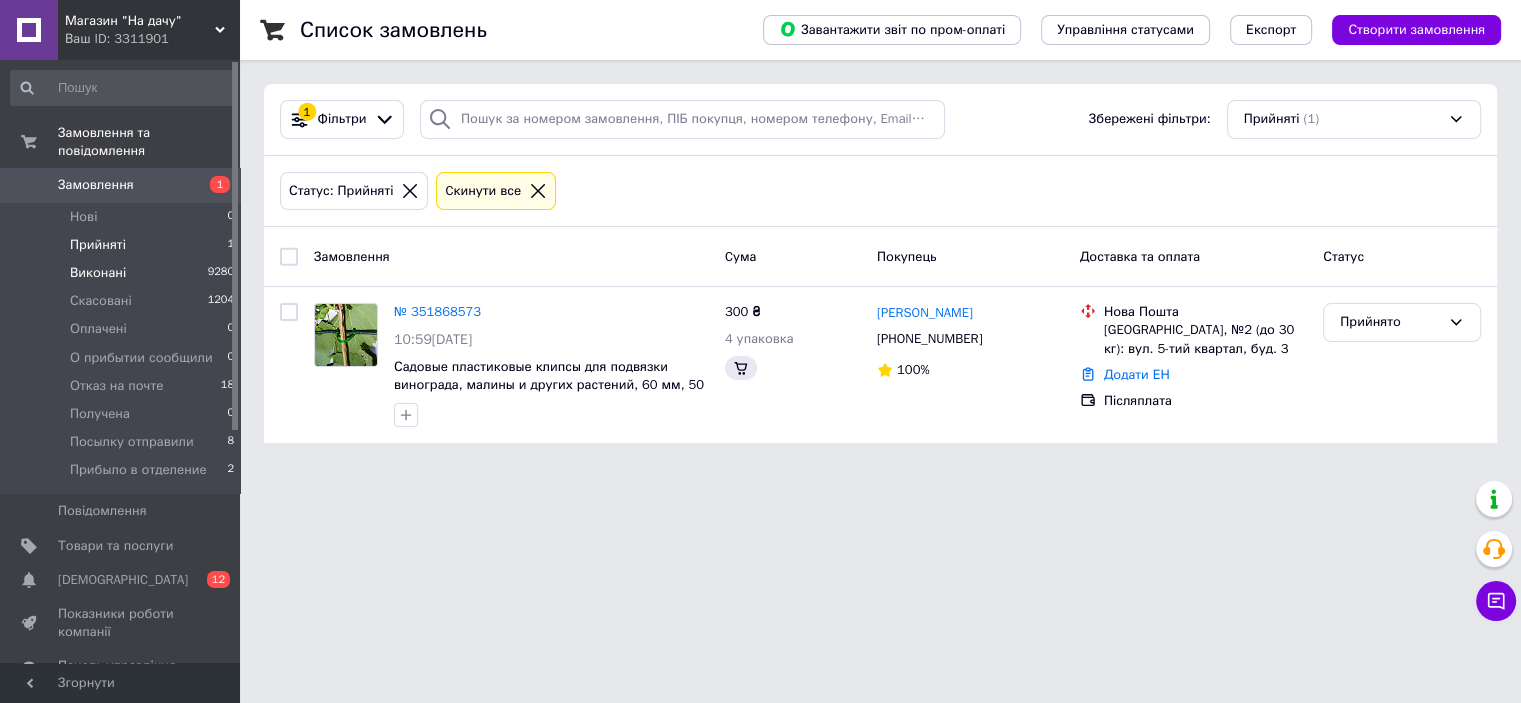 scroll, scrollTop: 0, scrollLeft: 0, axis: both 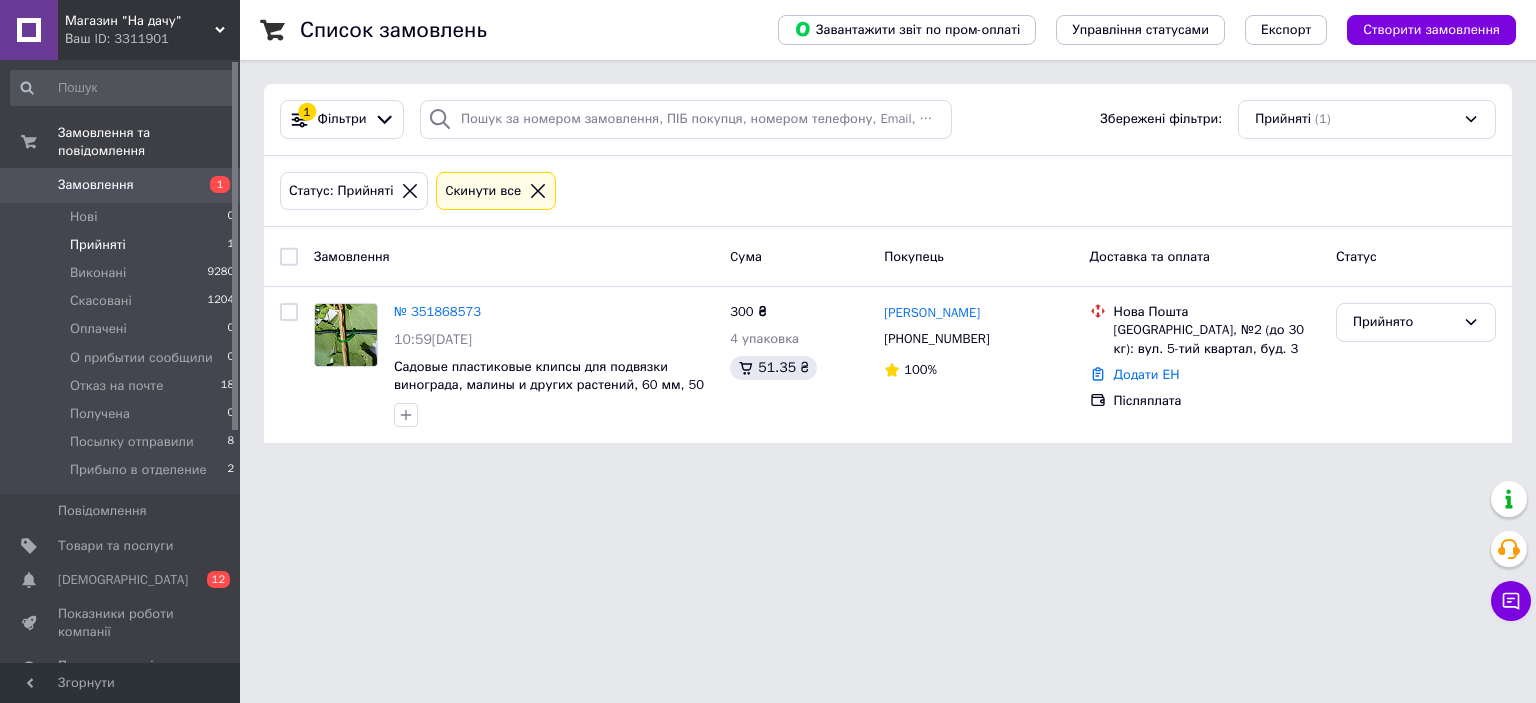 click on "Прийняті 1" at bounding box center [123, 245] 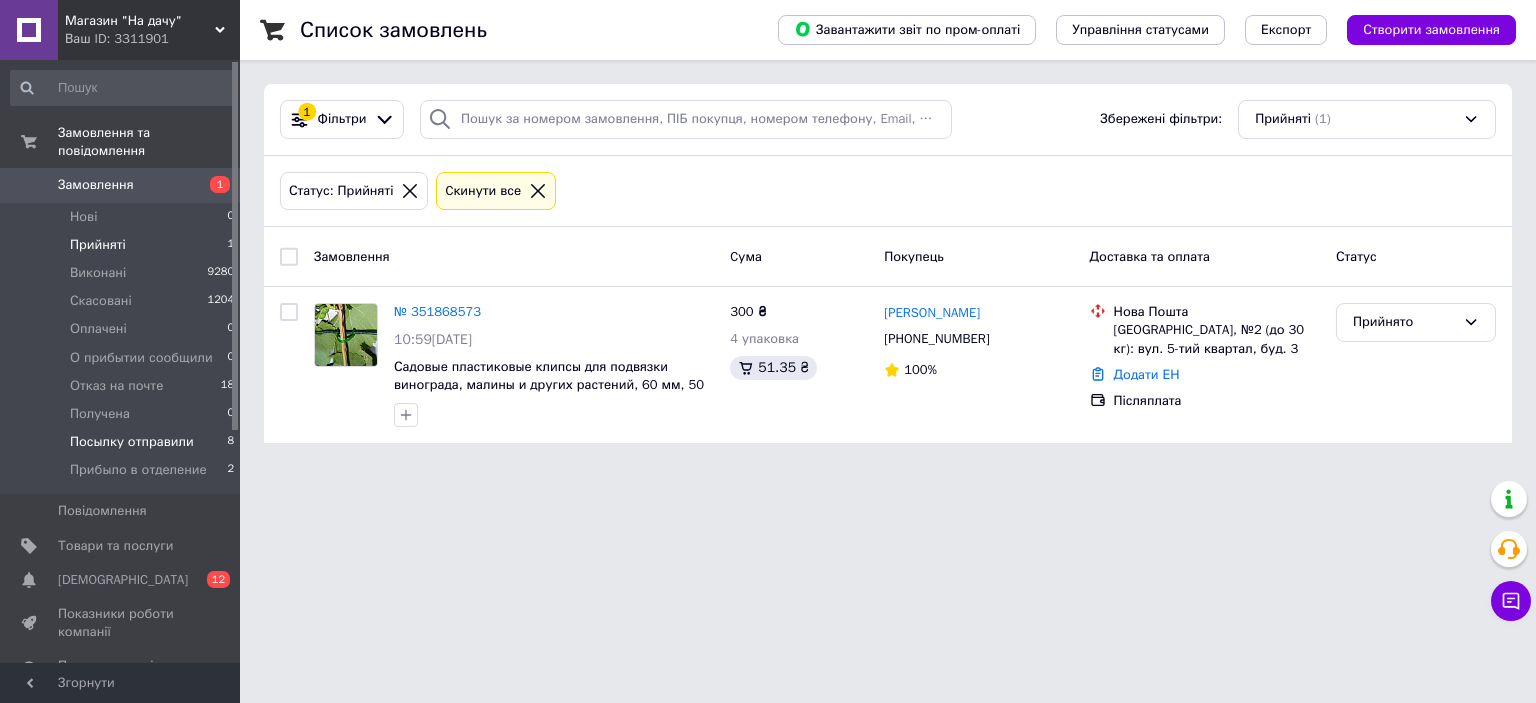 click on "Посылку отправили" at bounding box center [132, 442] 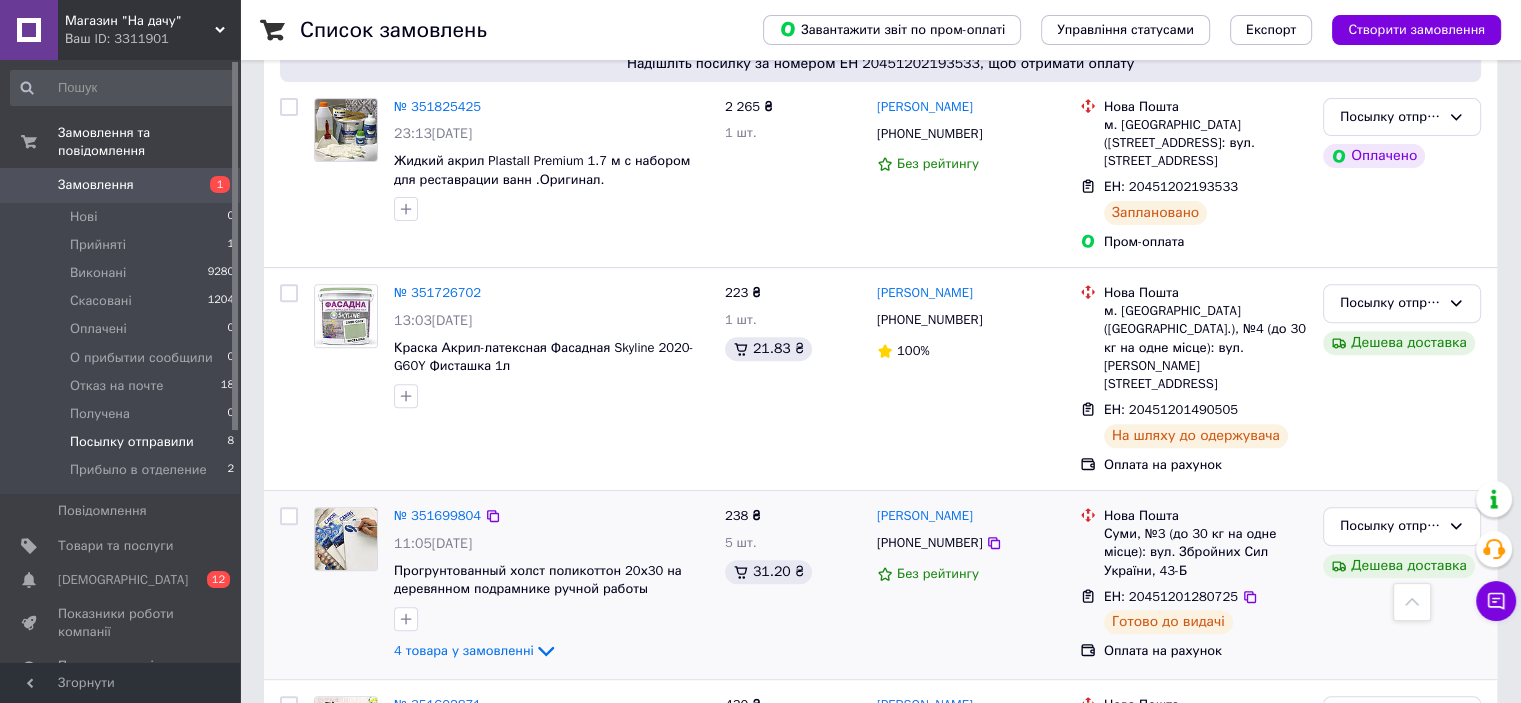 scroll, scrollTop: 800, scrollLeft: 0, axis: vertical 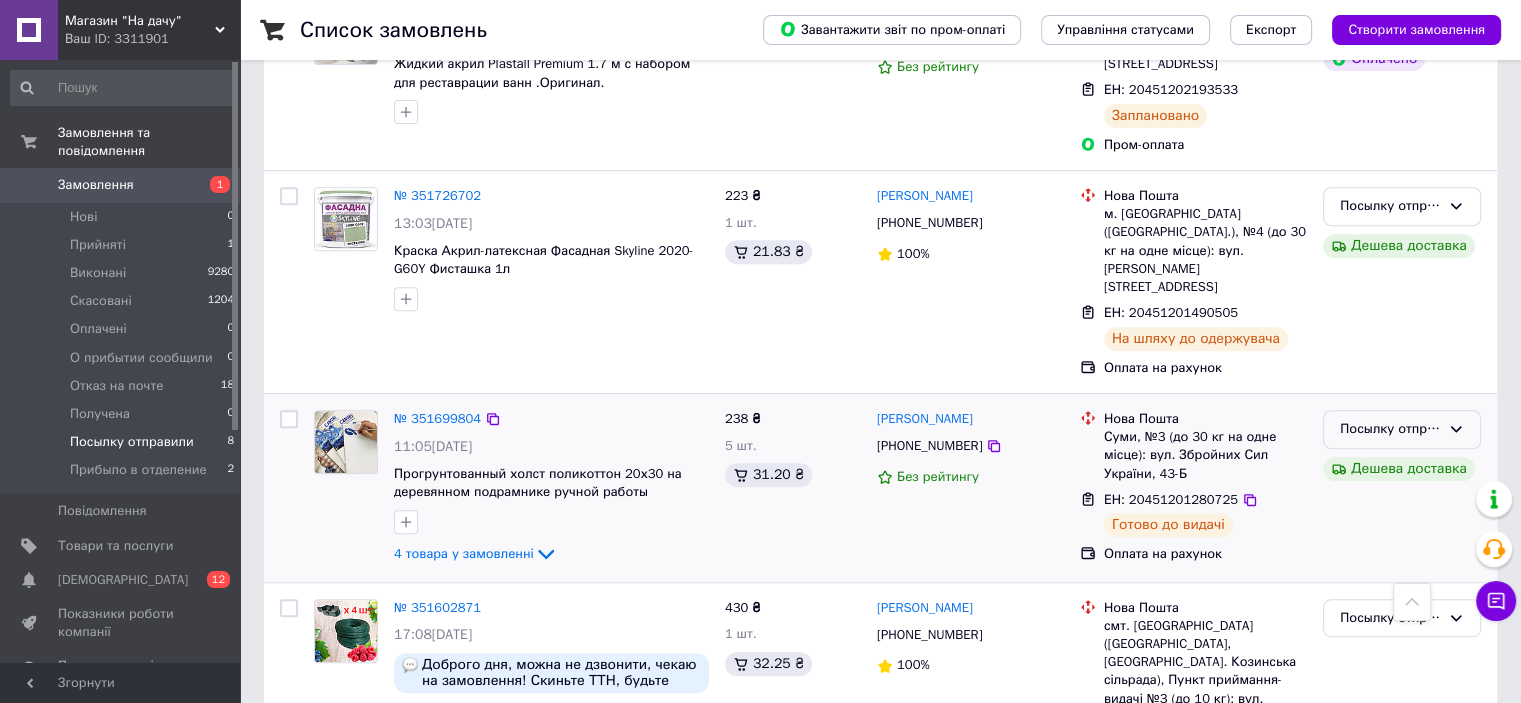 click on "Посылку отправили" at bounding box center (1402, 429) 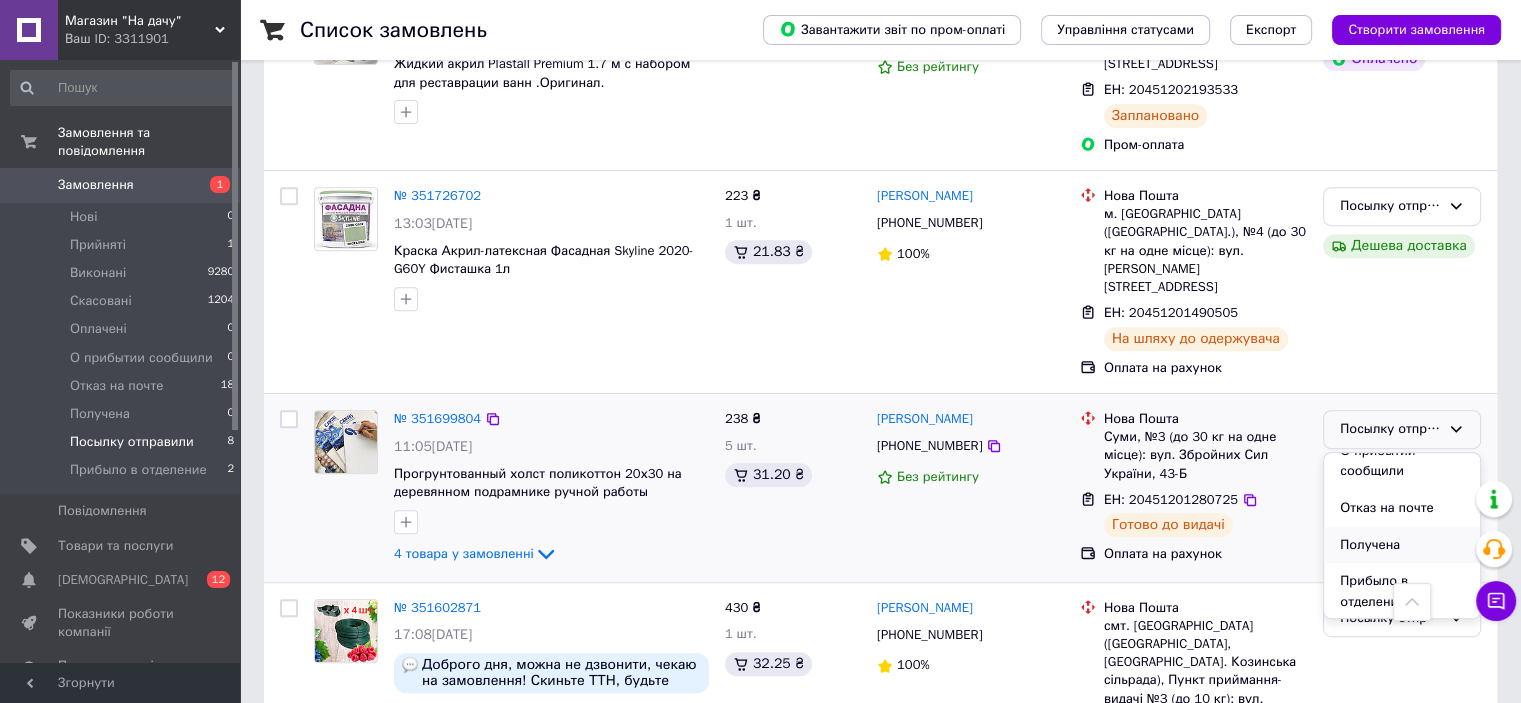 scroll, scrollTop: 168, scrollLeft: 0, axis: vertical 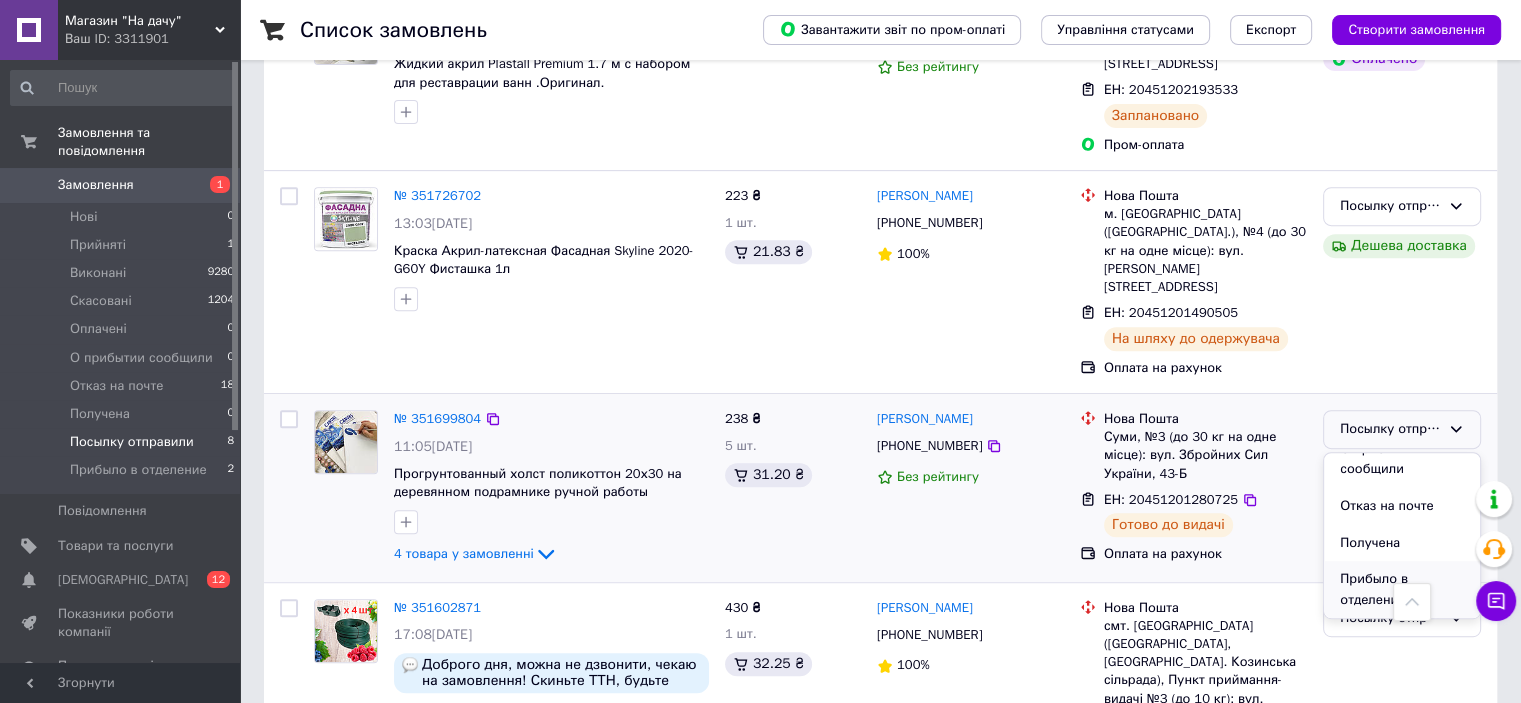 click on "Прибыло в отделение" at bounding box center [1402, 589] 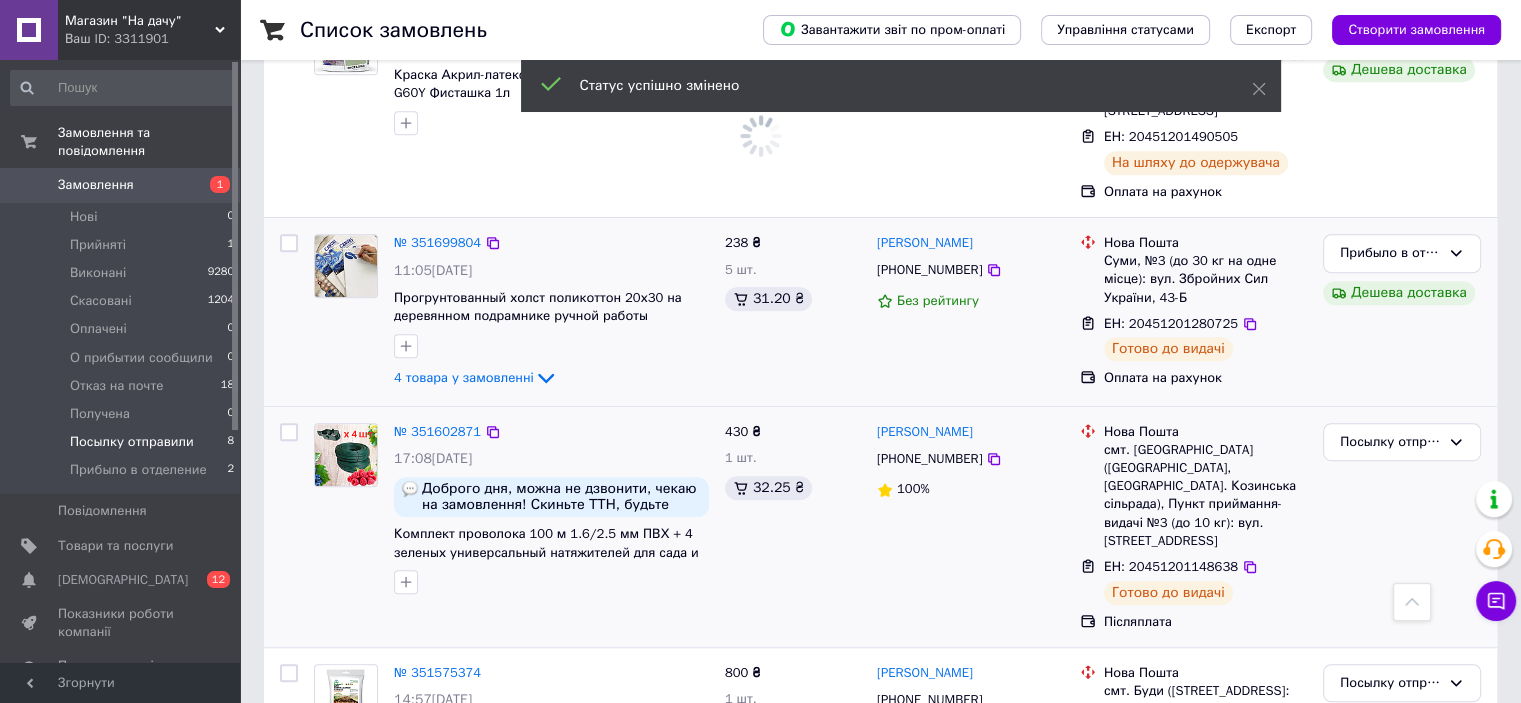 scroll, scrollTop: 1000, scrollLeft: 0, axis: vertical 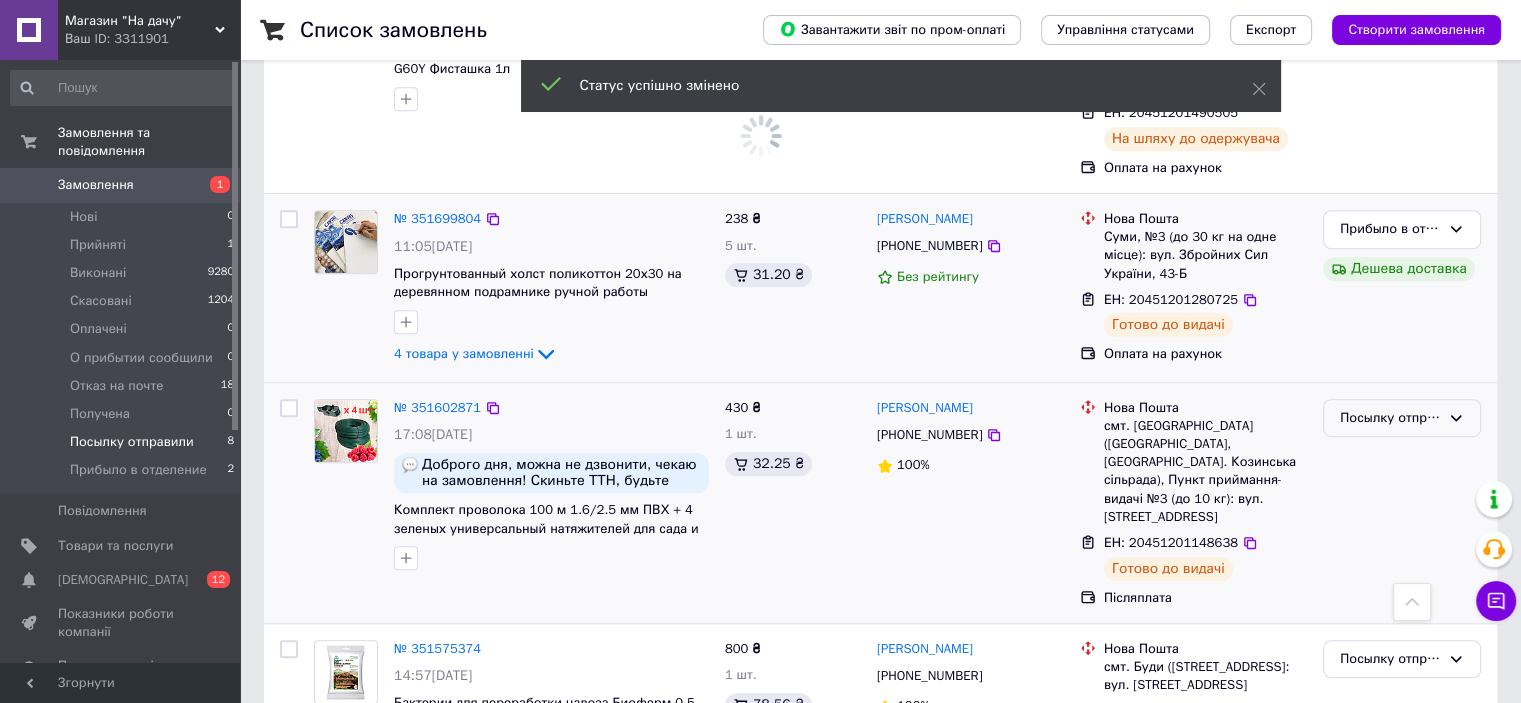 click 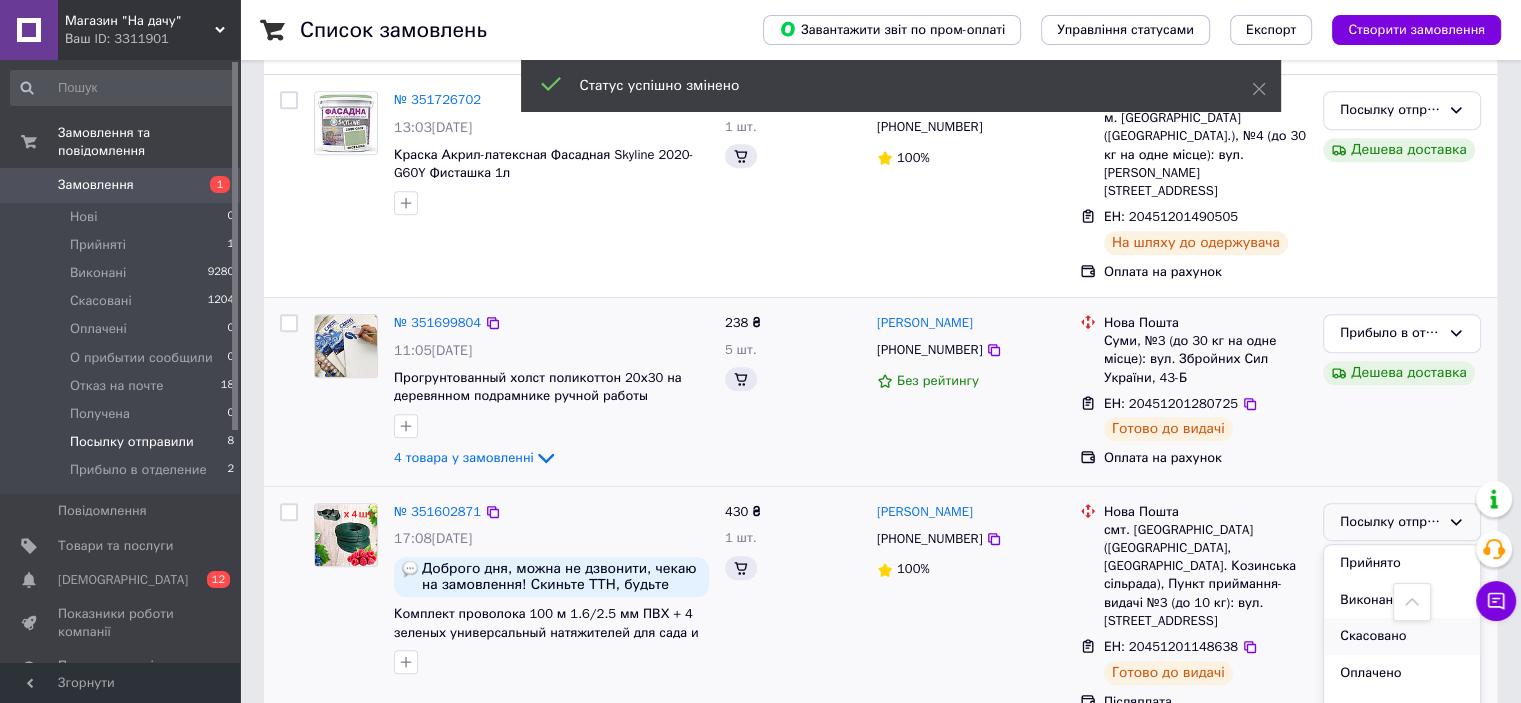 scroll, scrollTop: 1000, scrollLeft: 0, axis: vertical 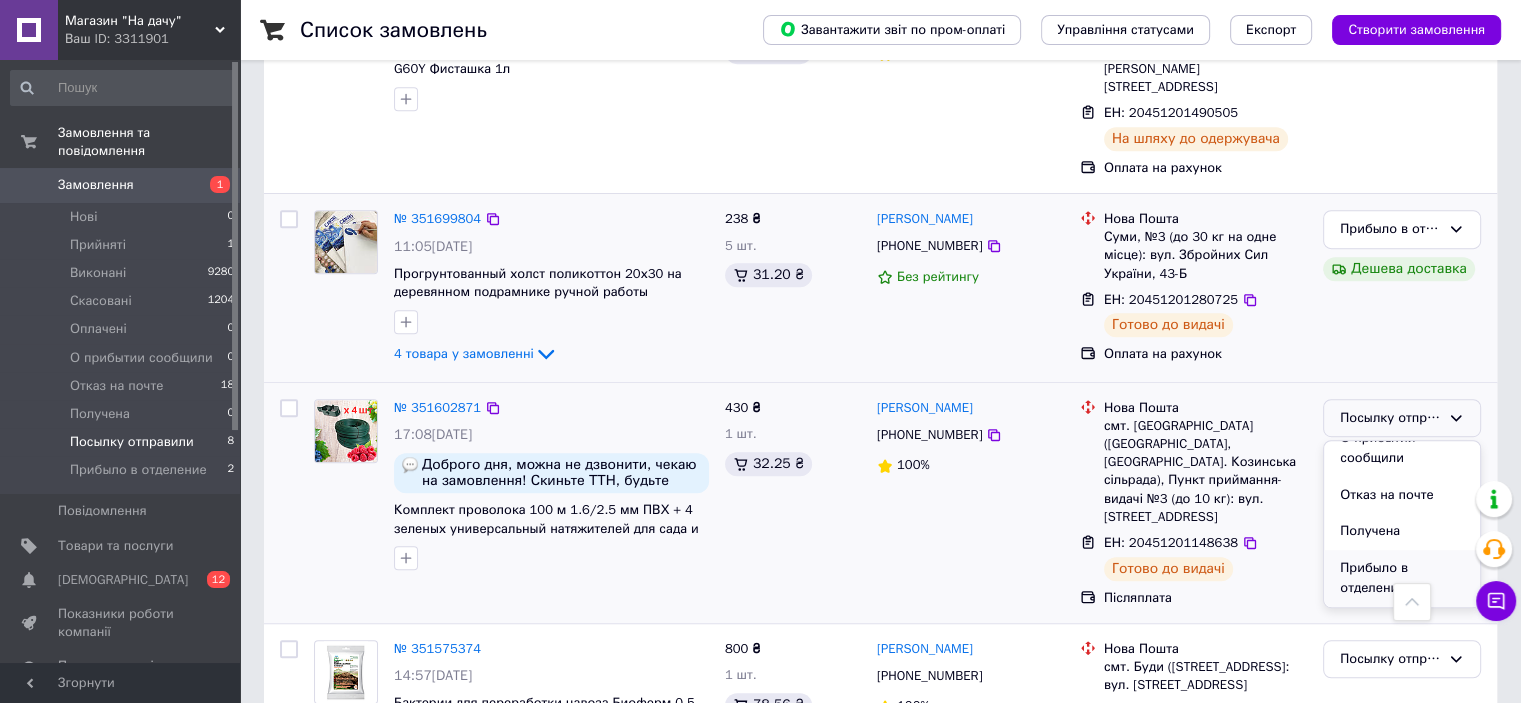 click on "Прибыло в отделение" at bounding box center (1402, 578) 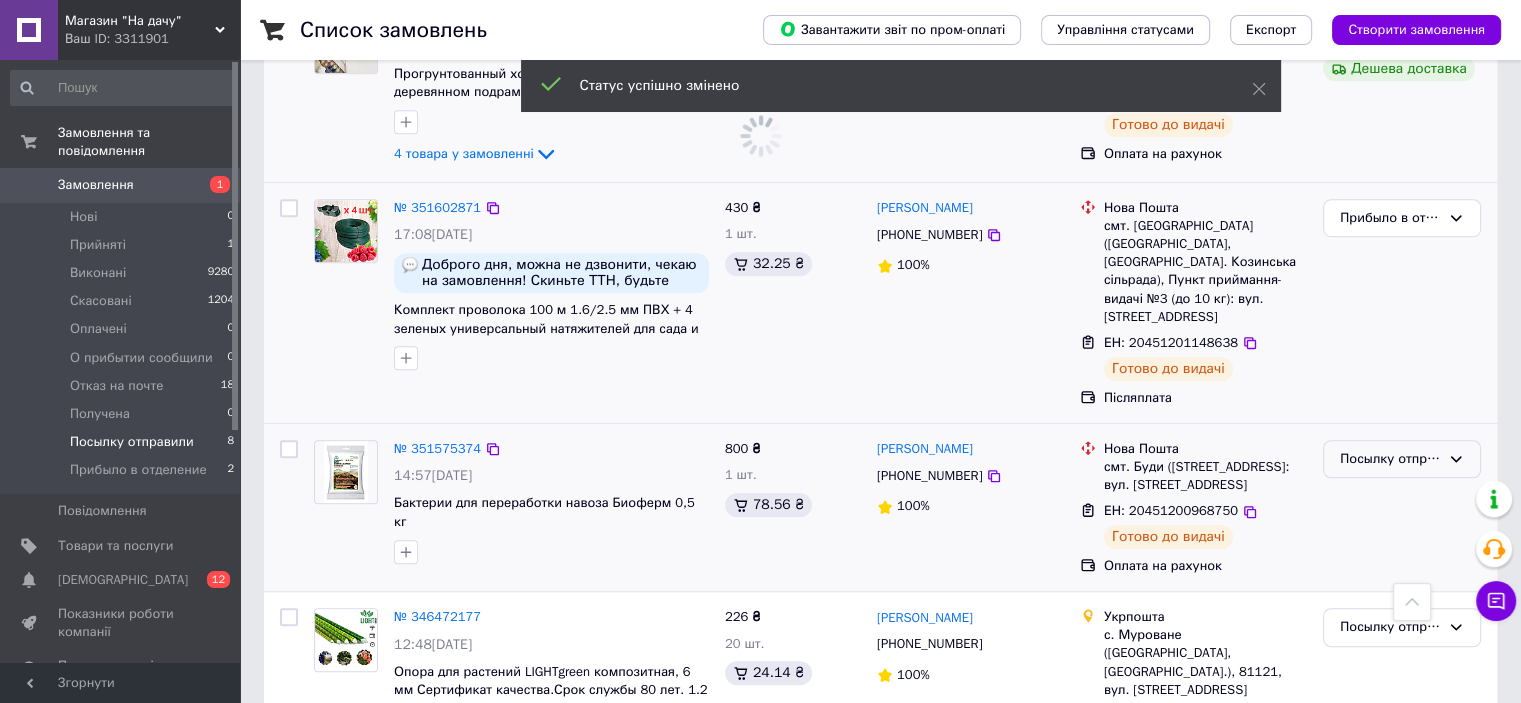 scroll, scrollTop: 1200, scrollLeft: 0, axis: vertical 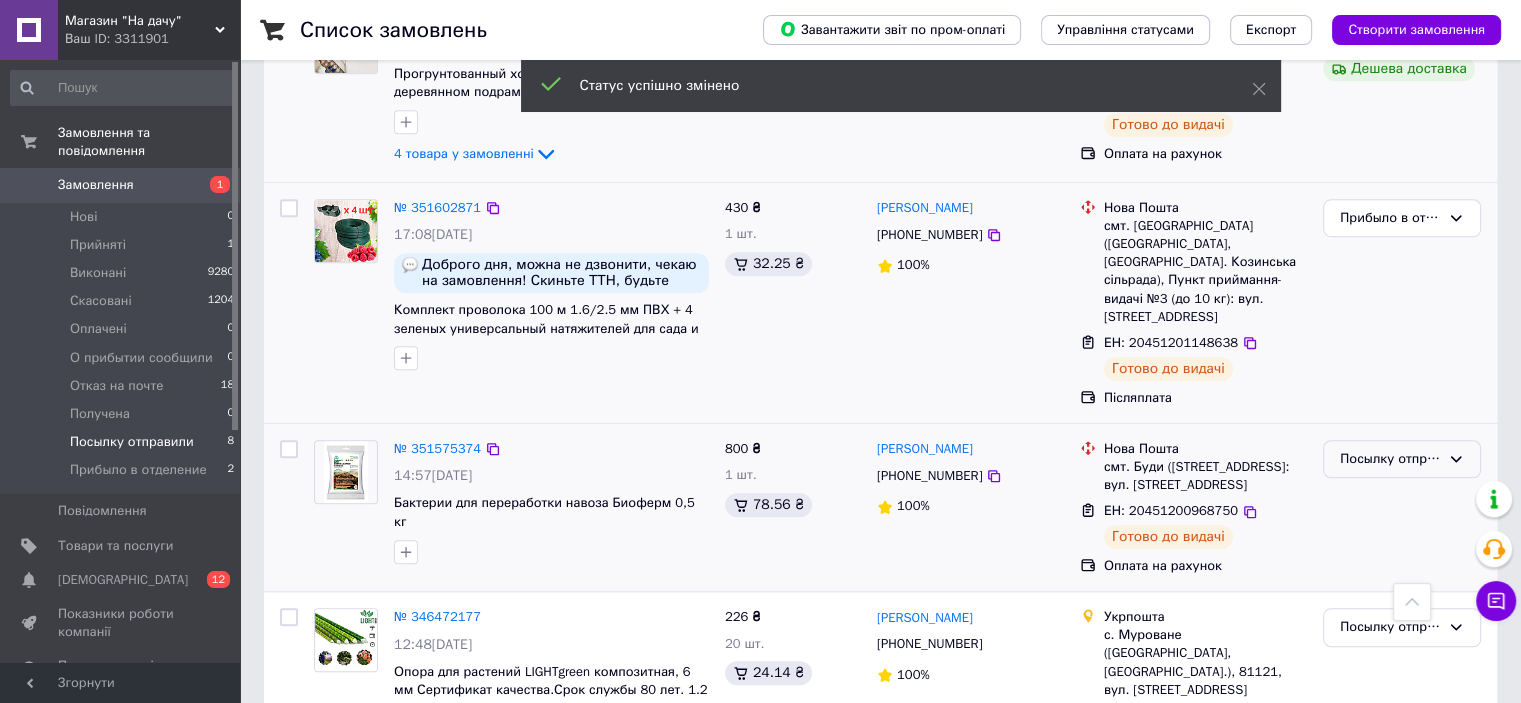 click 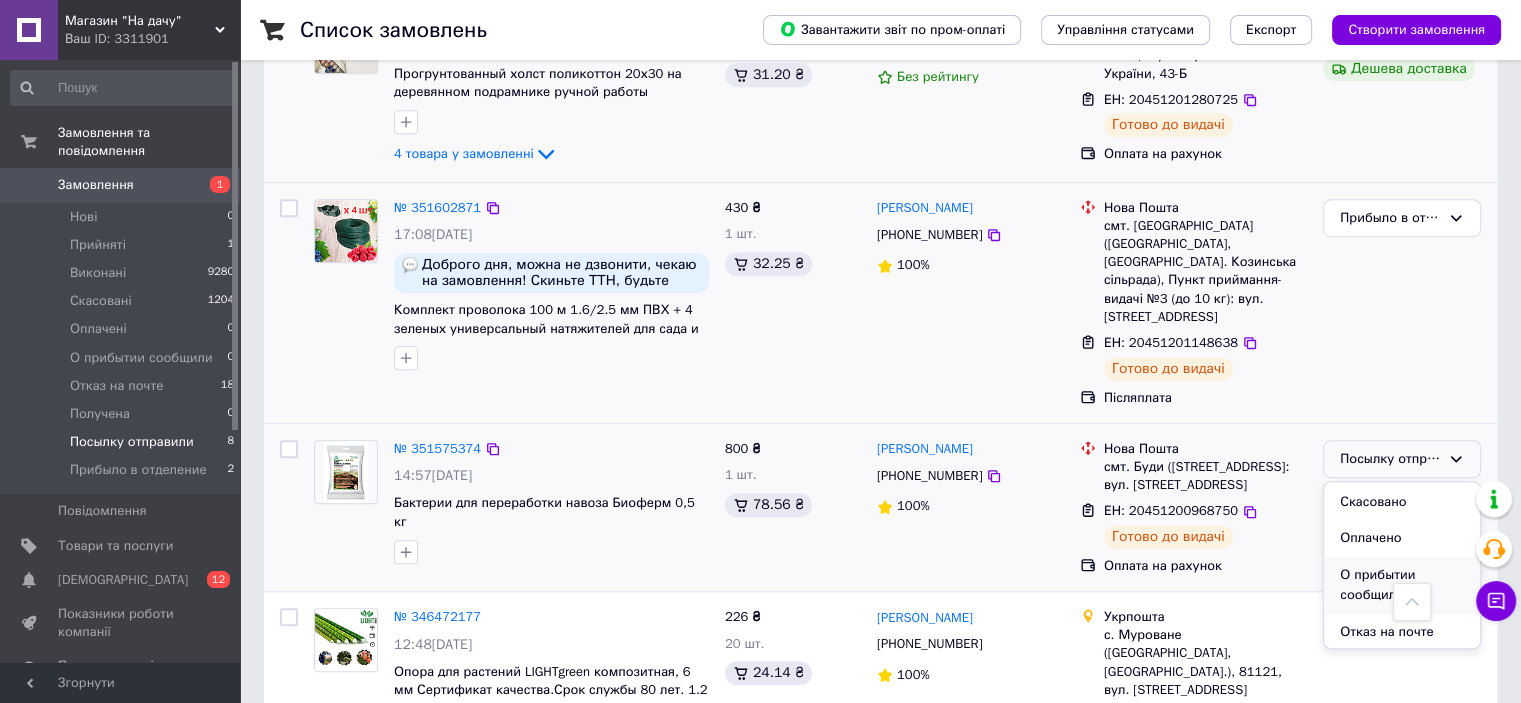 scroll, scrollTop: 168, scrollLeft: 0, axis: vertical 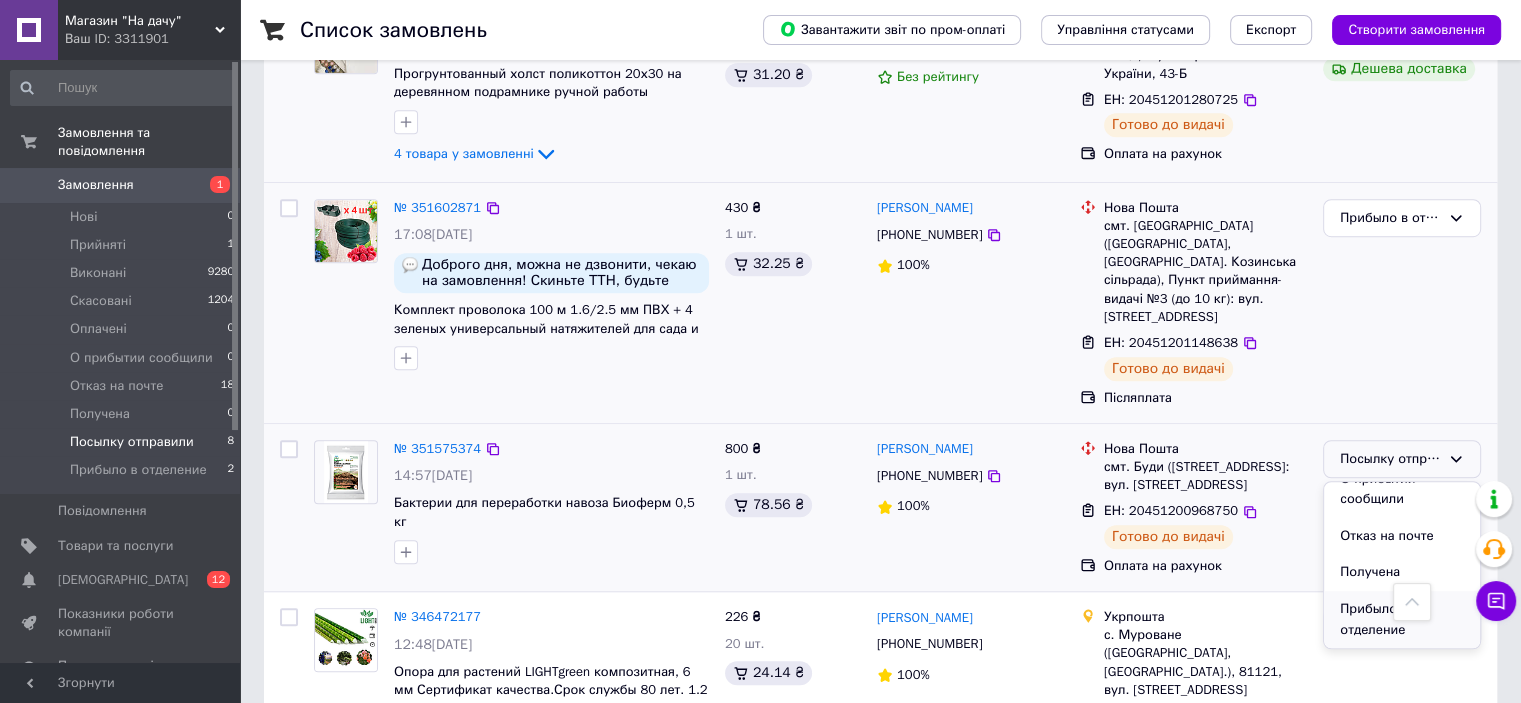 click on "Прибыло в отделение" at bounding box center [1402, 619] 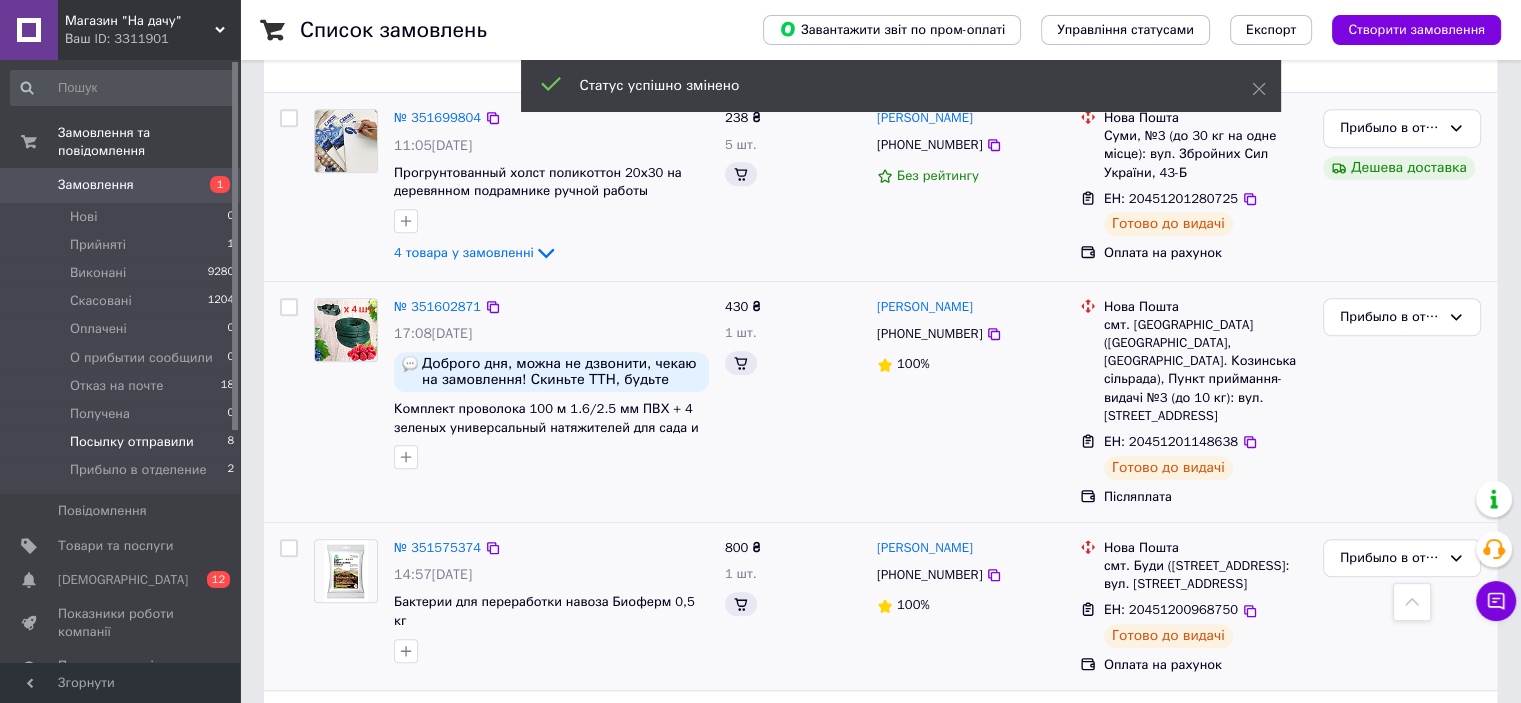 scroll, scrollTop: 1205, scrollLeft: 0, axis: vertical 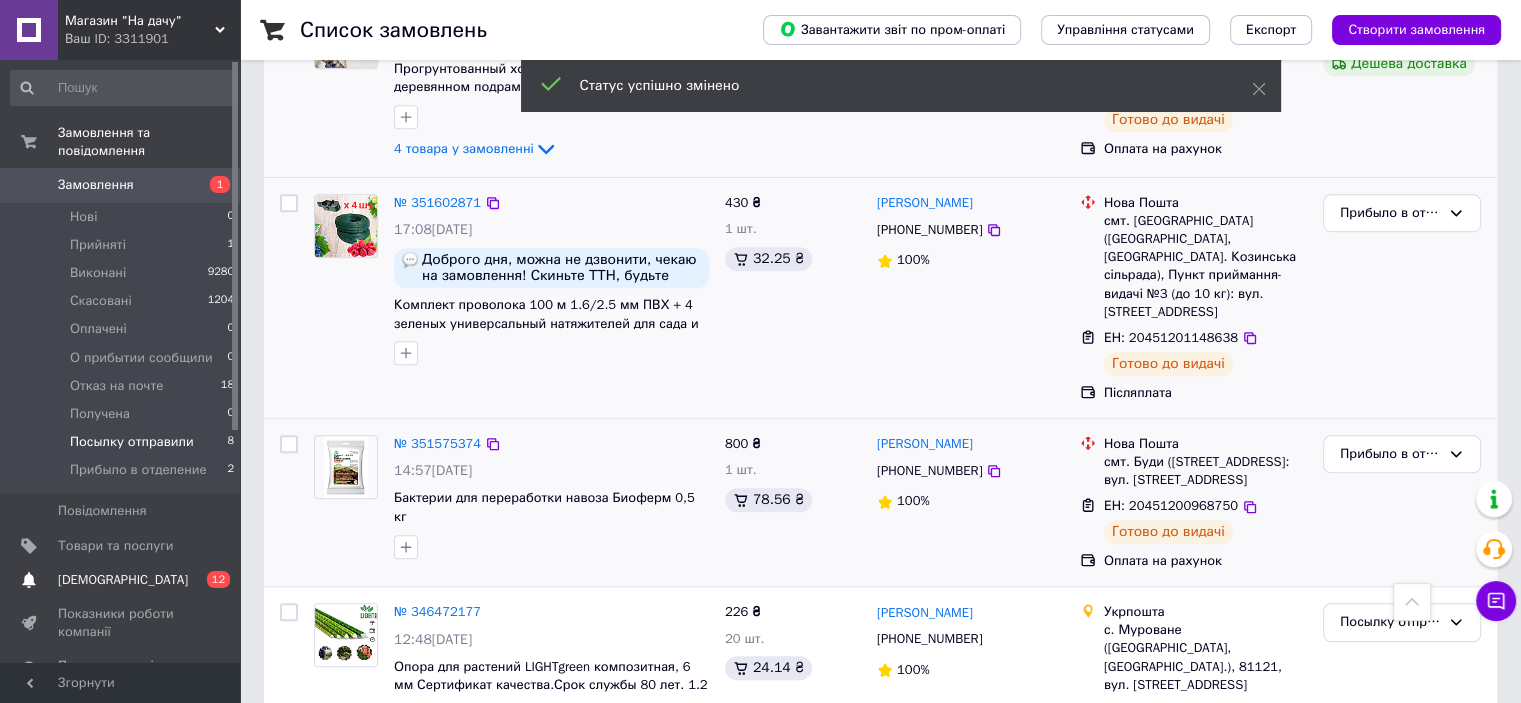 click on "[DEMOGRAPHIC_DATA]" at bounding box center [123, 580] 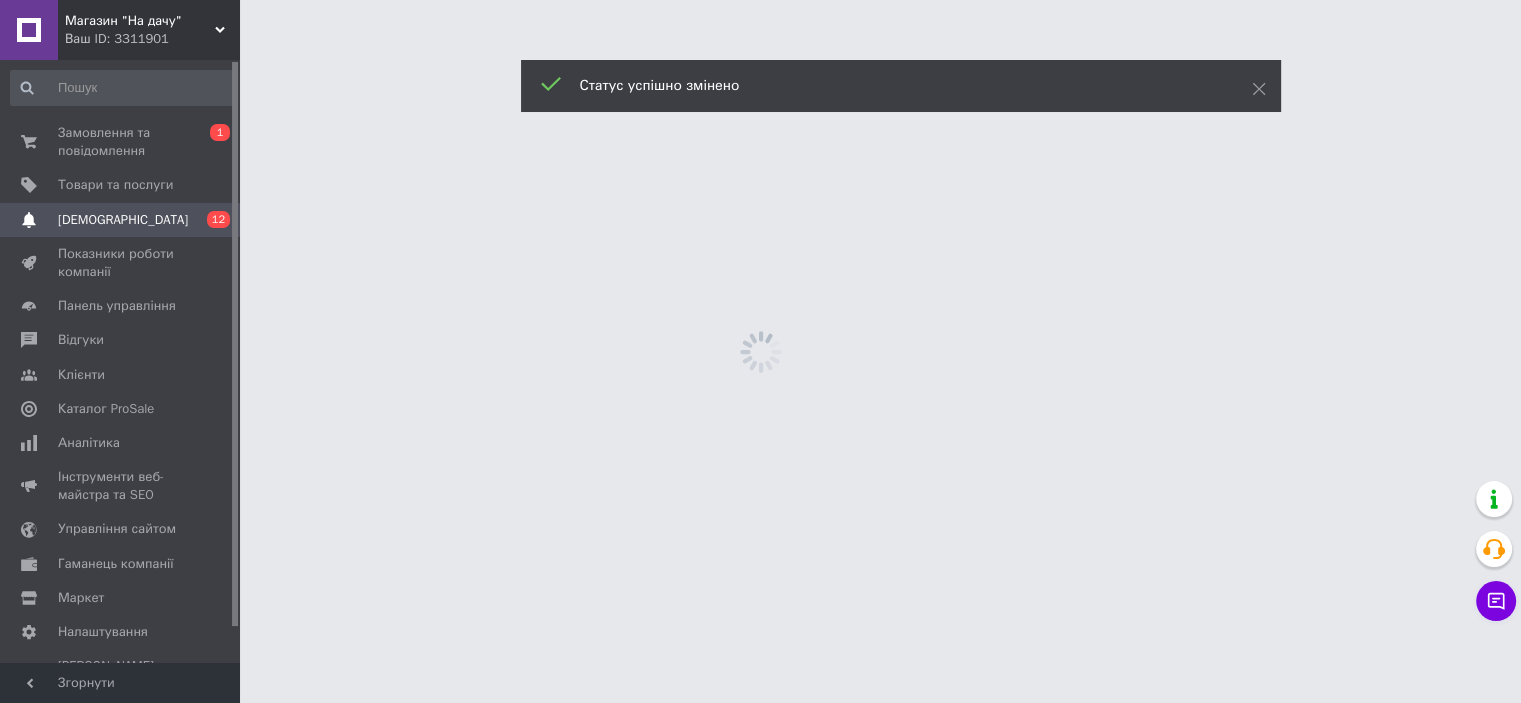 scroll, scrollTop: 0, scrollLeft: 0, axis: both 